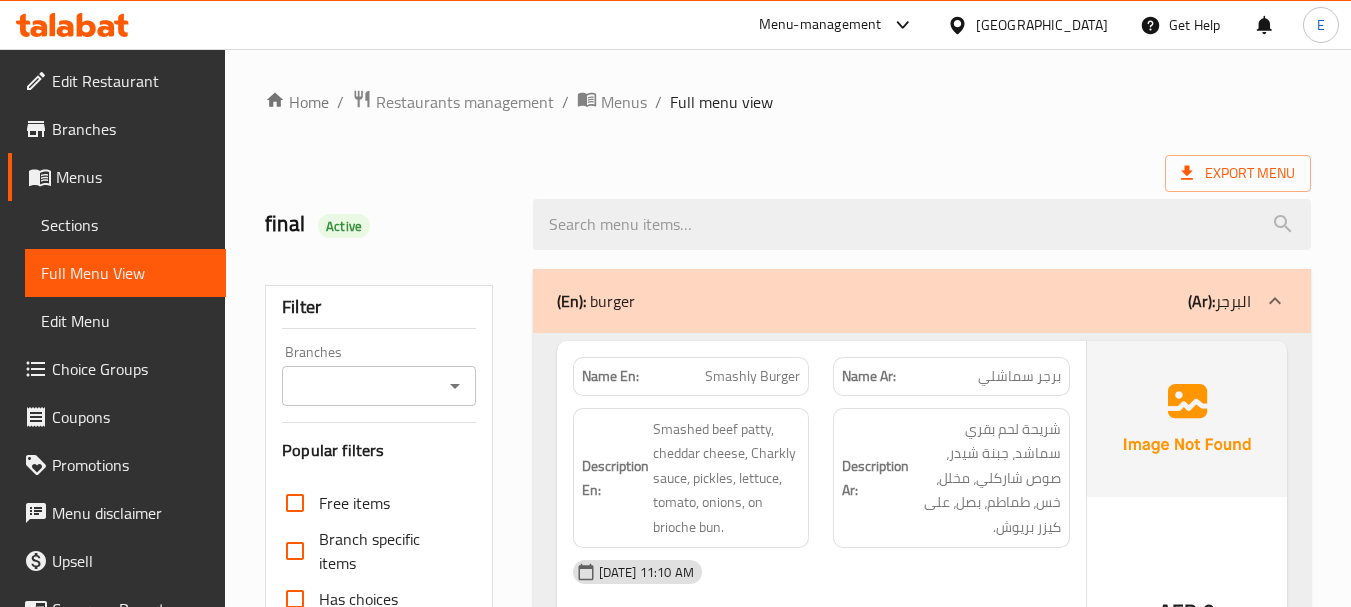 scroll, scrollTop: 0, scrollLeft: 0, axis: both 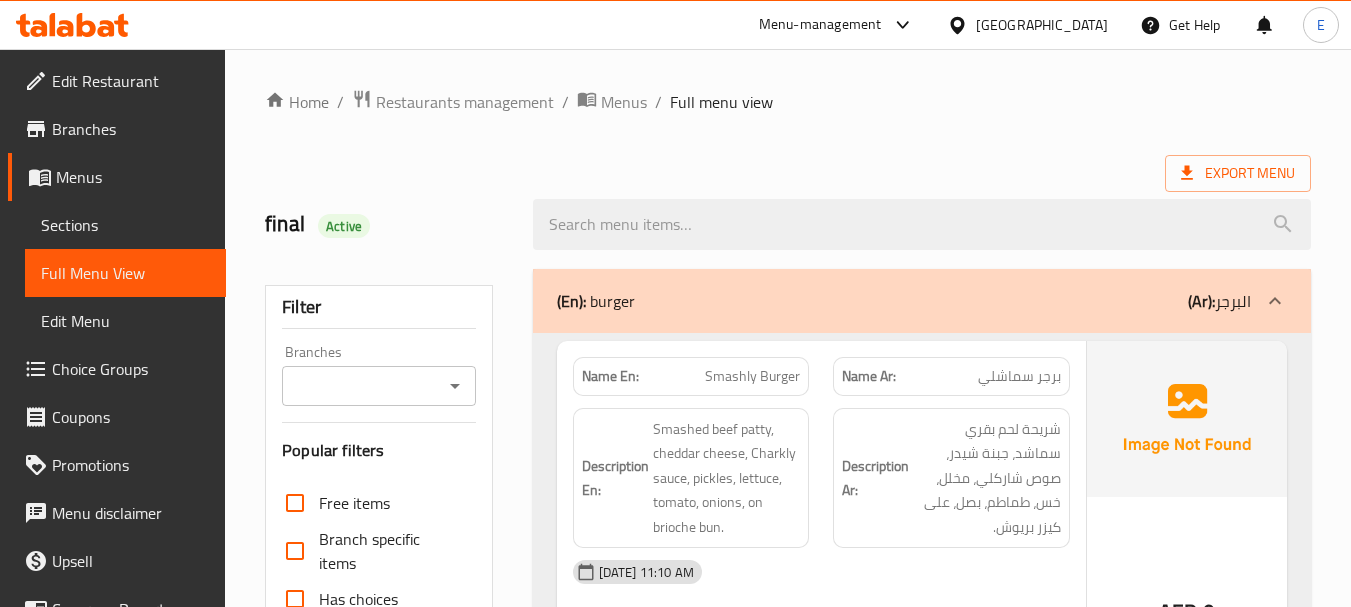 click on "United Arab Emirates" at bounding box center (1042, 25) 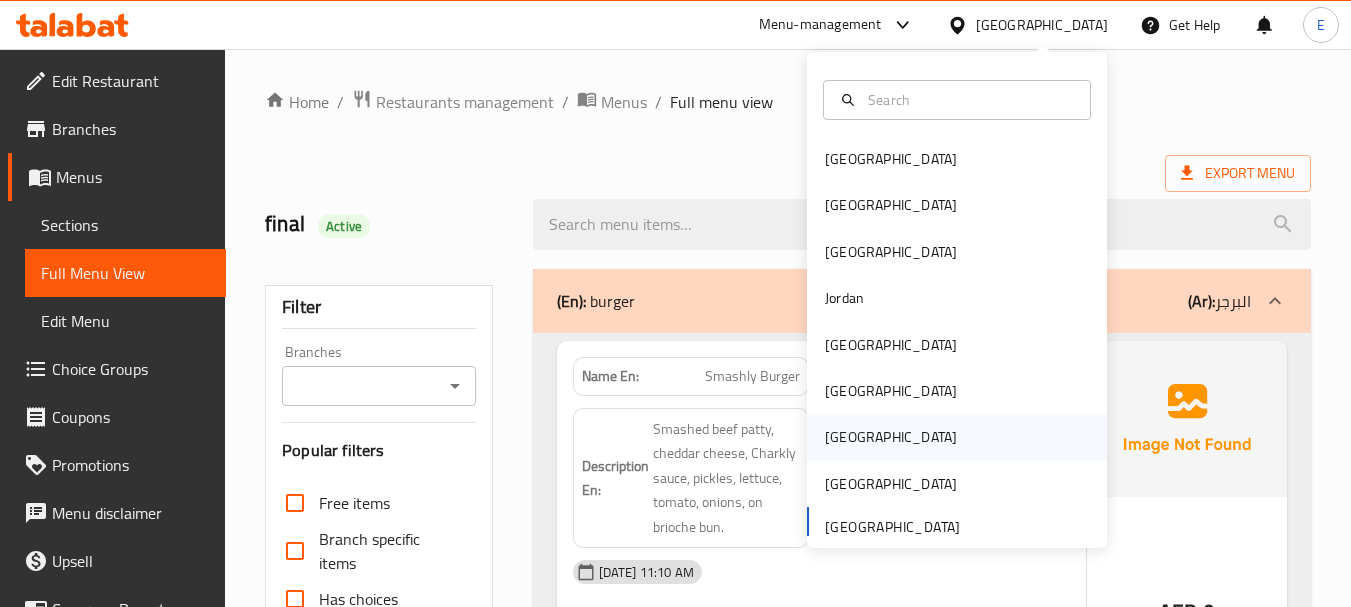click on "[GEOGRAPHIC_DATA]" at bounding box center [891, 437] 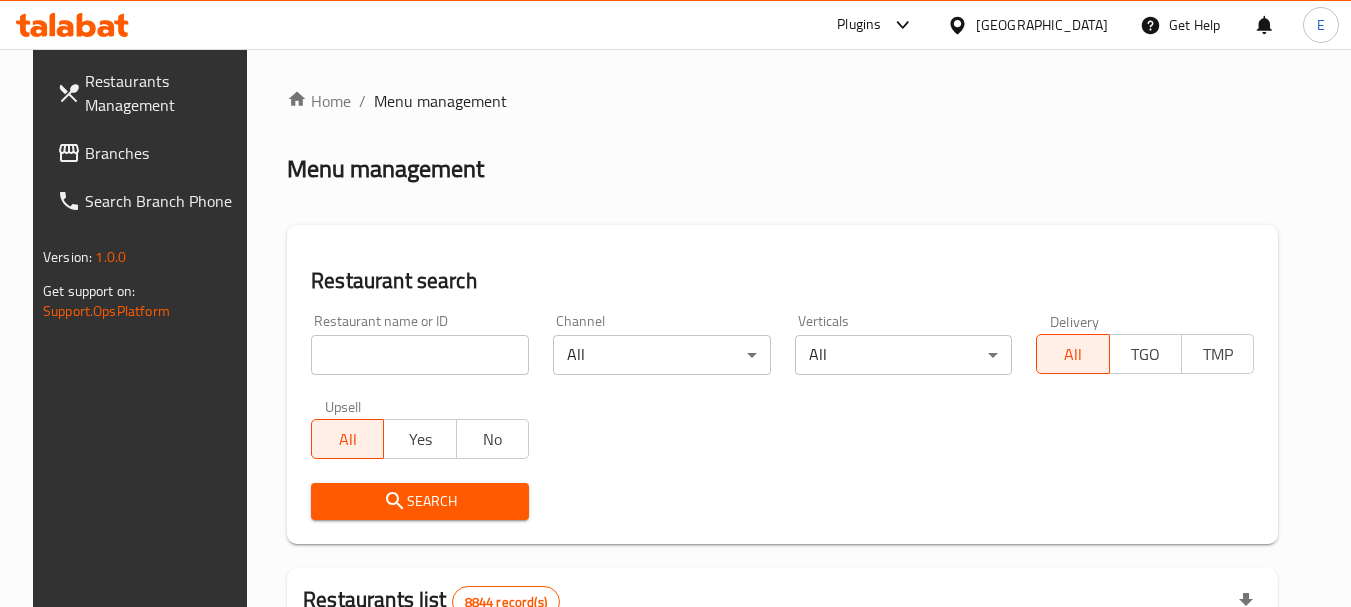 click 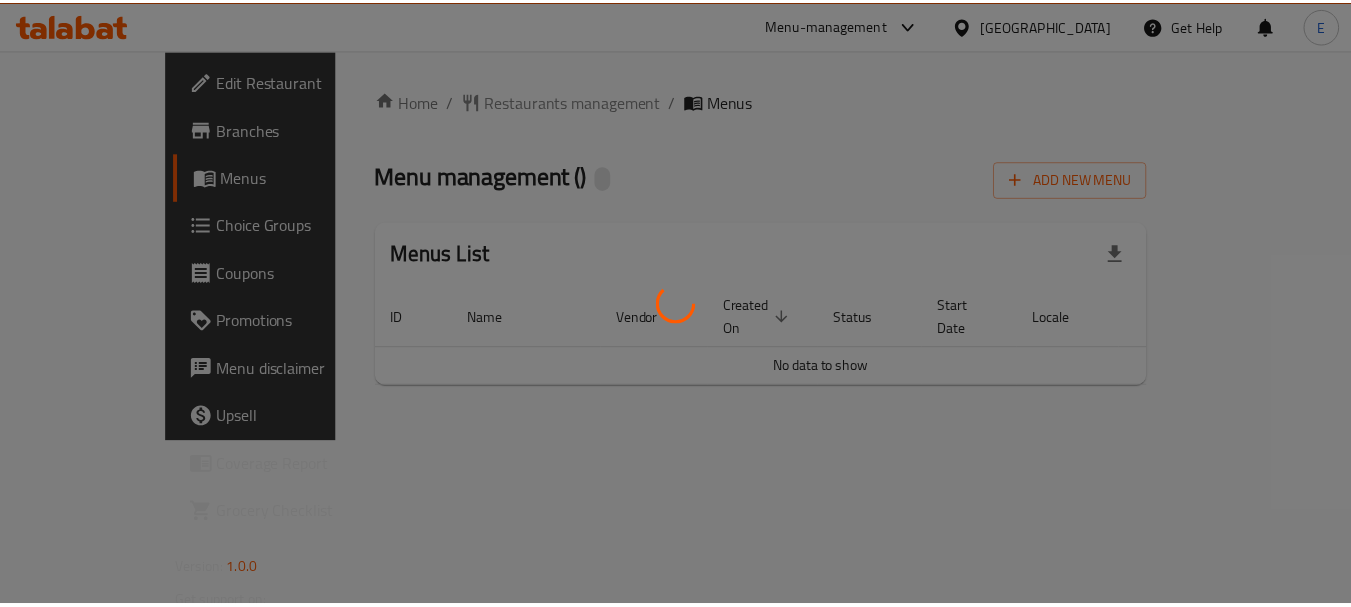 scroll, scrollTop: 0, scrollLeft: 0, axis: both 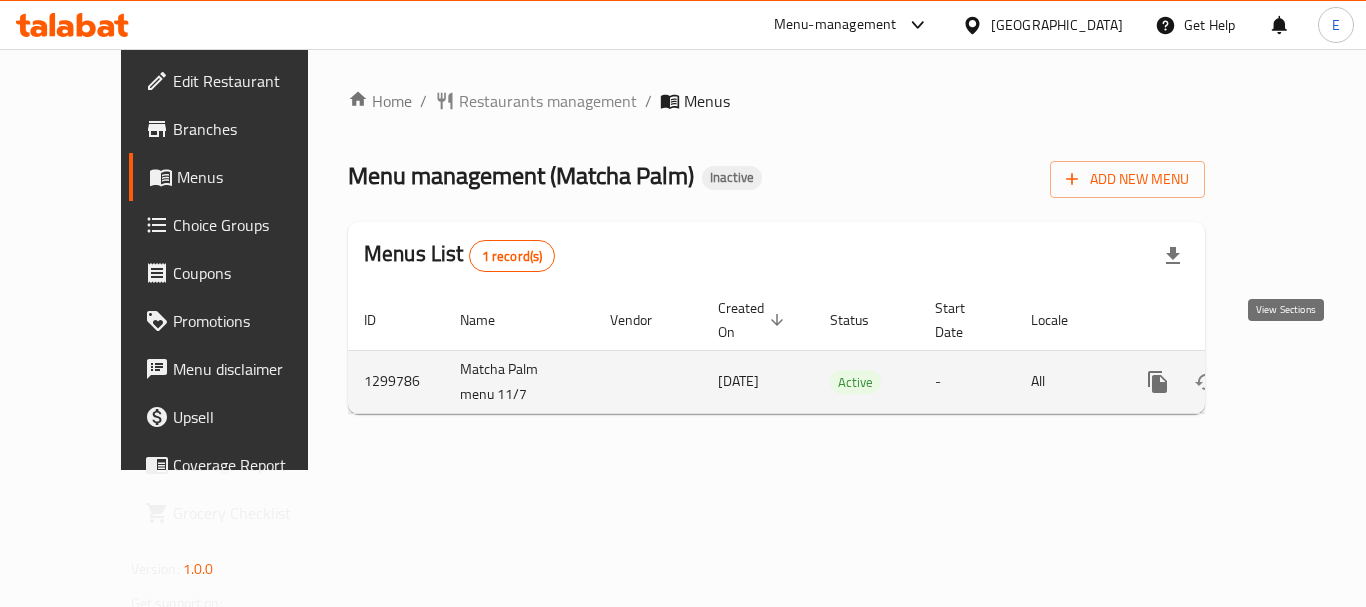 click 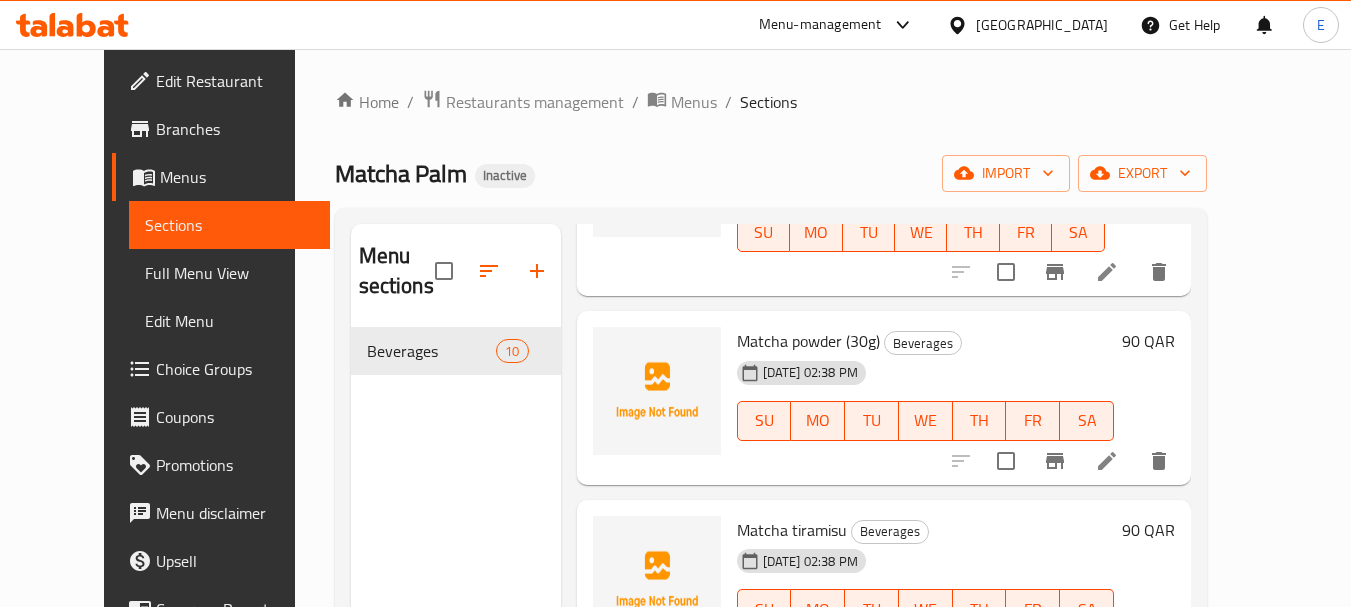 scroll, scrollTop: 1568, scrollLeft: 0, axis: vertical 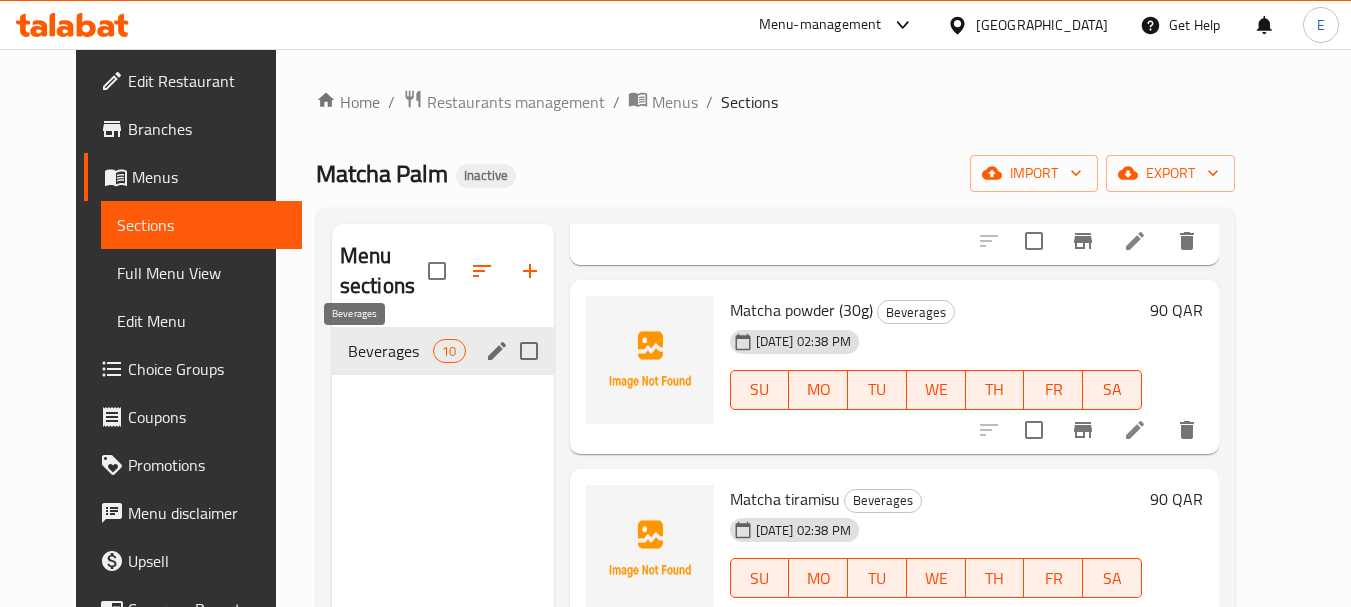 click on "Beverages" at bounding box center (390, 351) 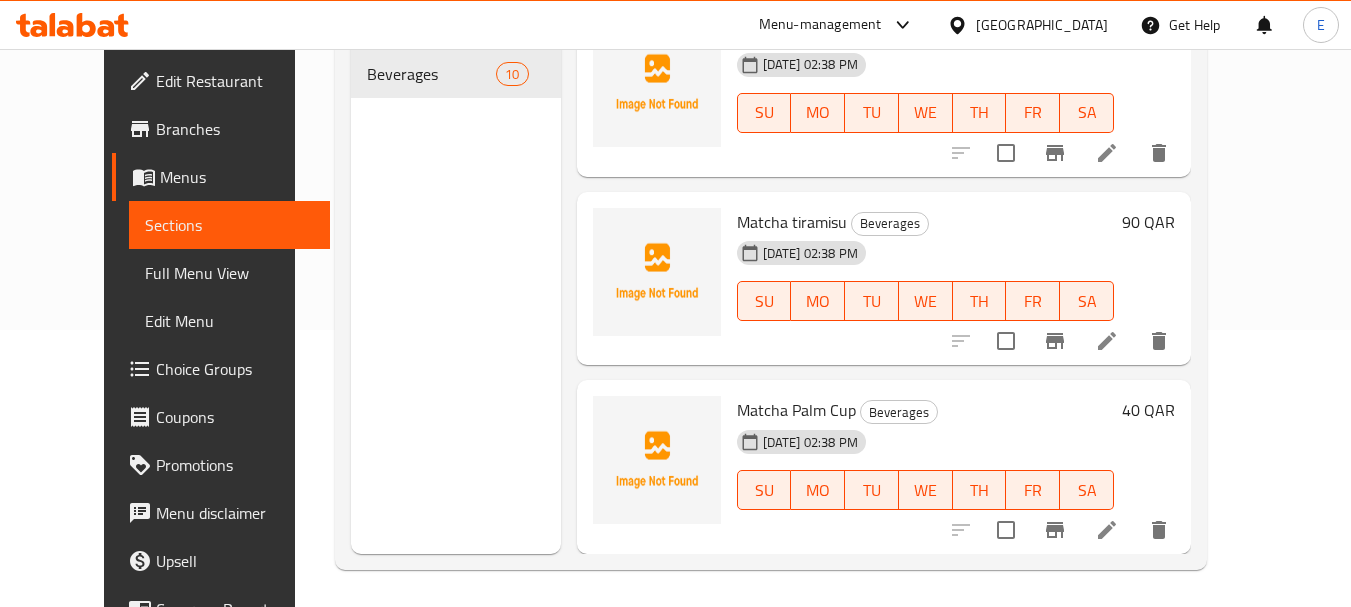 scroll, scrollTop: 280, scrollLeft: 0, axis: vertical 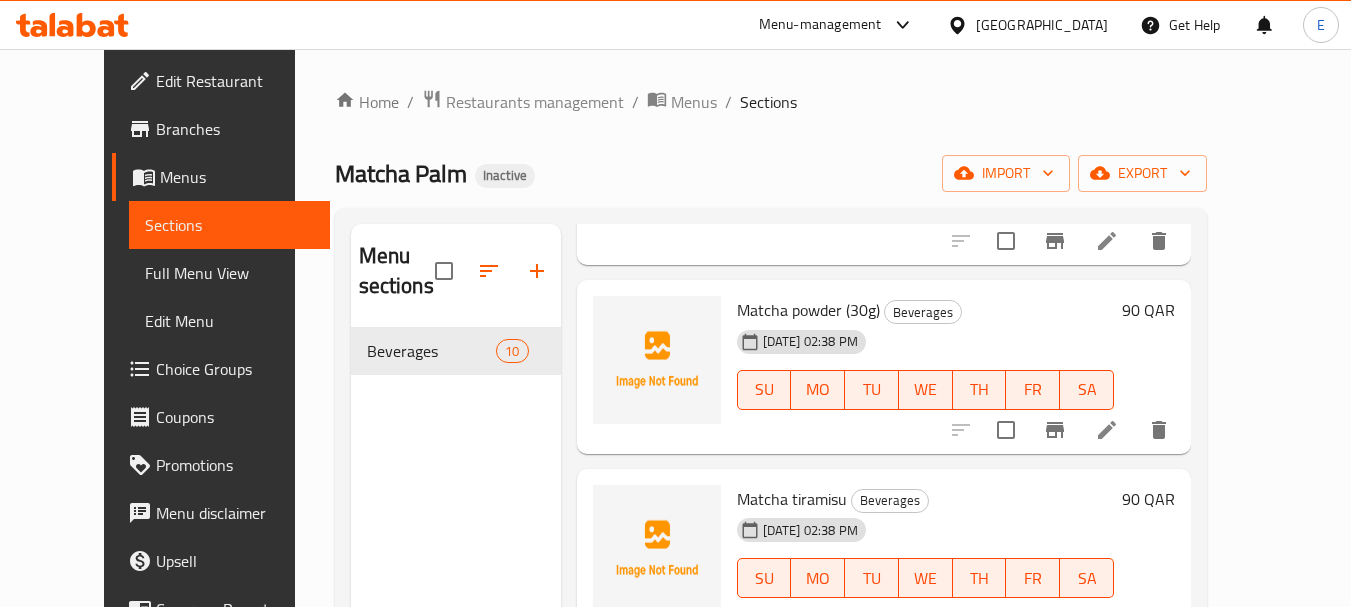 click on "Full Menu View" at bounding box center (229, 273) 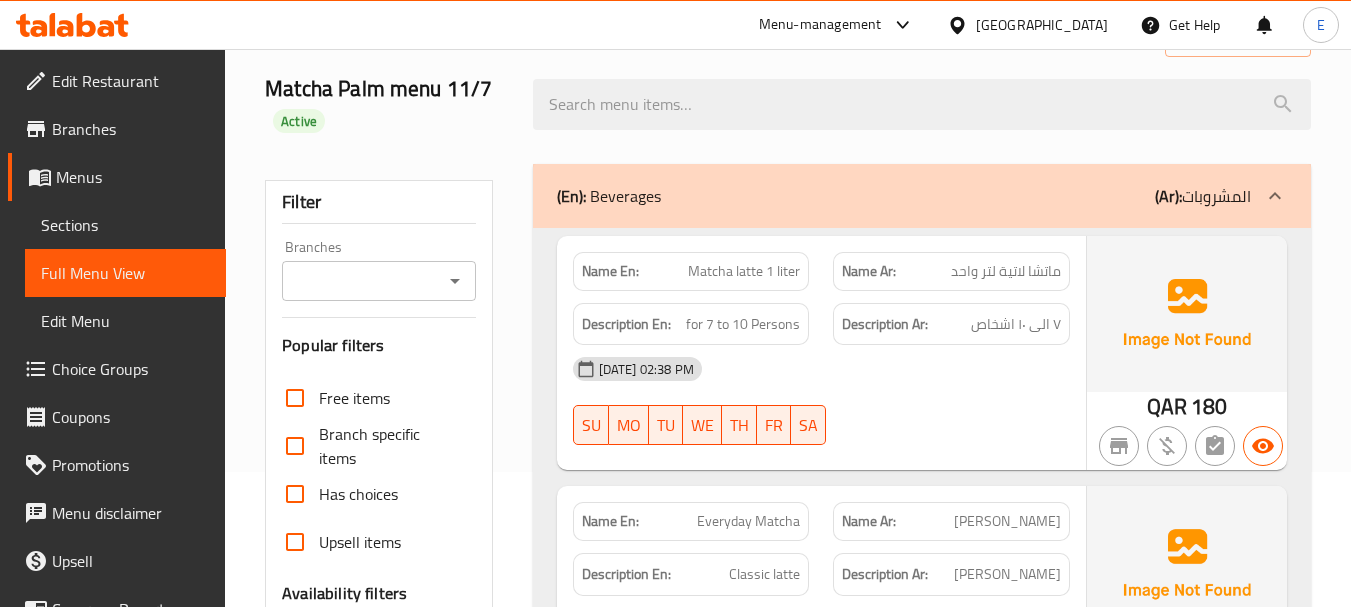 scroll, scrollTop: 140, scrollLeft: 0, axis: vertical 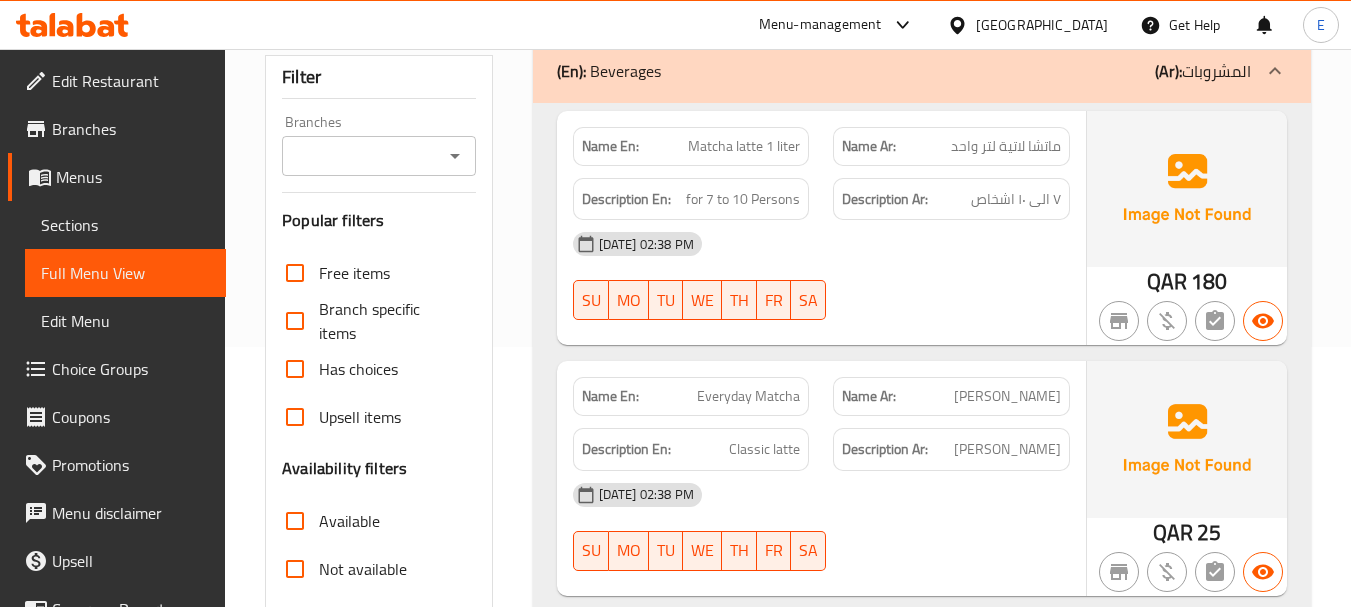 click on "ماتشا لاتية لتر واحد" at bounding box center (1006, 146) 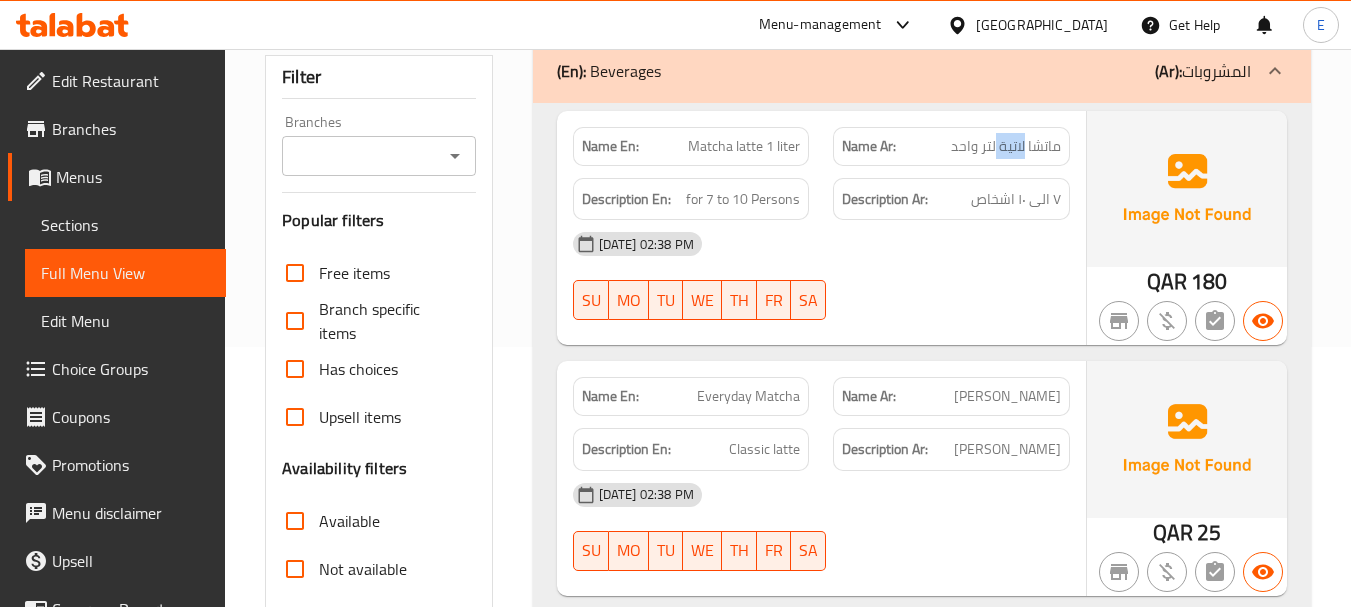 click on "ماتشا لاتية لتر واحد" at bounding box center (1006, 146) 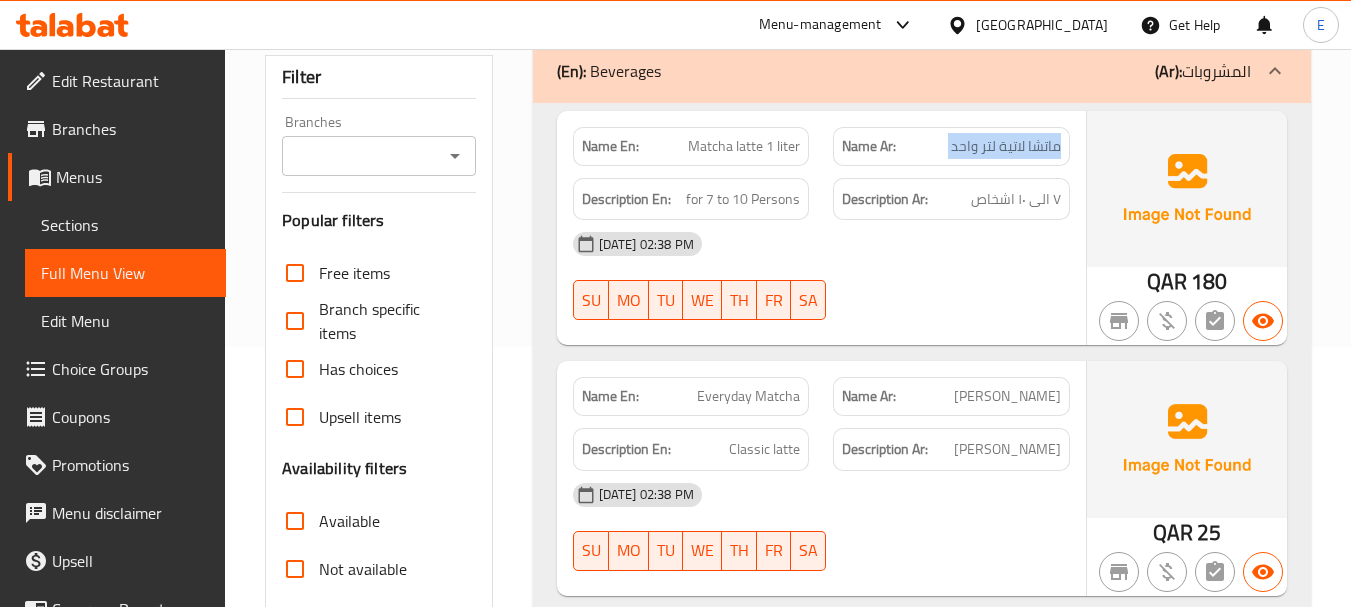 click on "ماتشا لاتية لتر واحد" at bounding box center (1006, 146) 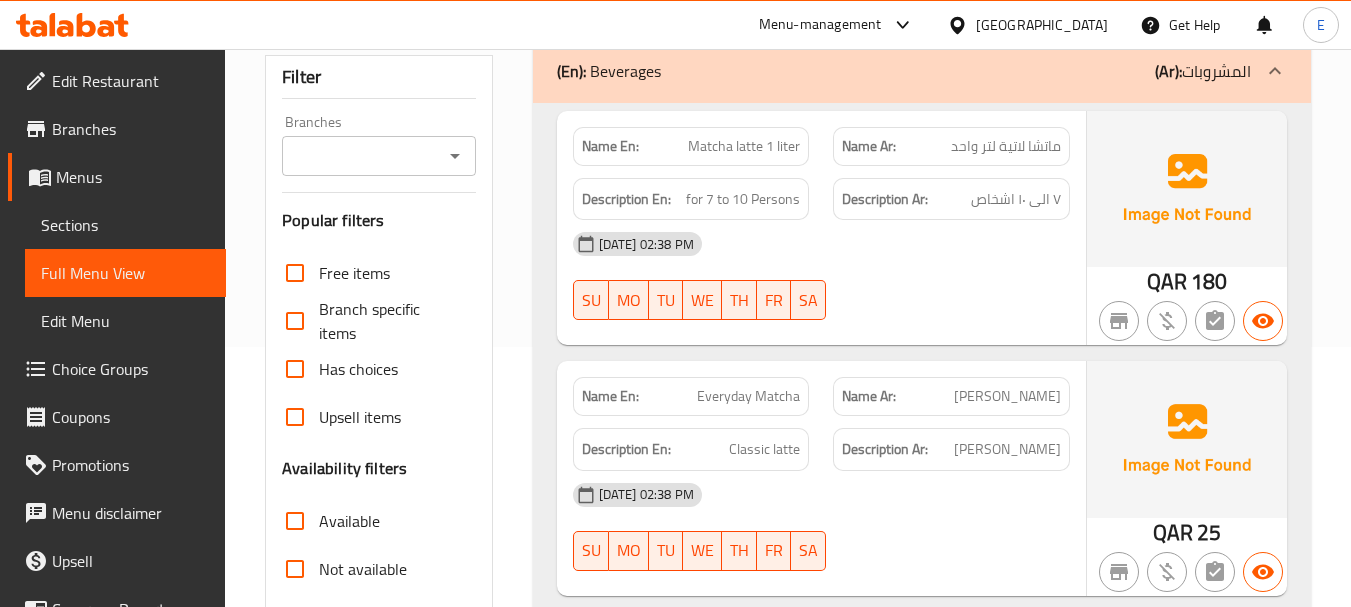 click on "Name En: Matcha latte 1 liter" at bounding box center [691, 146] 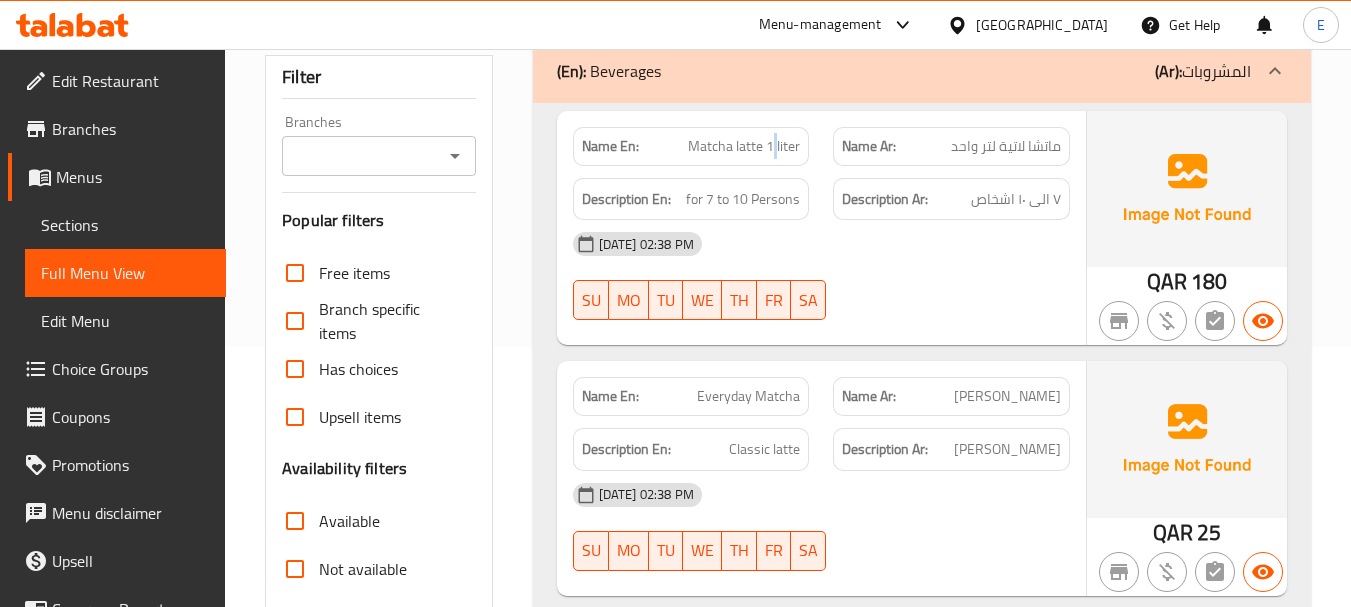 click on "Name En: Matcha latte 1 liter" at bounding box center [691, 146] 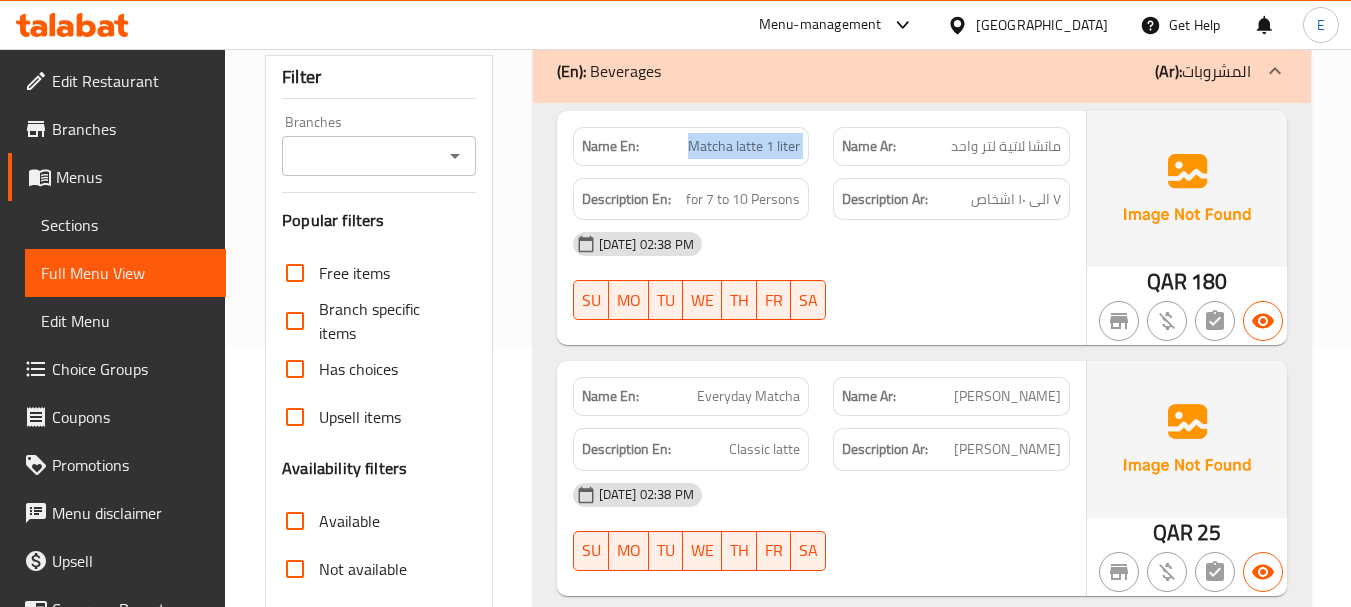 click on "Name En: Matcha latte 1 liter" at bounding box center [691, 146] 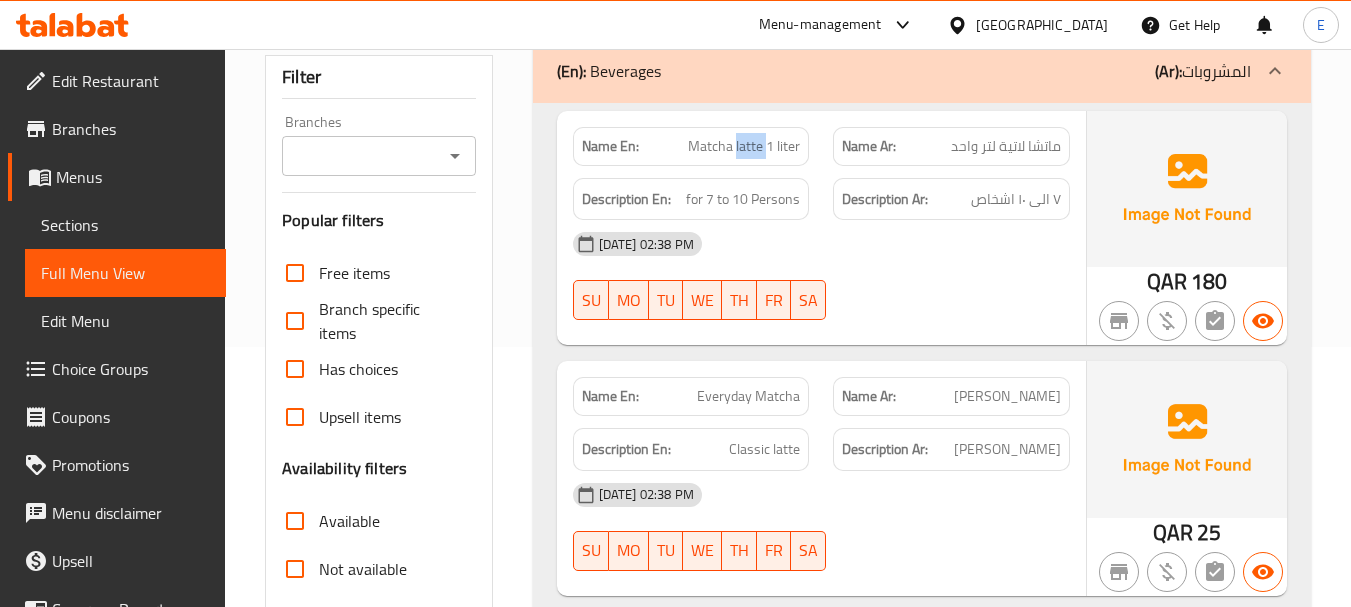 click on "Matcha latte 1 liter" at bounding box center (744, 146) 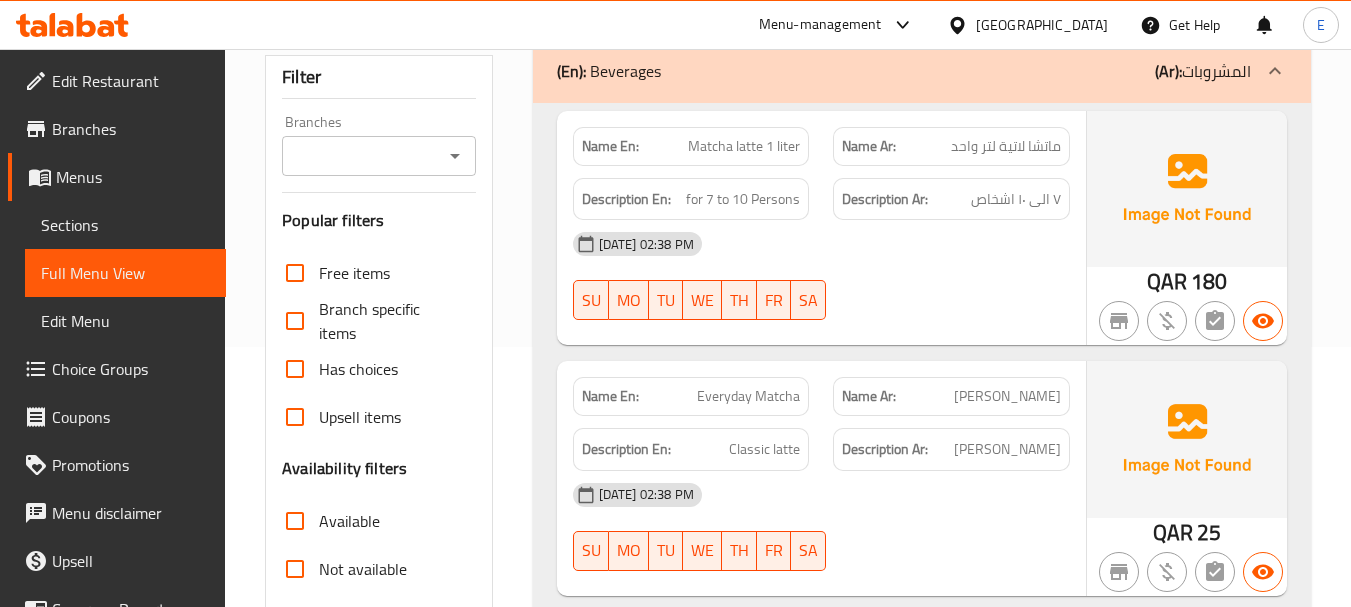 click on "ماتشا لاتية لتر واحد" at bounding box center (1006, 146) 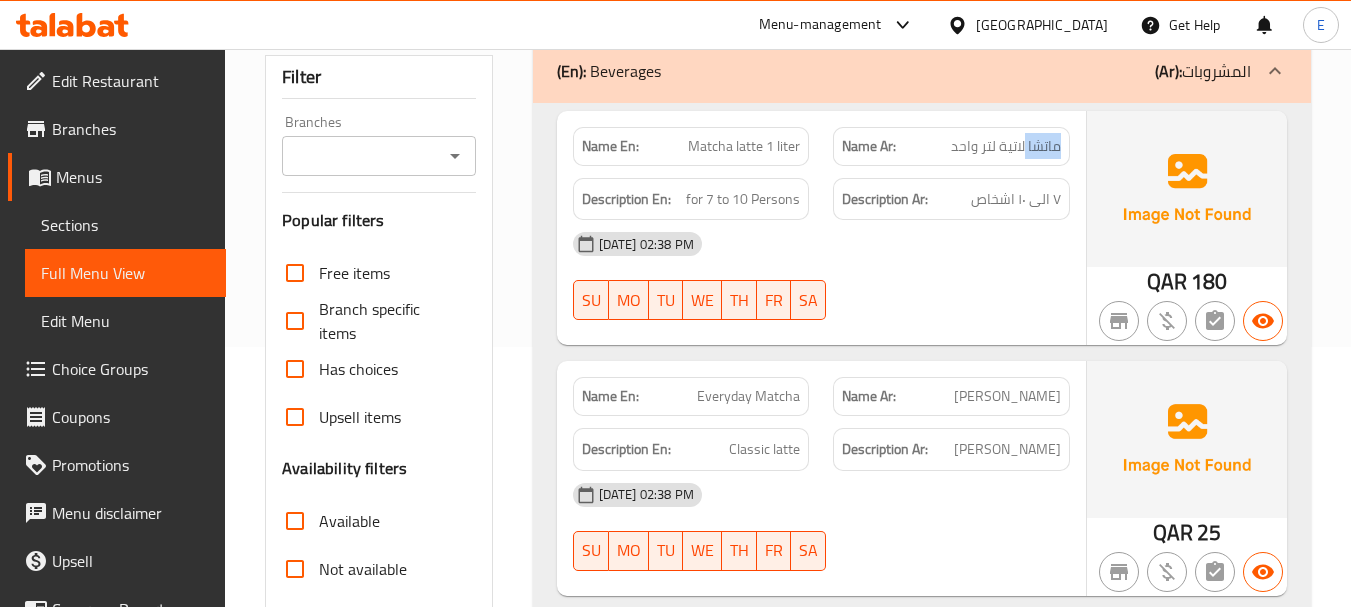 click on "ماتشا لاتية لتر واحد" at bounding box center (1006, 146) 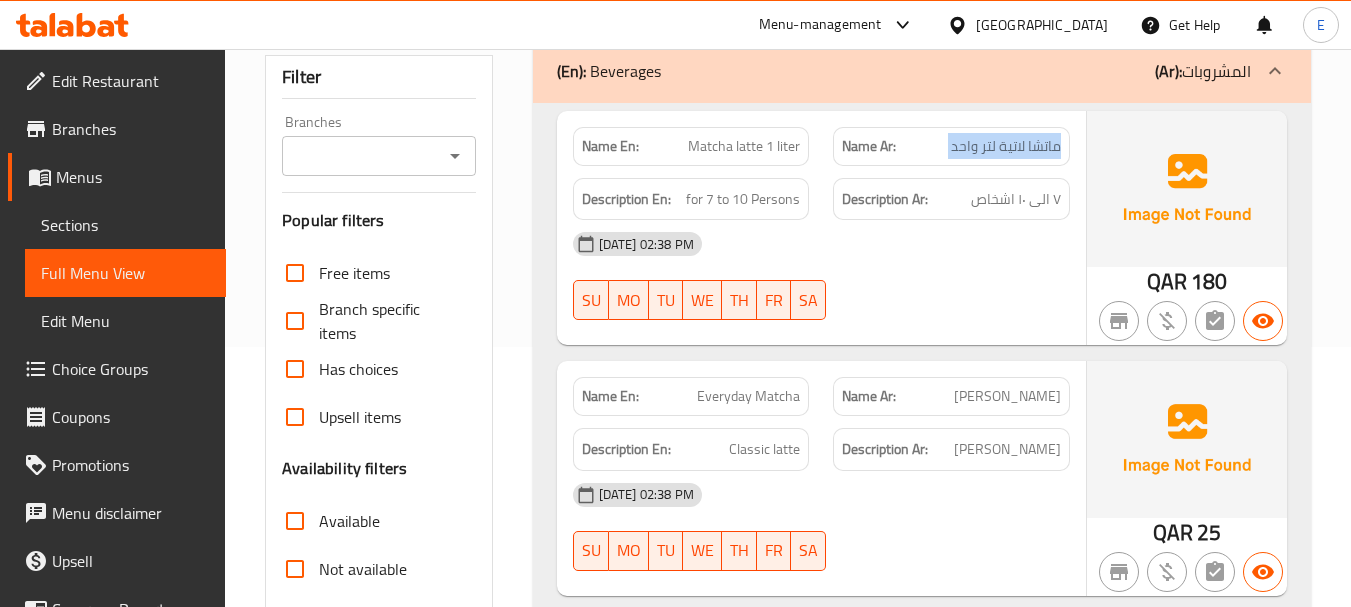 click on "ماتشا لاتية لتر واحد" at bounding box center (1006, 146) 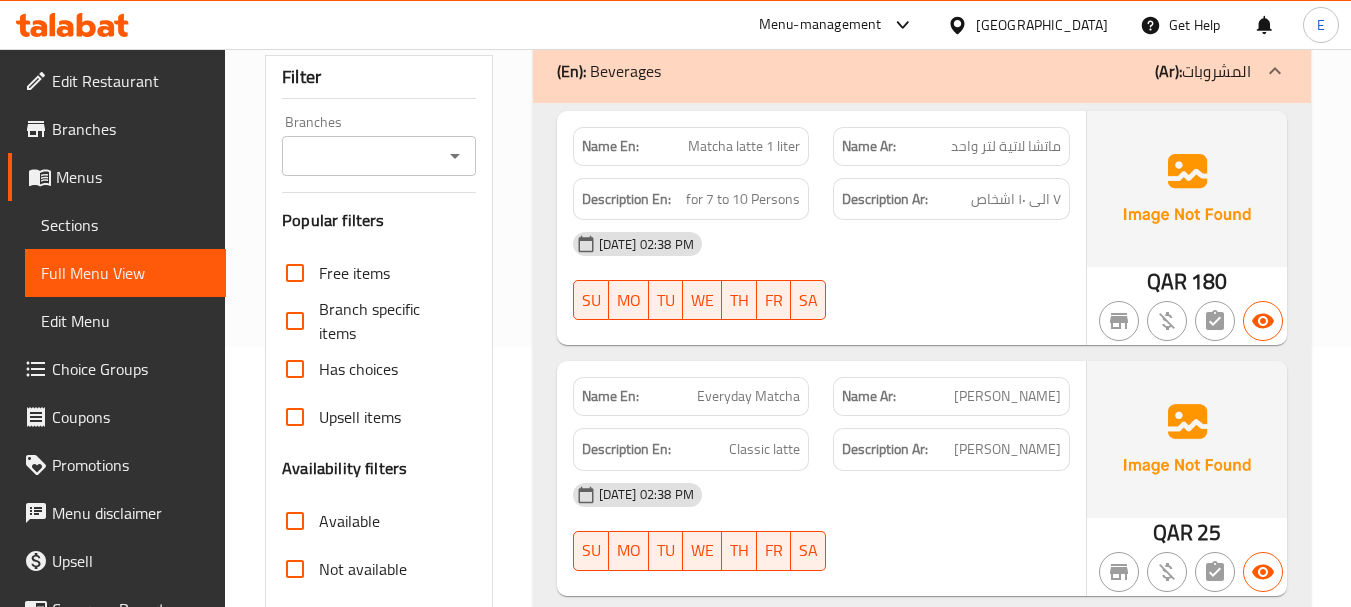 click on "Description En: for 7 to 10 Persons" at bounding box center (691, 199) 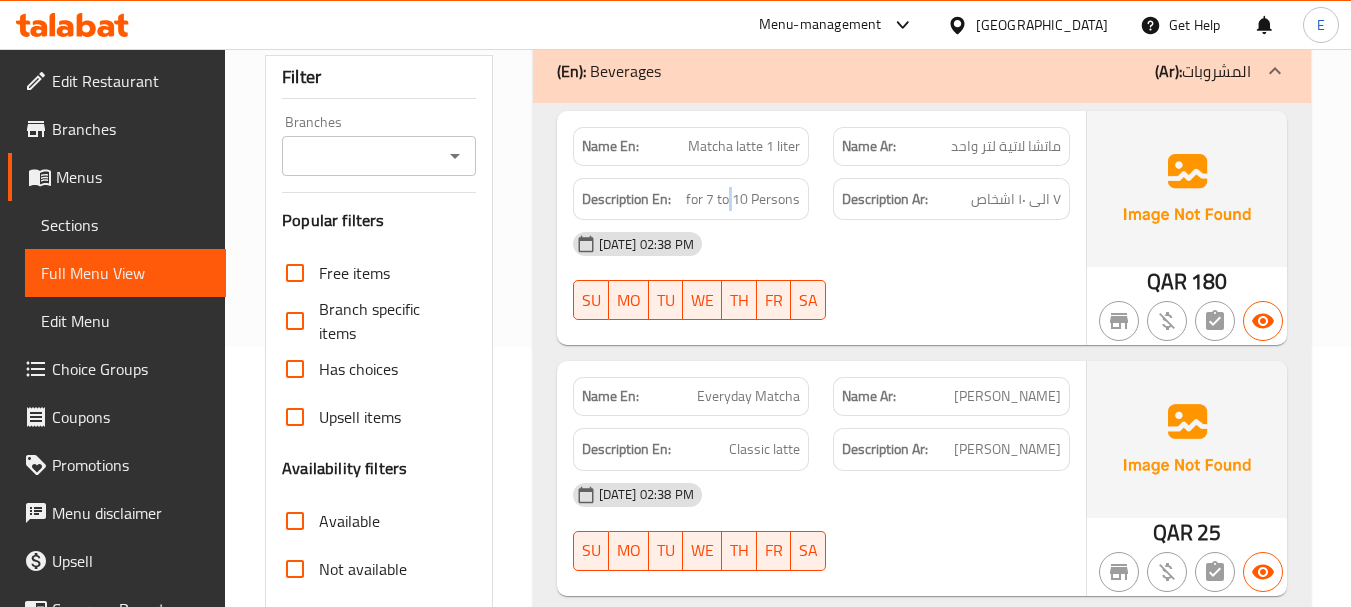 click on "Description En: for 7 to 10 Persons" at bounding box center (691, 199) 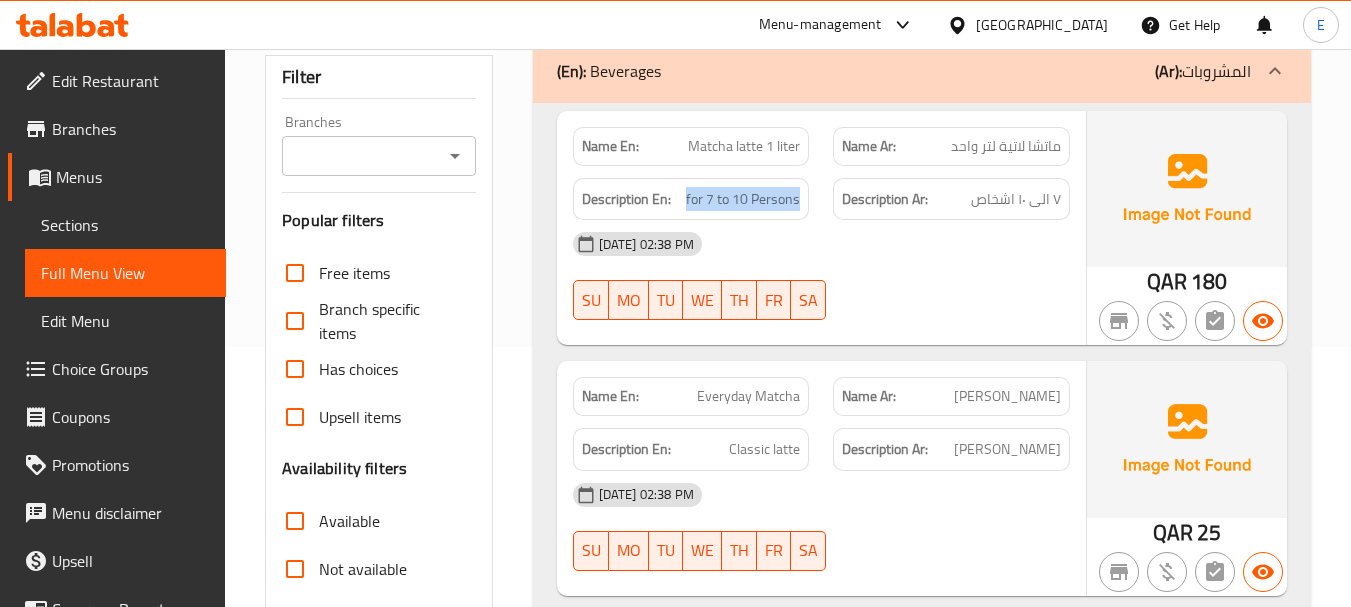 click on "Description En: for 7 to 10 Persons" at bounding box center [691, 199] 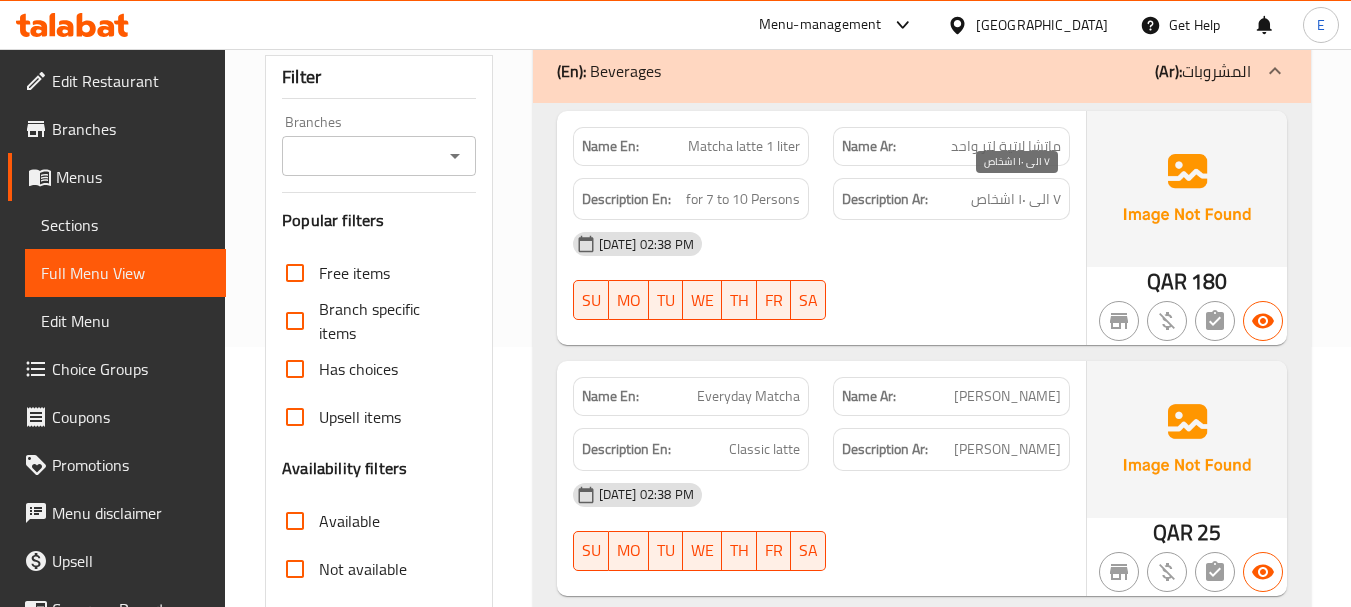 click on "٧ الى ١٠ اشخاص" at bounding box center (1016, 199) 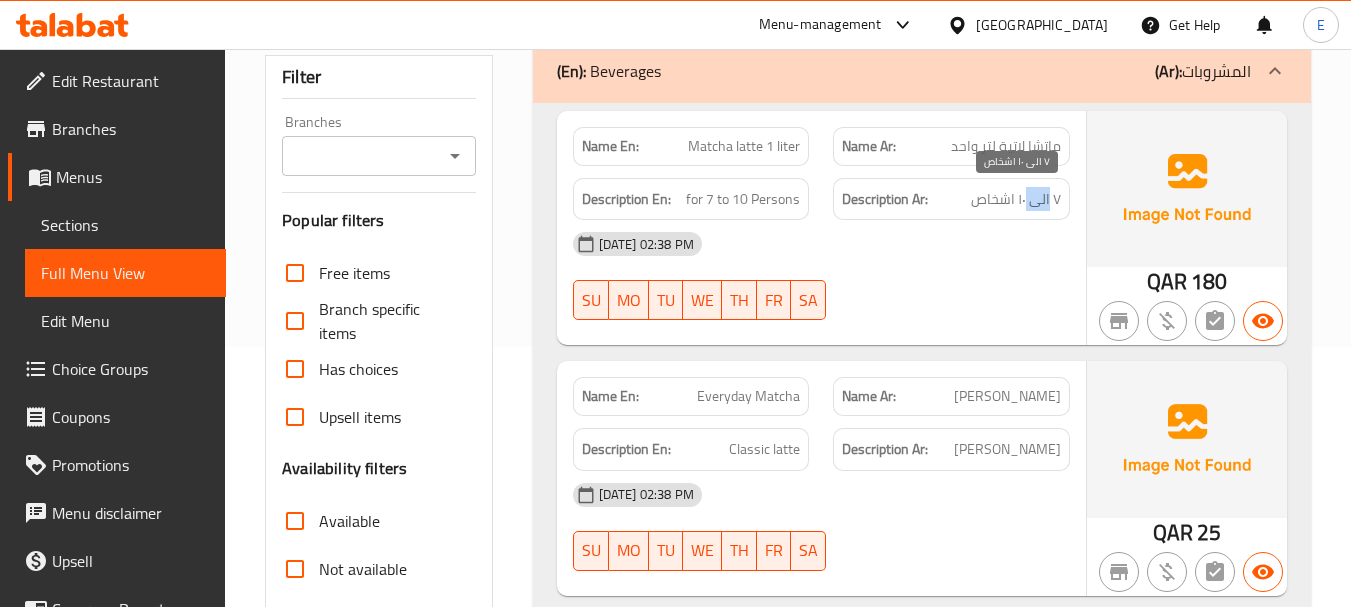 click on "٧ الى ١٠ اشخاص" at bounding box center [1016, 199] 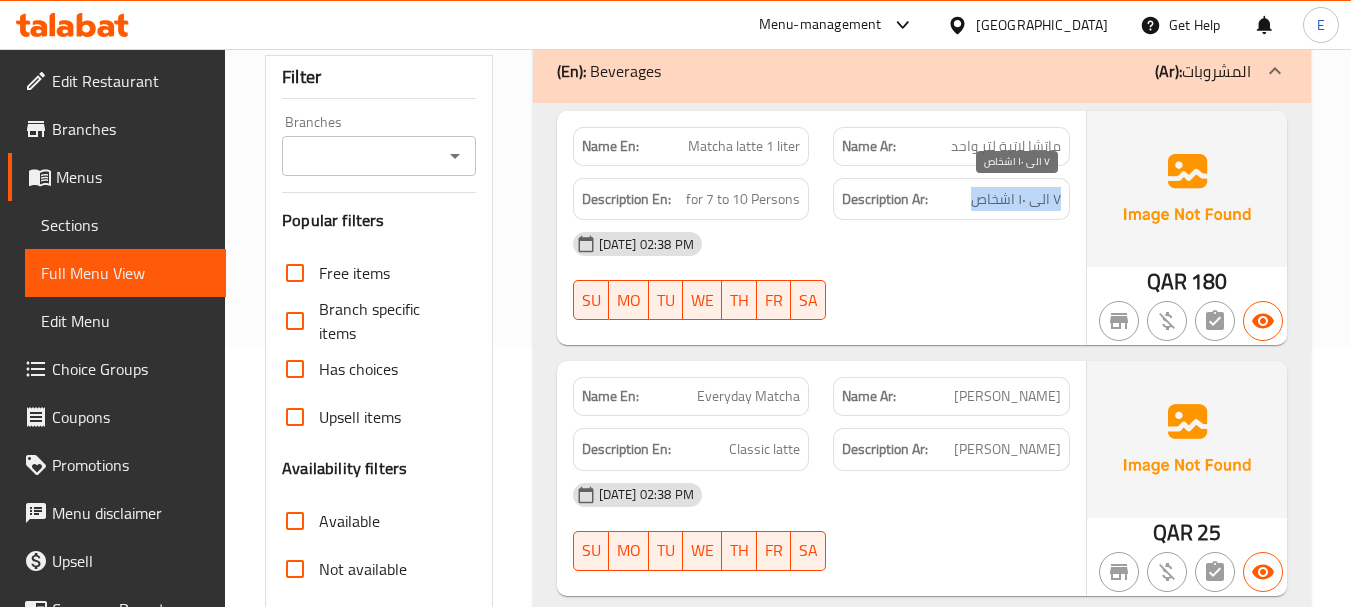 click on "٧ الى ١٠ اشخاص" at bounding box center (1016, 199) 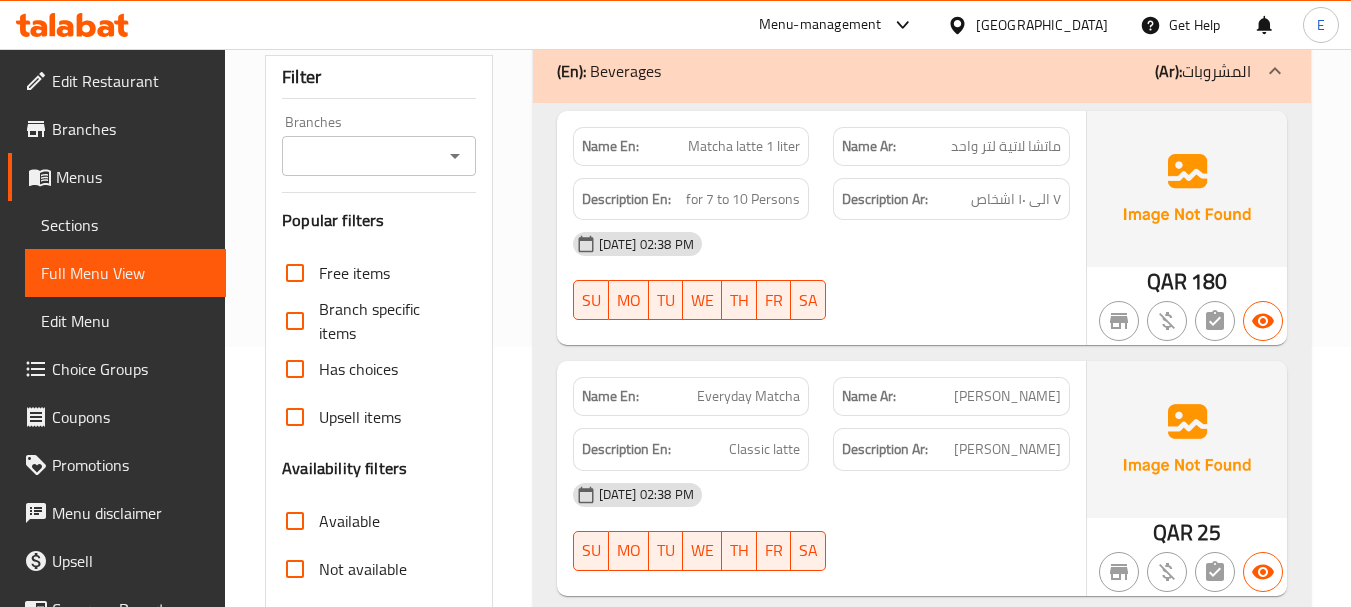 click at bounding box center [951, 320] 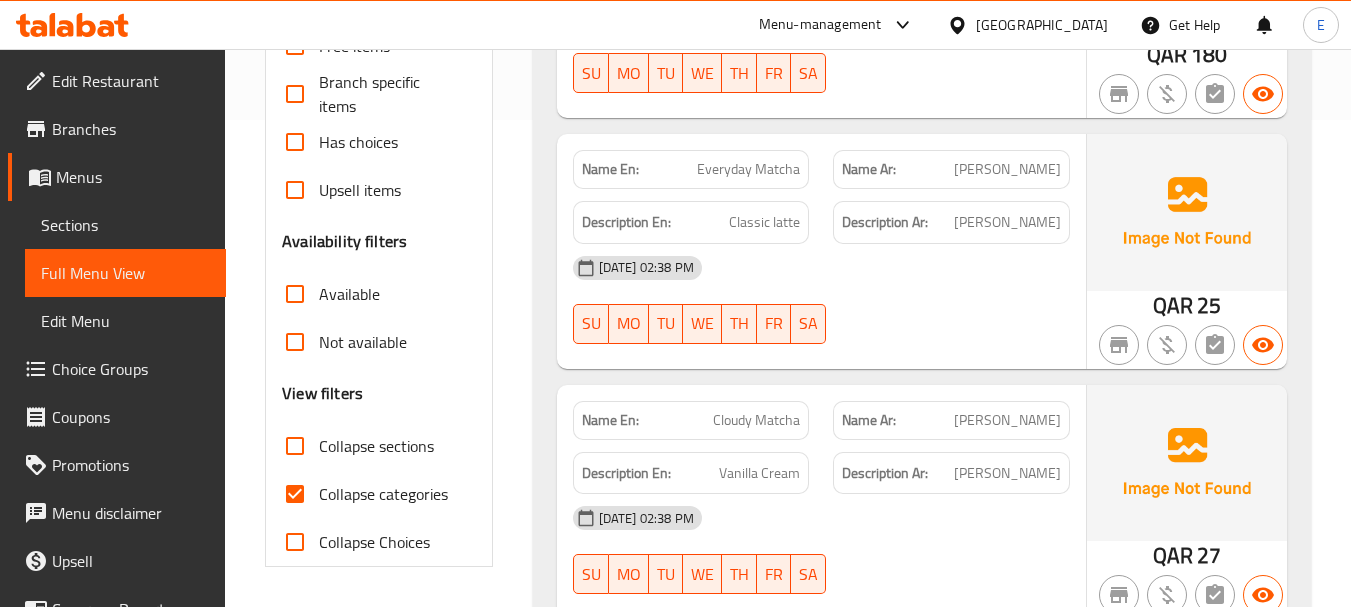 scroll, scrollTop: 541, scrollLeft: 0, axis: vertical 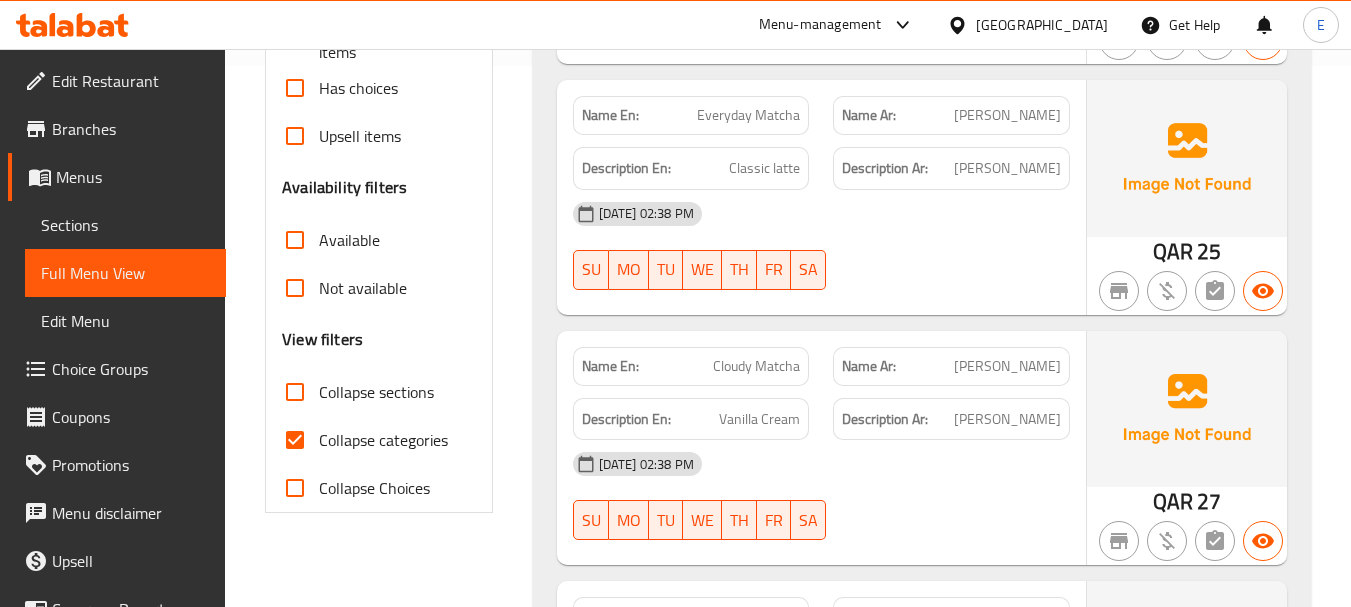 click on "Everyday Matcha" at bounding box center [748, 115] 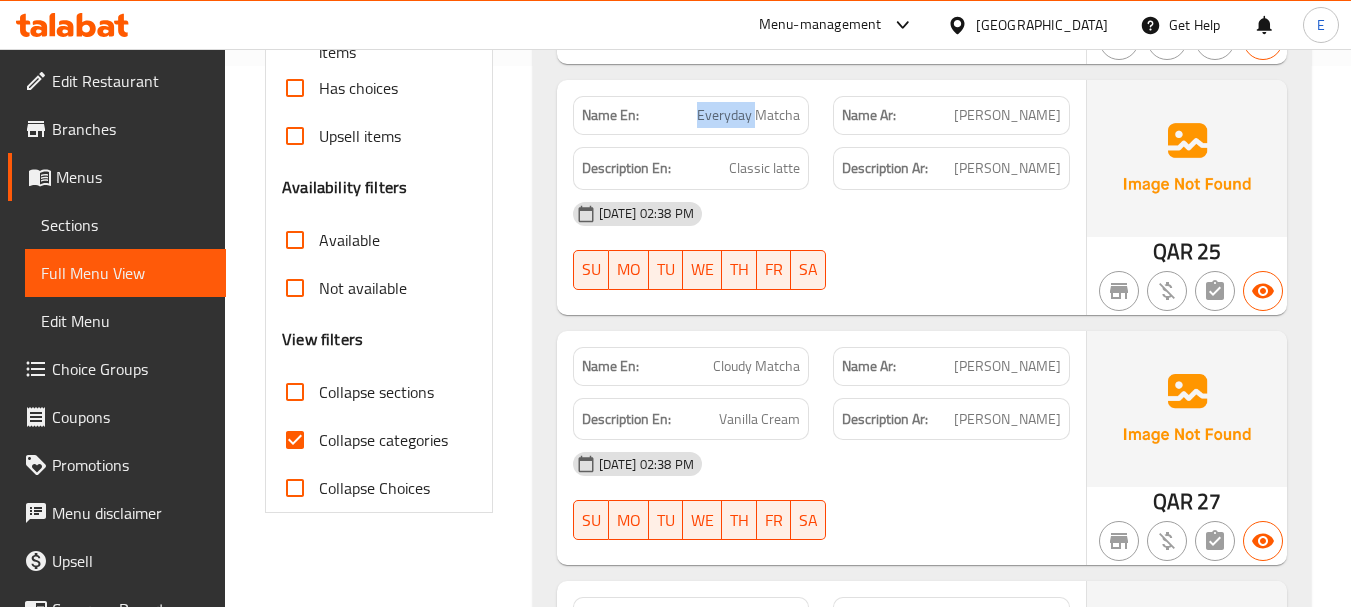 click on "Everyday Matcha" at bounding box center [748, 115] 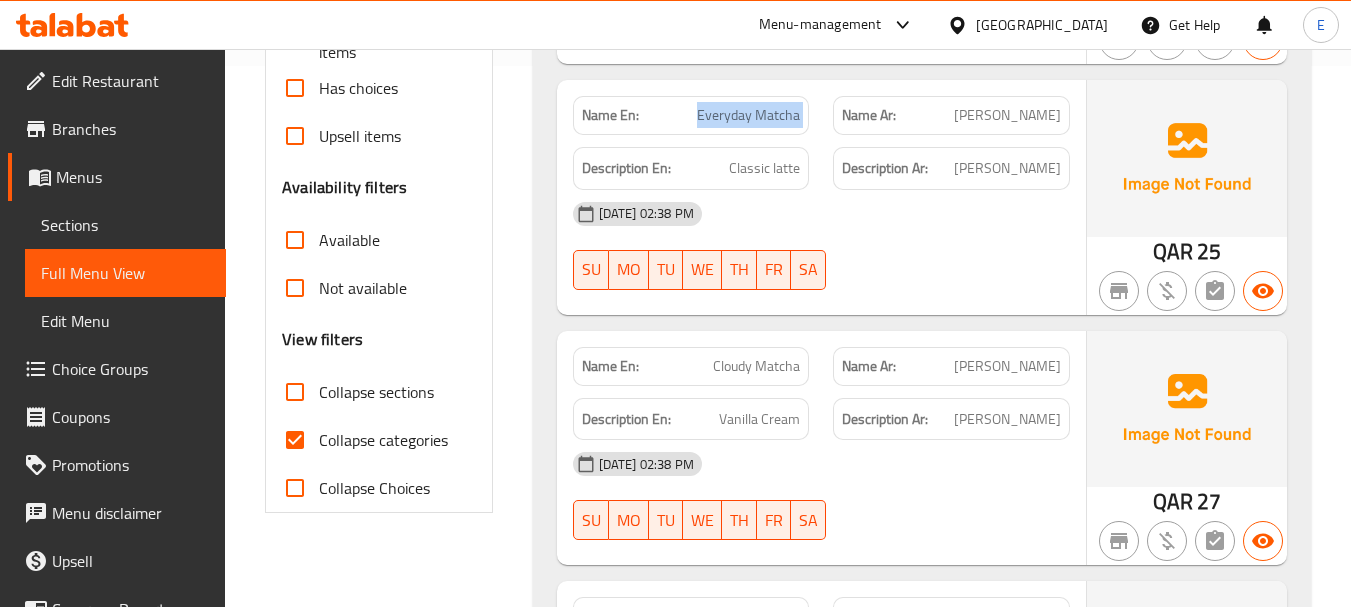 click on "Everyday Matcha" at bounding box center [748, 115] 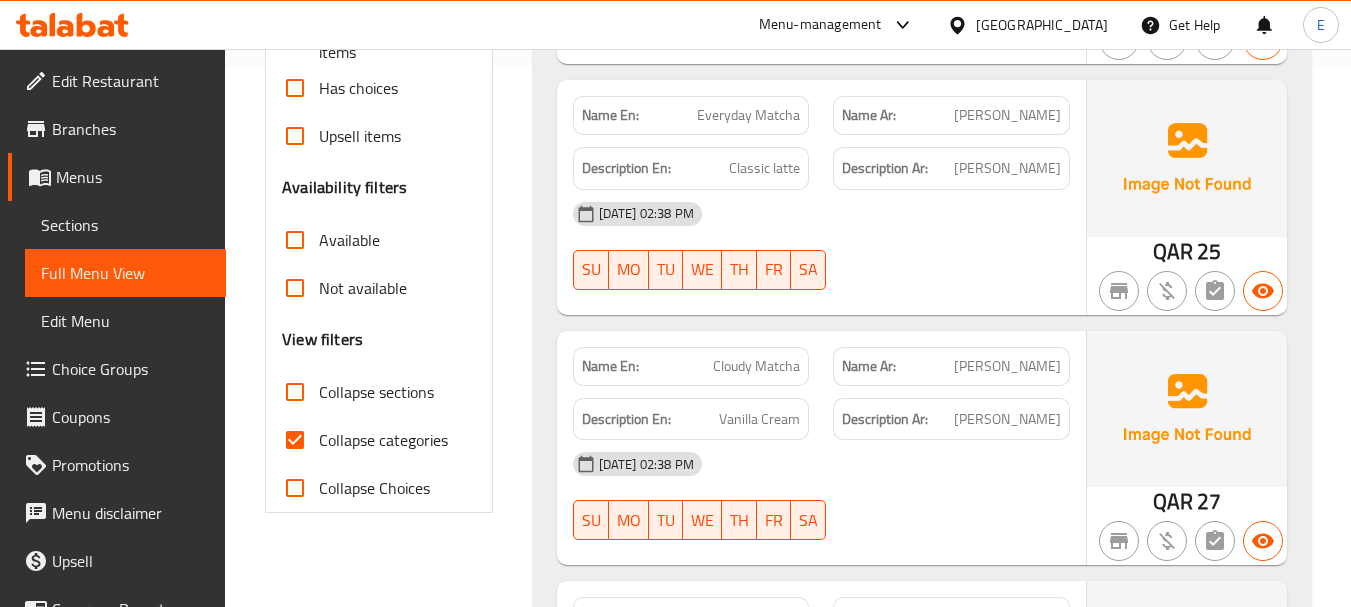 click on "[PERSON_NAME]" at bounding box center (1007, 115) 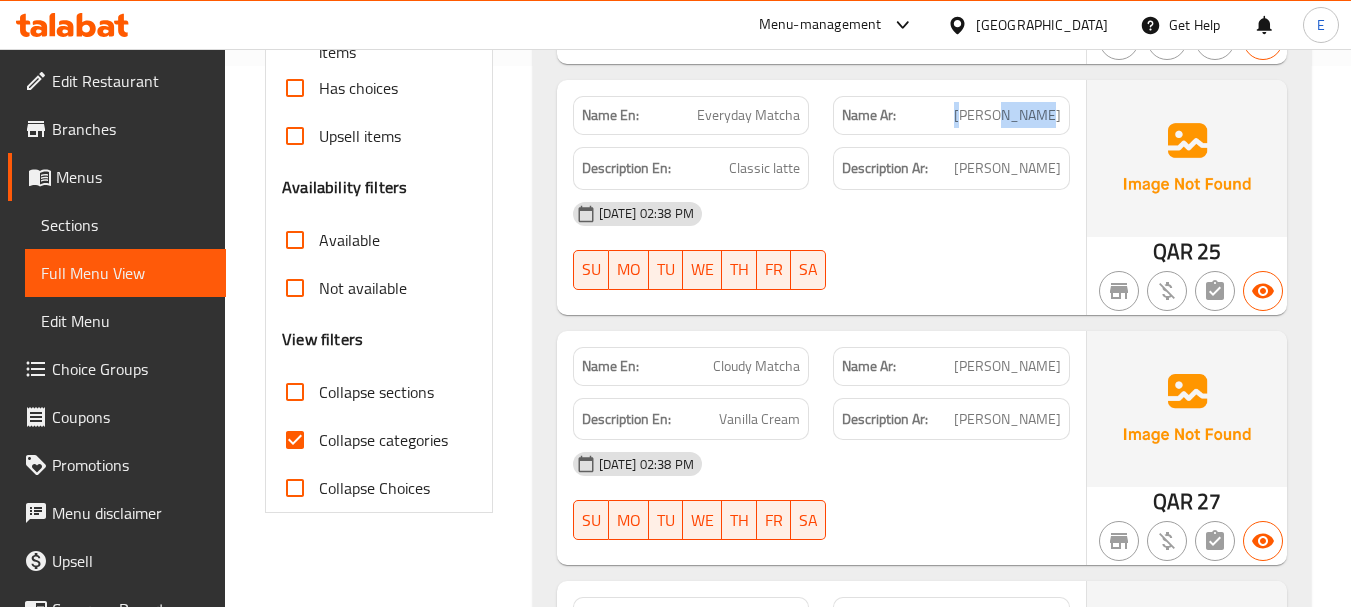 click on "[PERSON_NAME]" at bounding box center (1007, 115) 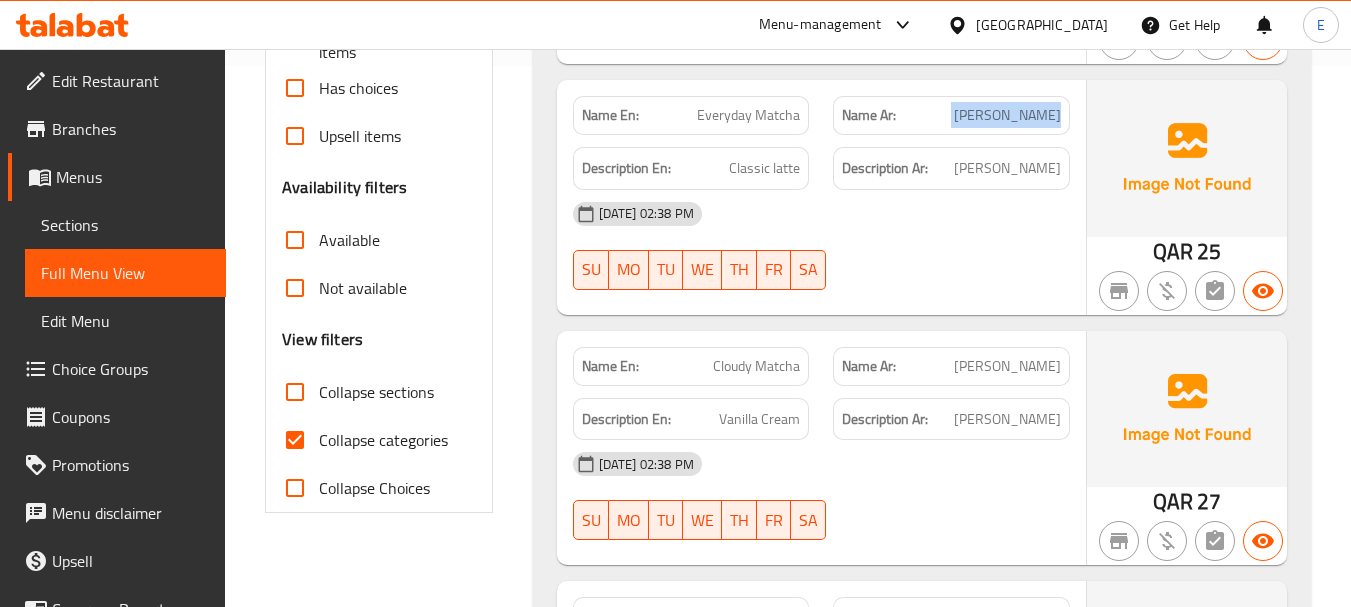 click on "[PERSON_NAME]" at bounding box center (1007, 115) 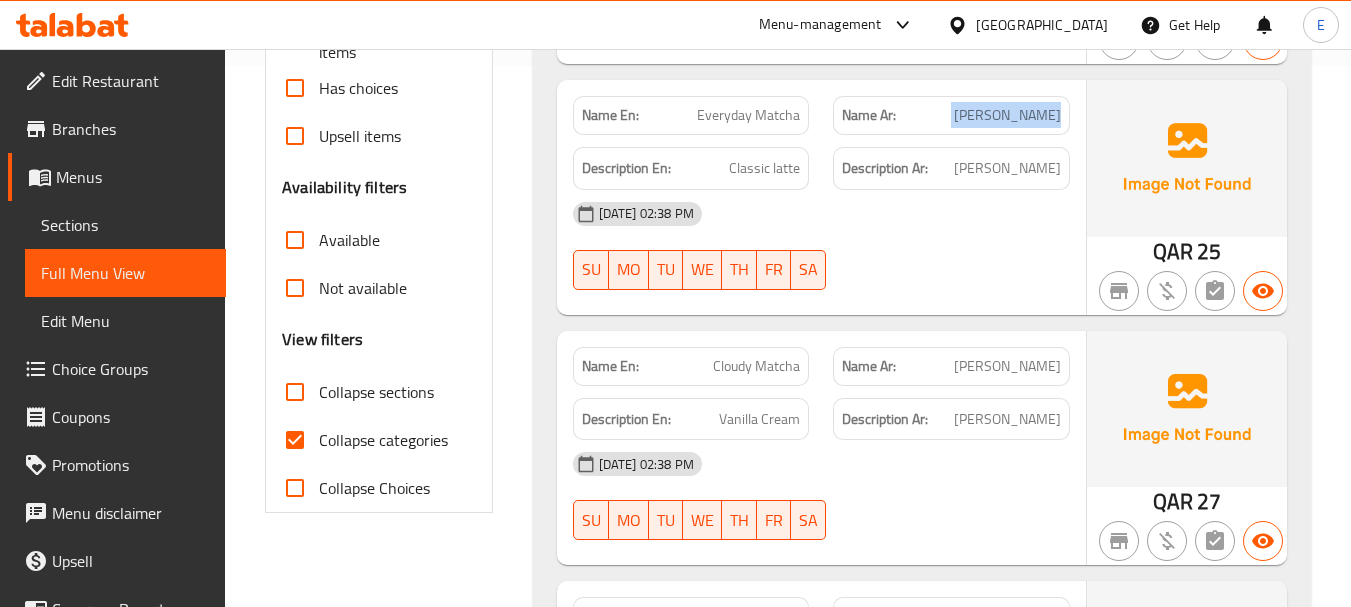 click on "[PERSON_NAME]" at bounding box center [1007, 115] 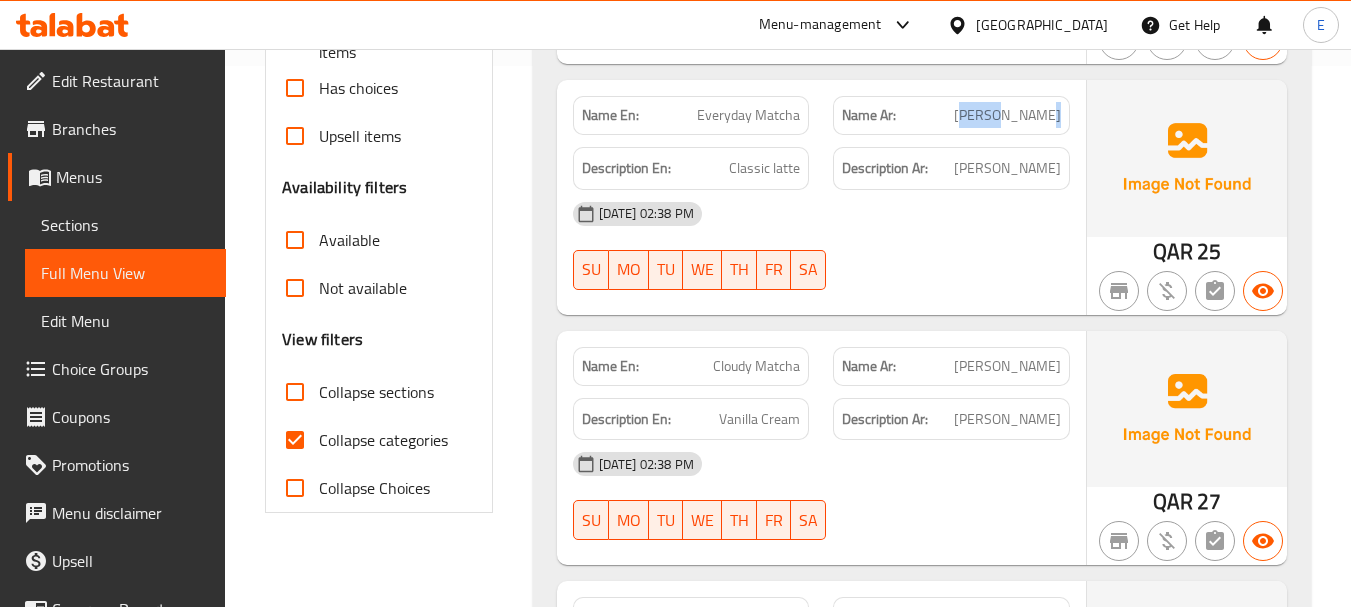 click on "[PERSON_NAME]" at bounding box center (1007, 115) 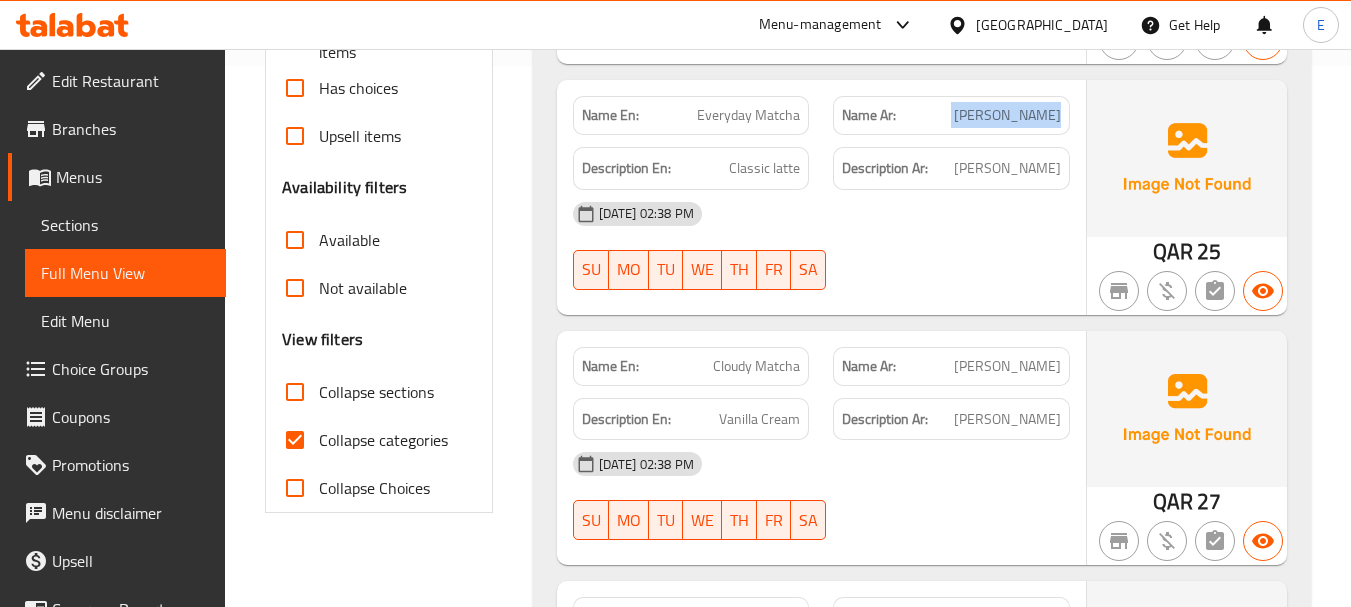 click on "[PERSON_NAME]" at bounding box center (1007, 115) 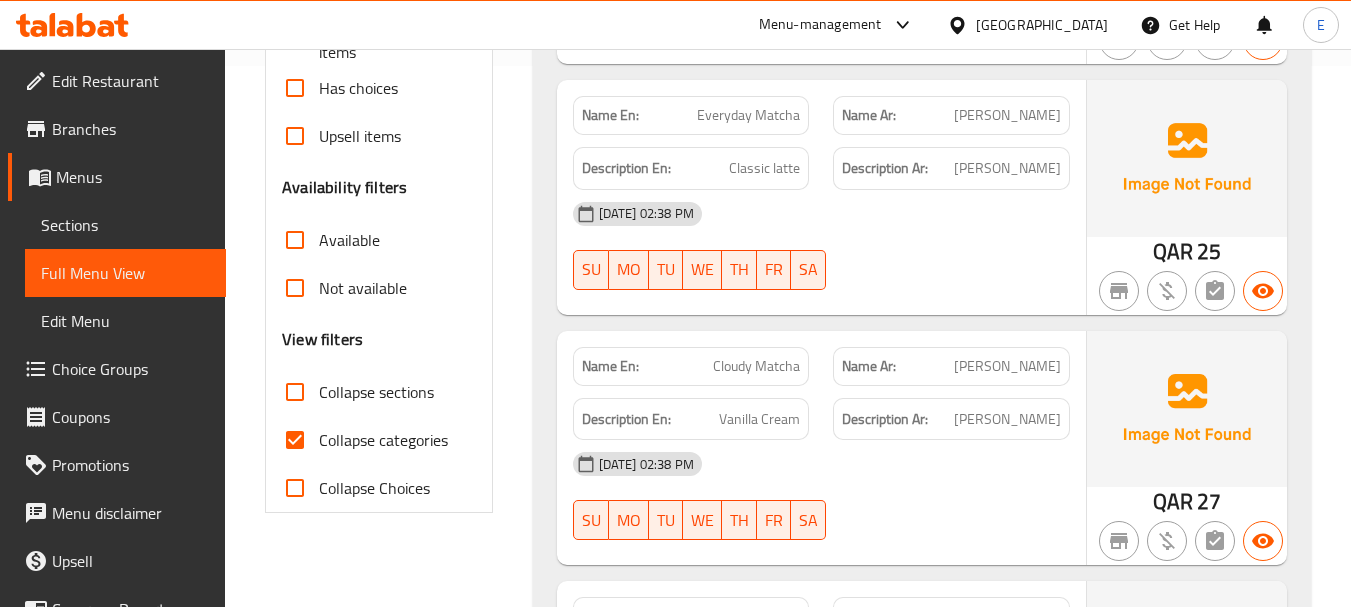 click on "Name En: Everyday Matcha" at bounding box center [691, 115] 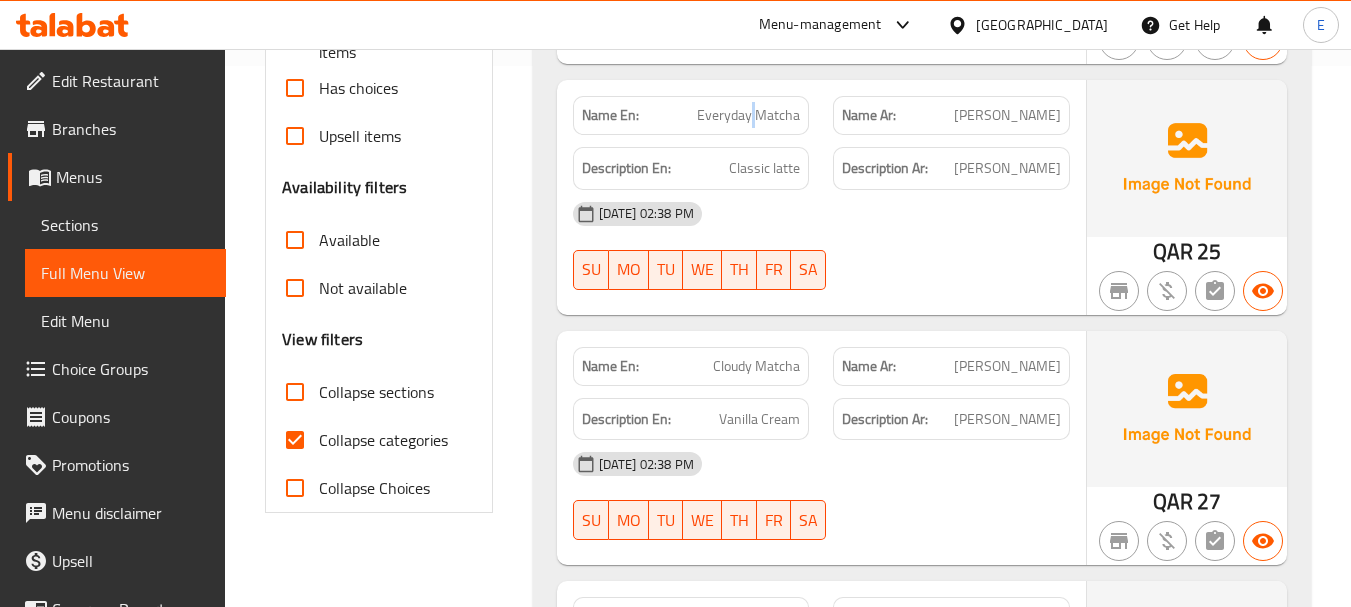 click on "Name En: Everyday Matcha" at bounding box center [691, 115] 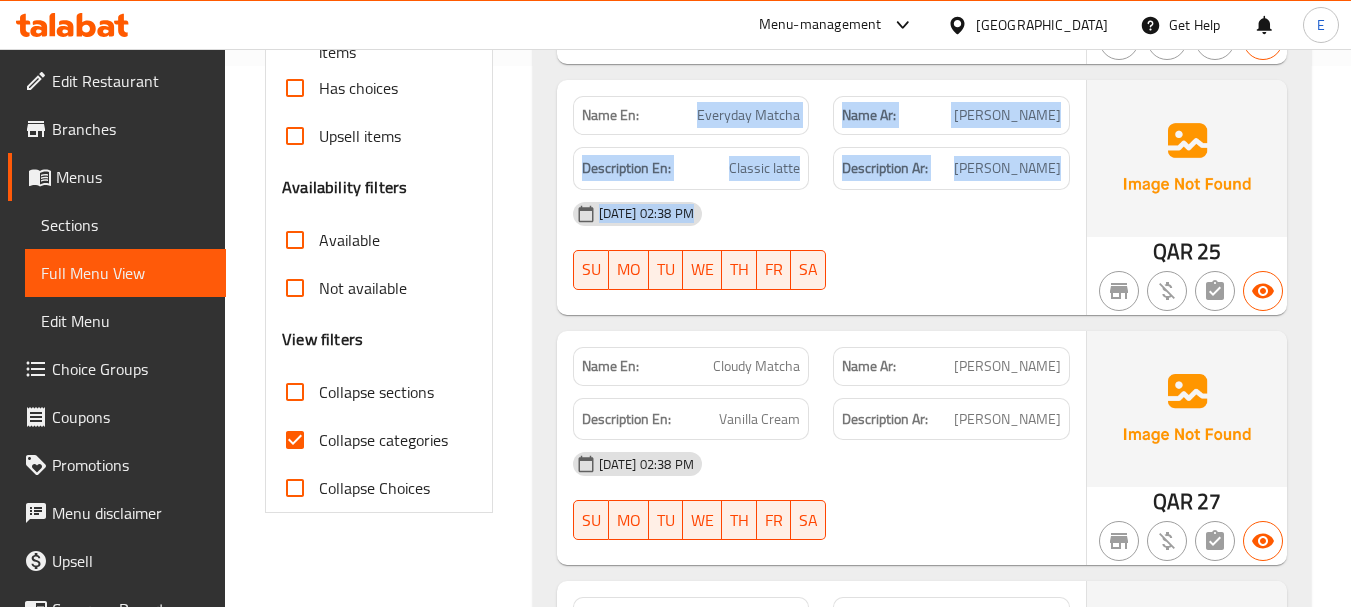 drag, startPoint x: 752, startPoint y: 131, endPoint x: 894, endPoint y: 526, distance: 419.74875 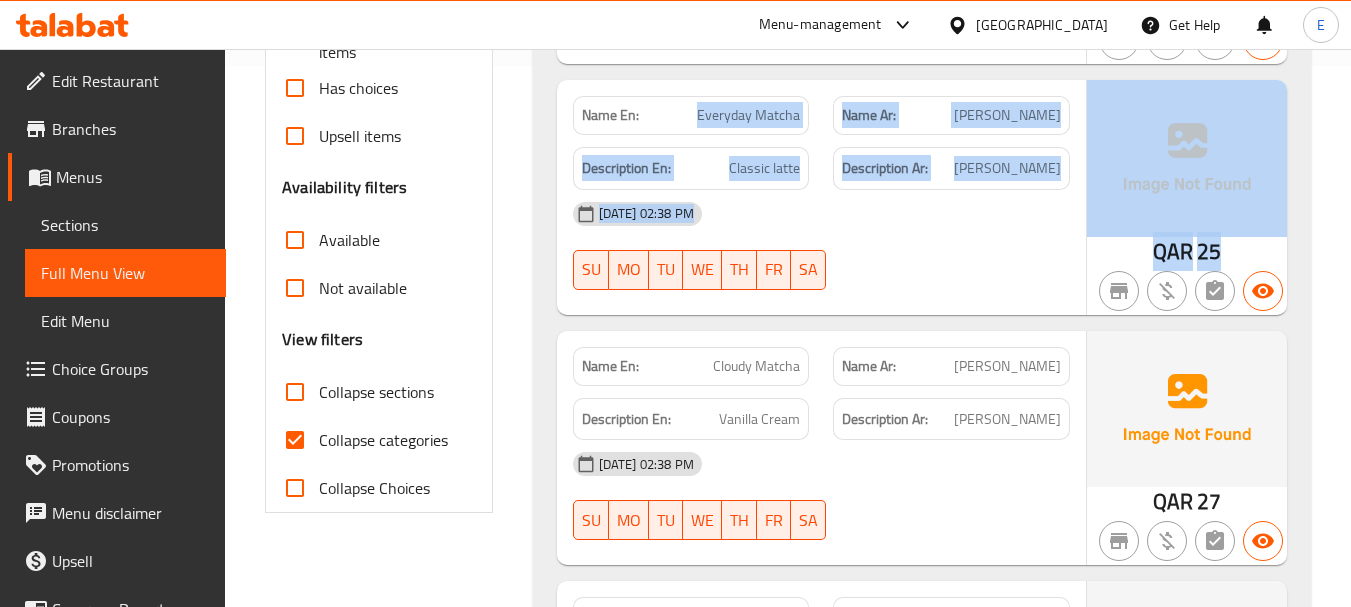 click on "[DATE] 02:38 PM" at bounding box center (821, 214) 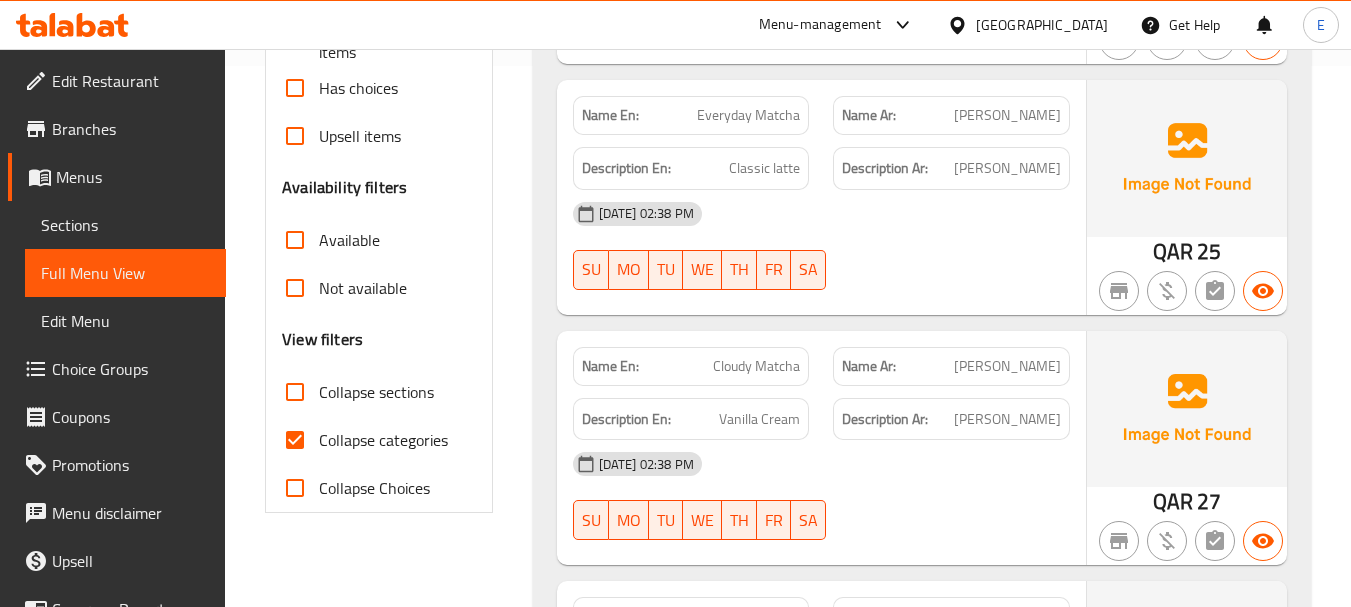 click on "[PERSON_NAME]" at bounding box center (1007, 115) 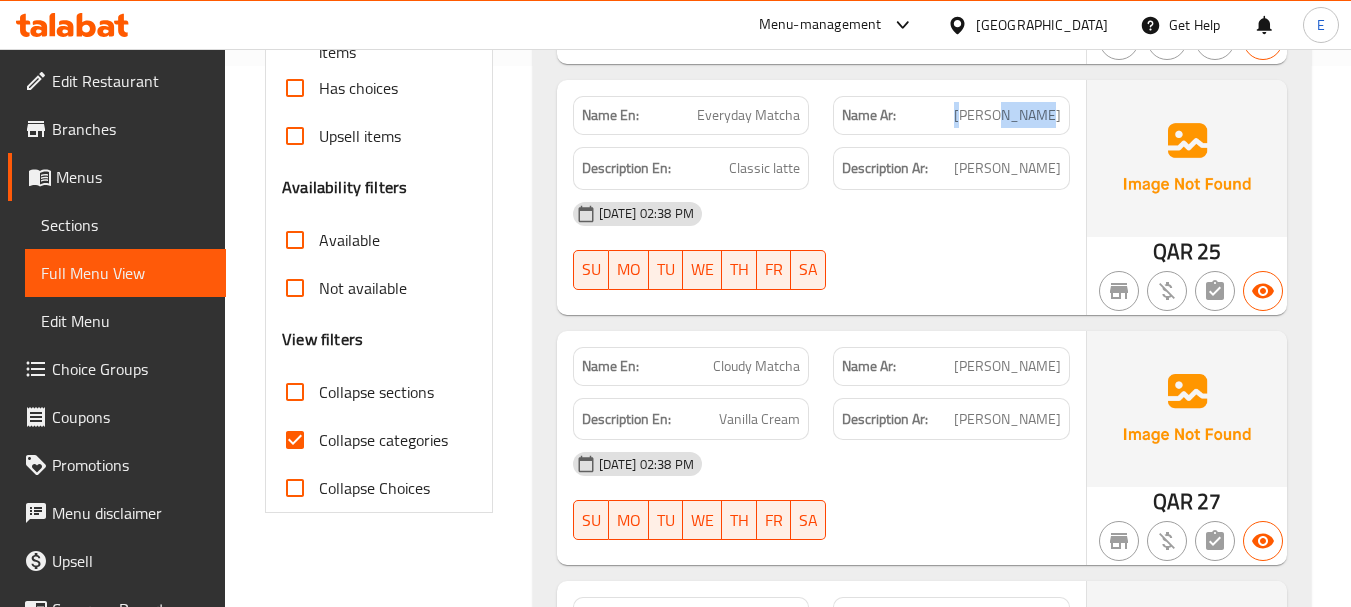 click on "[PERSON_NAME]" at bounding box center (1007, 115) 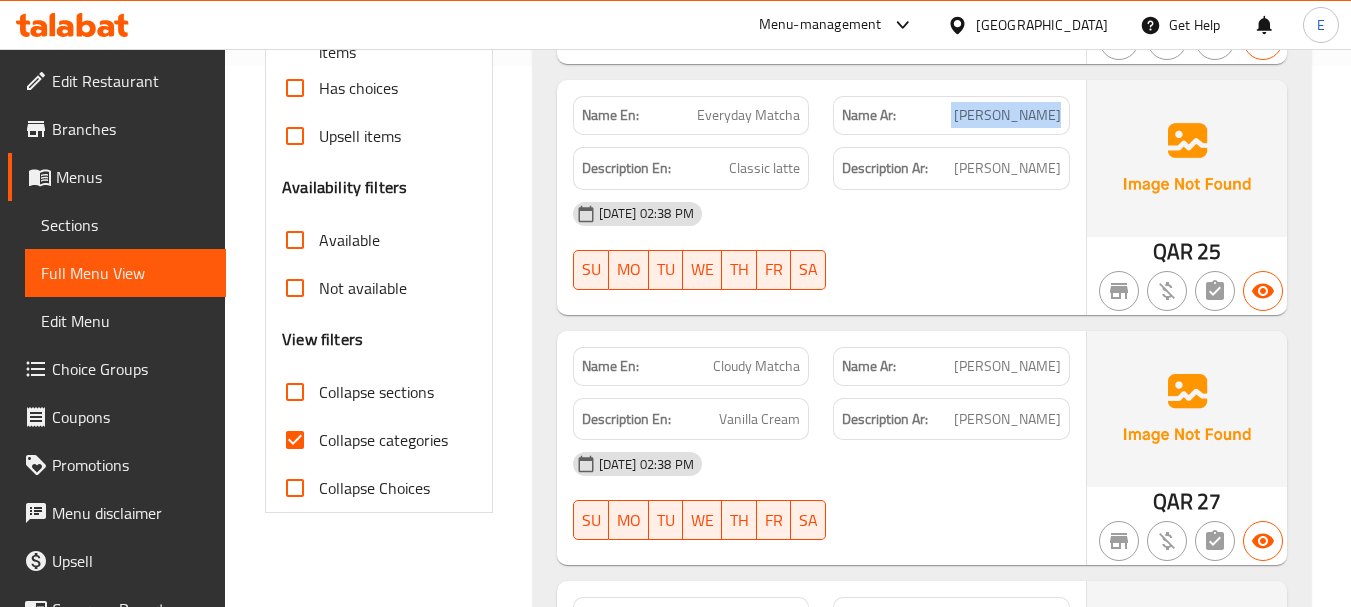 click on "[PERSON_NAME]" at bounding box center (1007, 115) 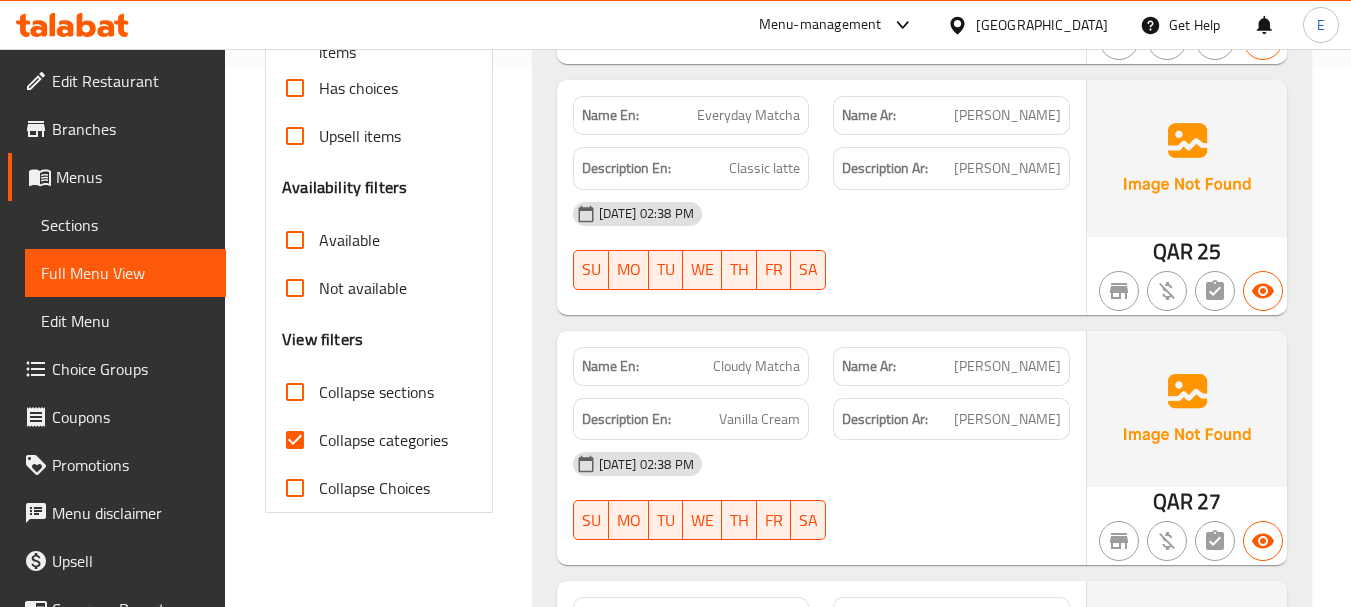 click on "Everyday Matcha" at bounding box center [748, 115] 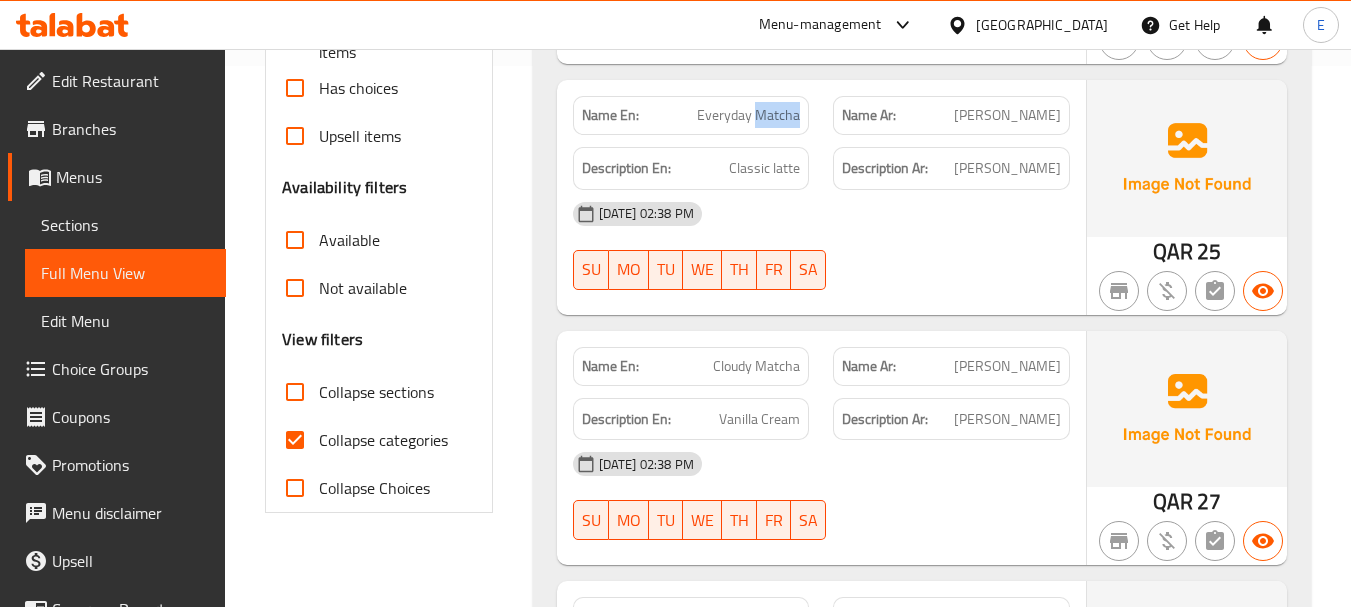 click on "Everyday Matcha" at bounding box center [748, 115] 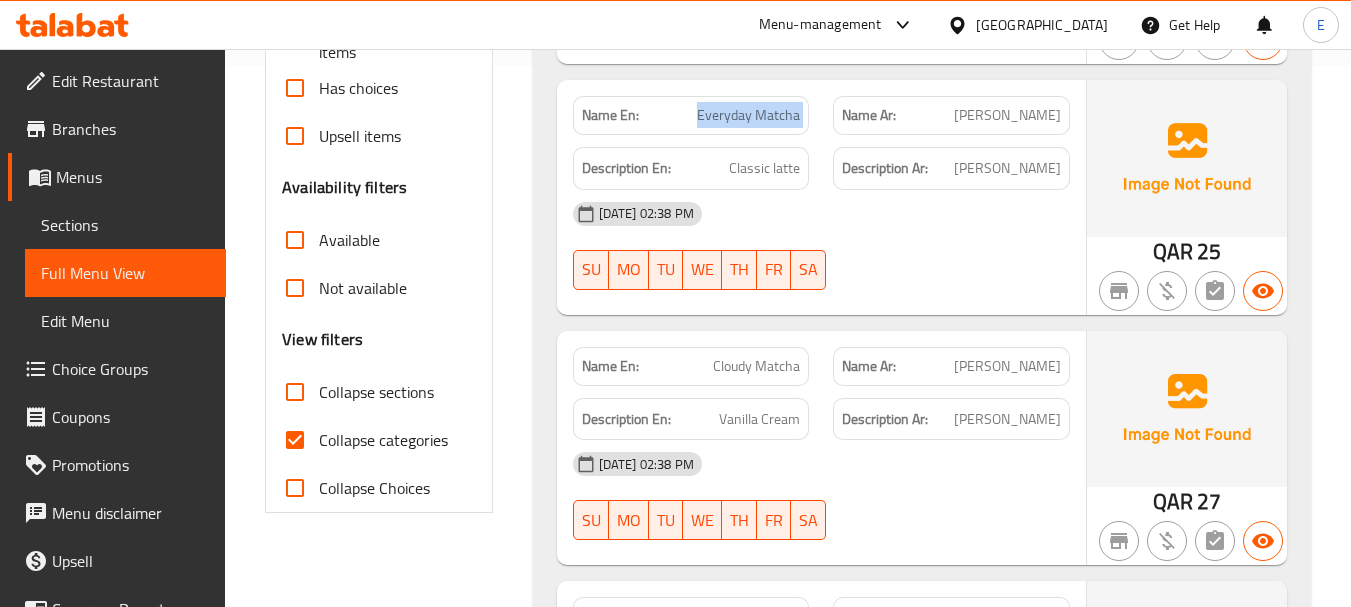 click on "Everyday Matcha" at bounding box center (748, 115) 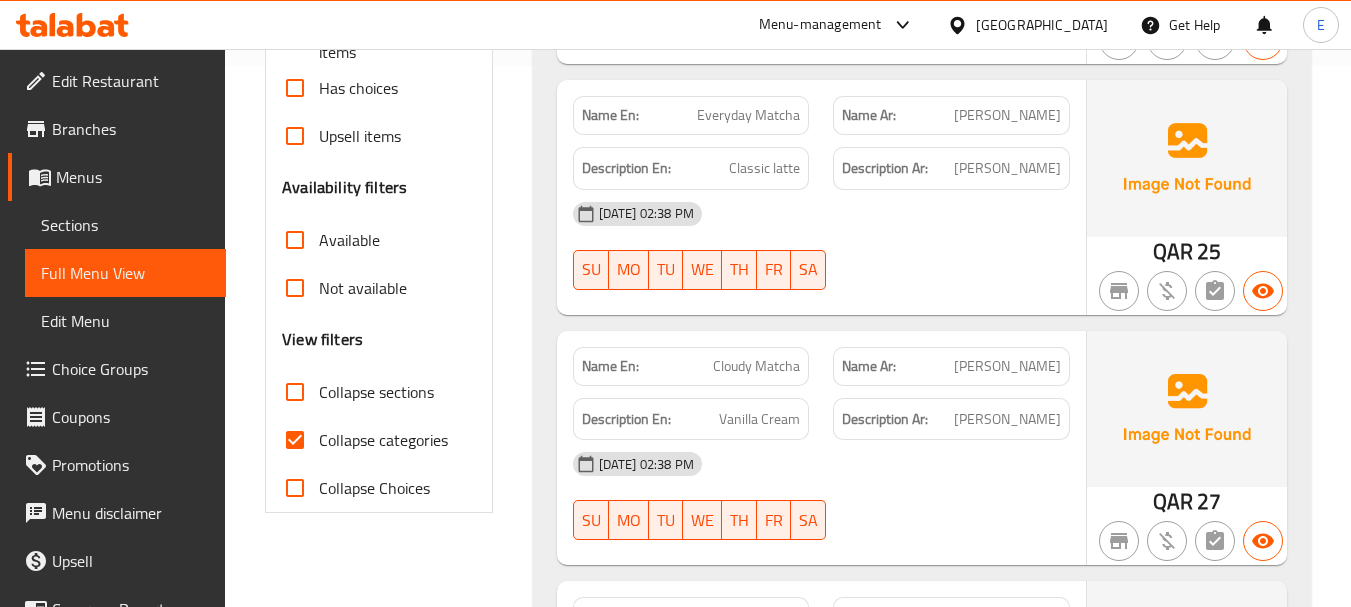 click on "Description En: Classic latte" at bounding box center (691, 168) 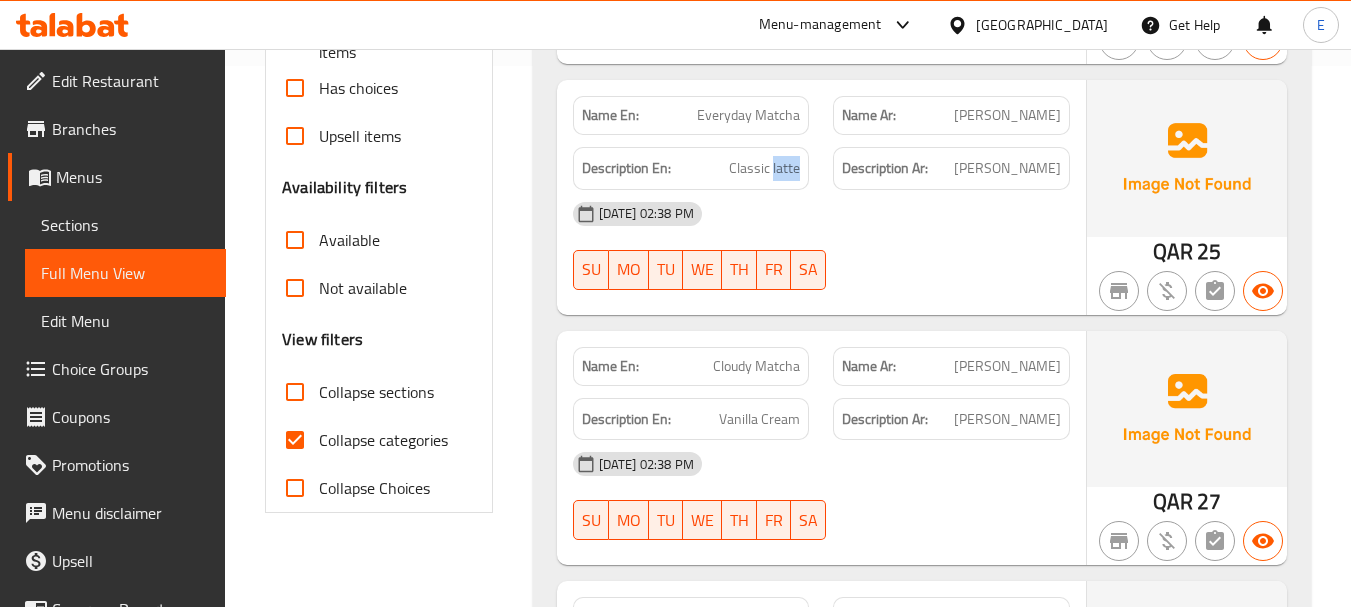click on "Description En: Classic latte" at bounding box center (691, 168) 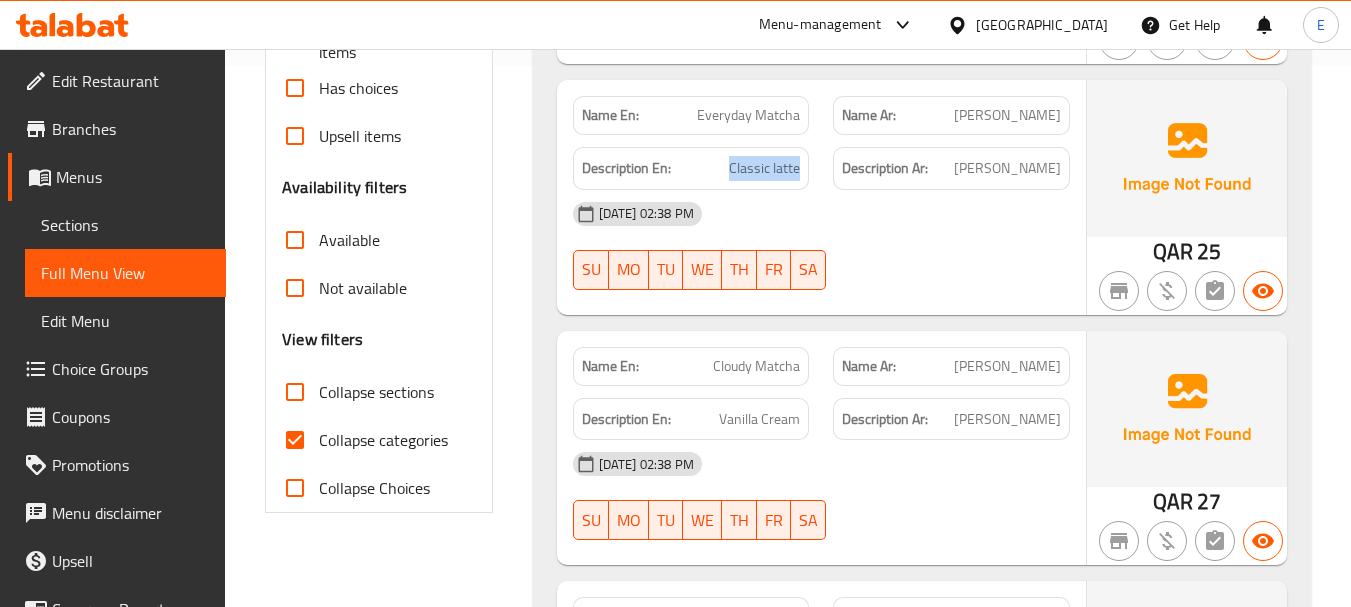 click on "Description En: Classic latte" at bounding box center [691, 168] 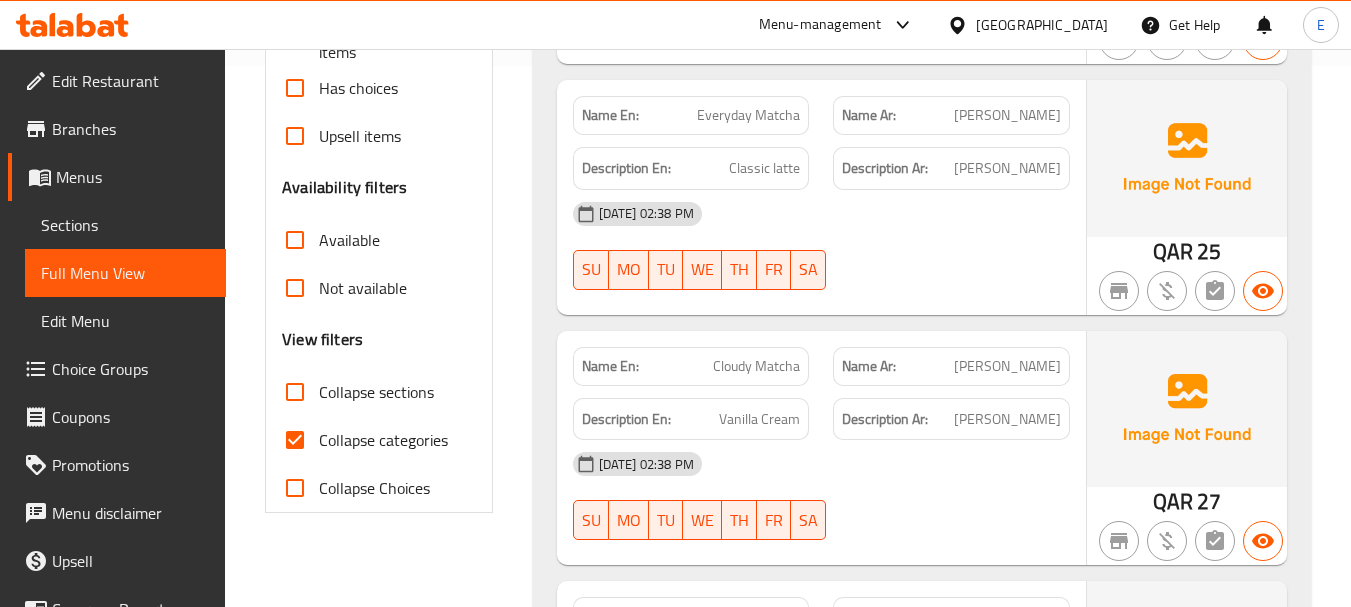 click on "Description Ar: ماتشا كلاسيكية" at bounding box center (951, 168) 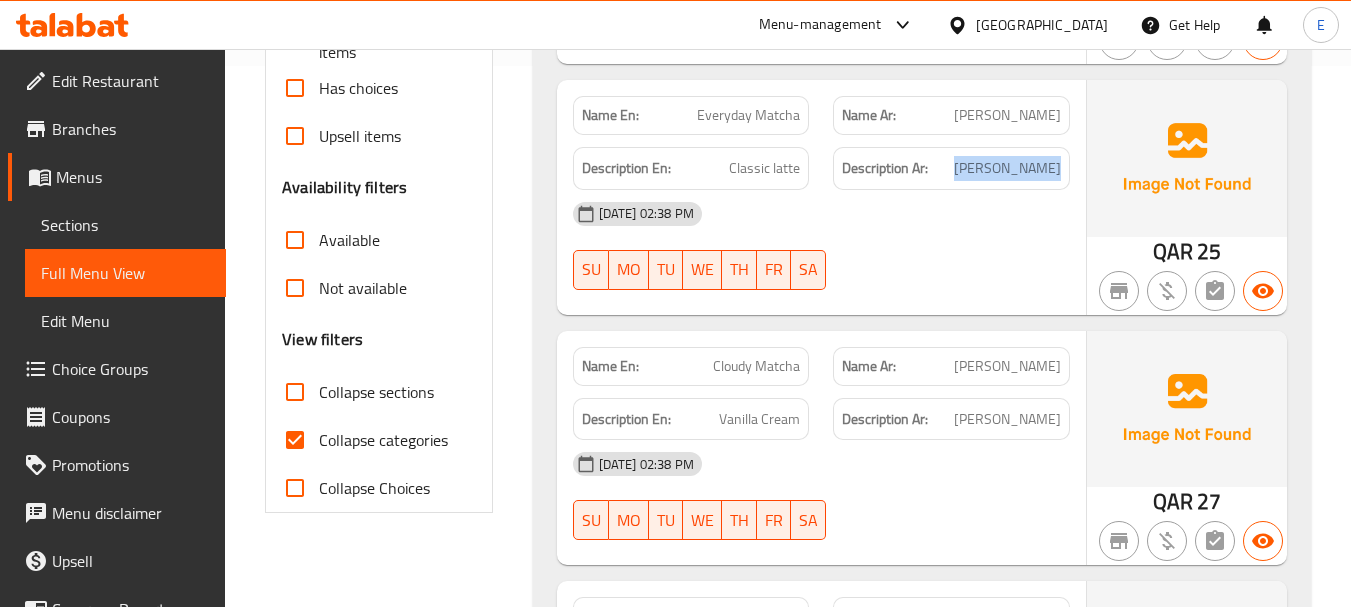 click on "Description Ar: ماتشا كلاسيكية" at bounding box center [951, 168] 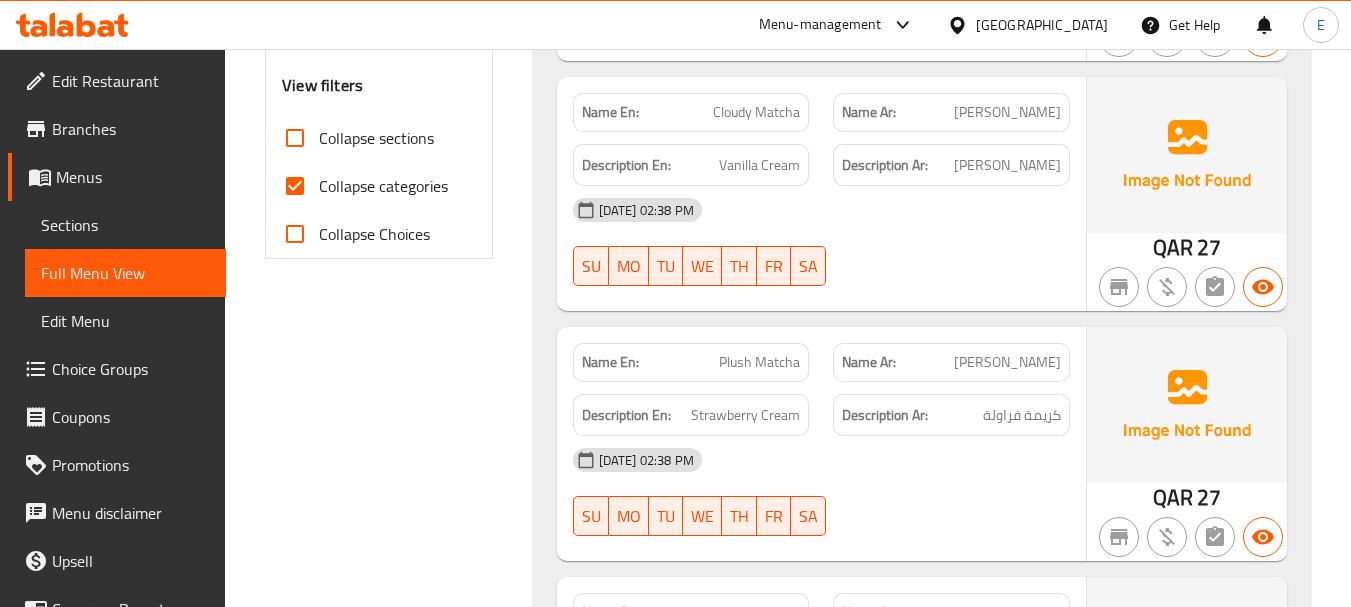 scroll, scrollTop: 835, scrollLeft: 0, axis: vertical 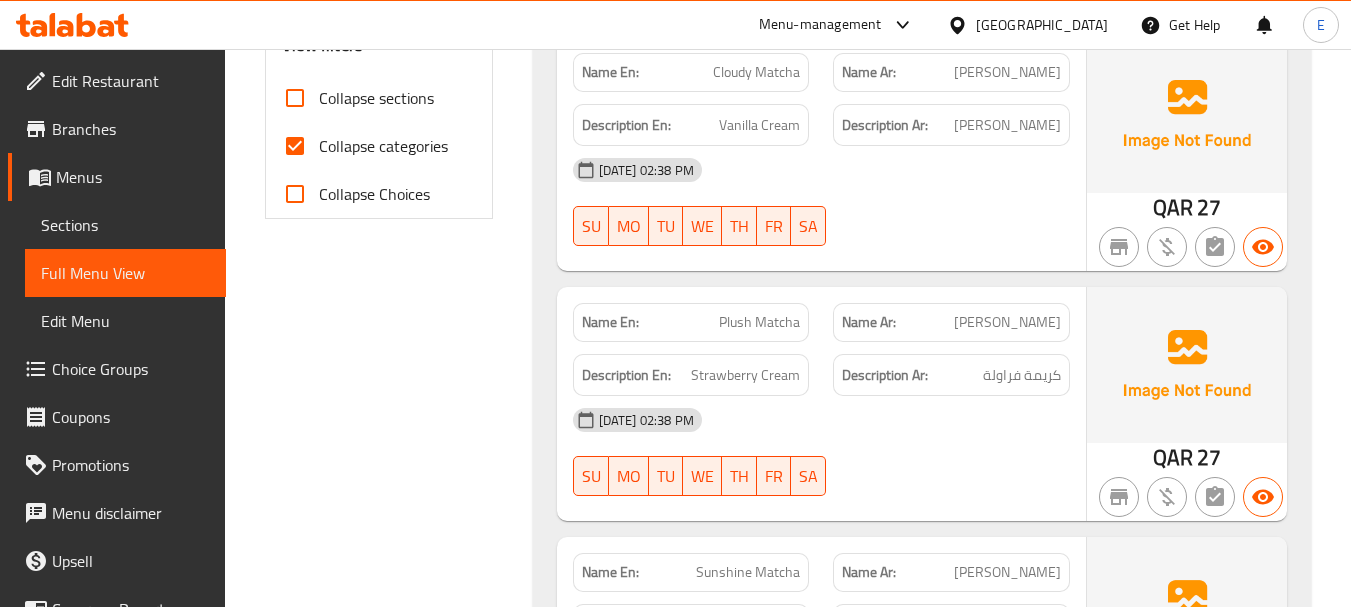 click on "Name En: Cloudy Matcha" at bounding box center (691, 72) 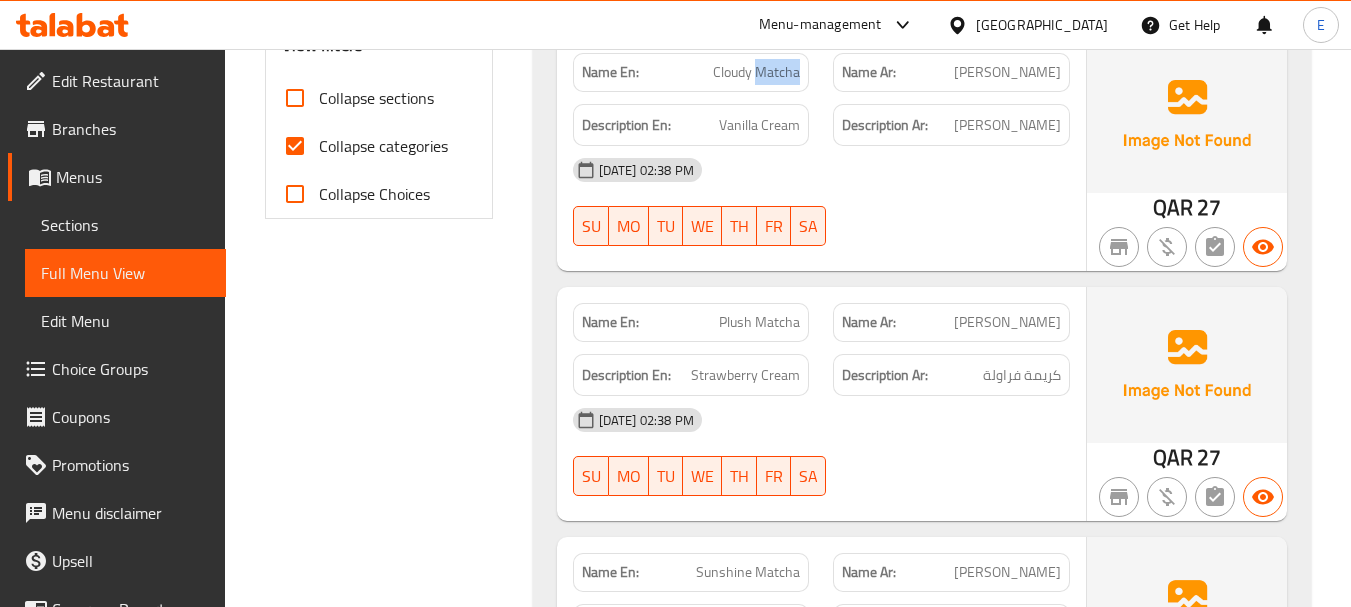 click on "Name En: Cloudy Matcha" at bounding box center (691, 72) 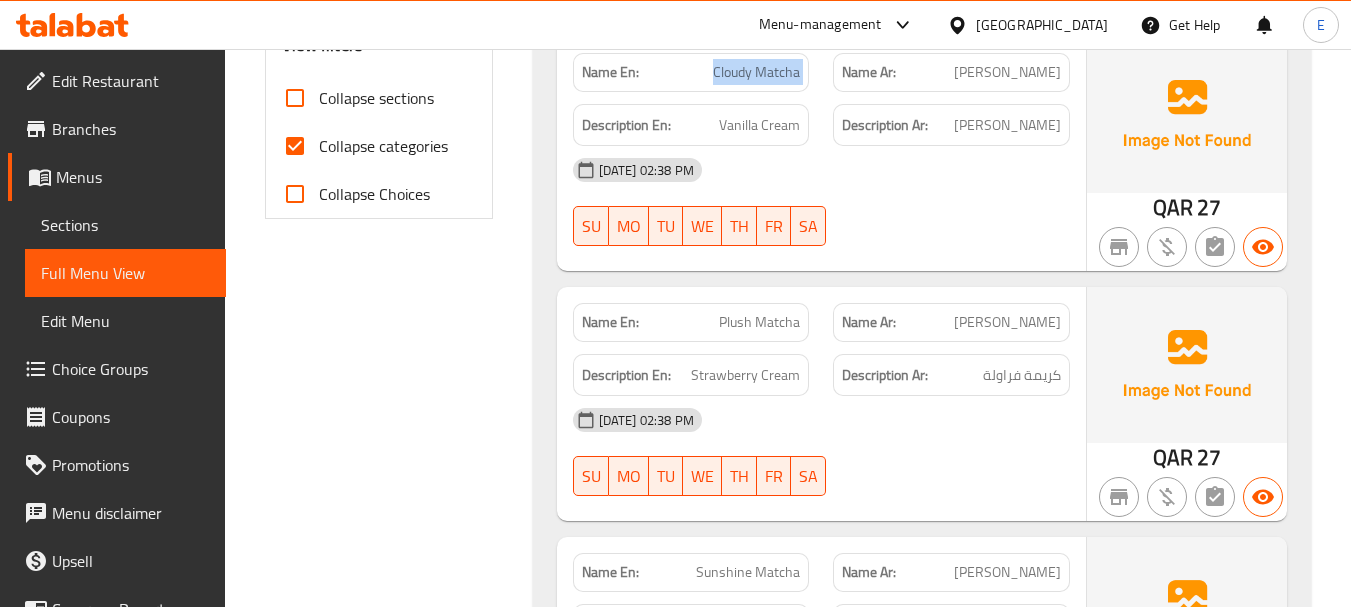 click on "Name En: Cloudy Matcha" at bounding box center (691, 72) 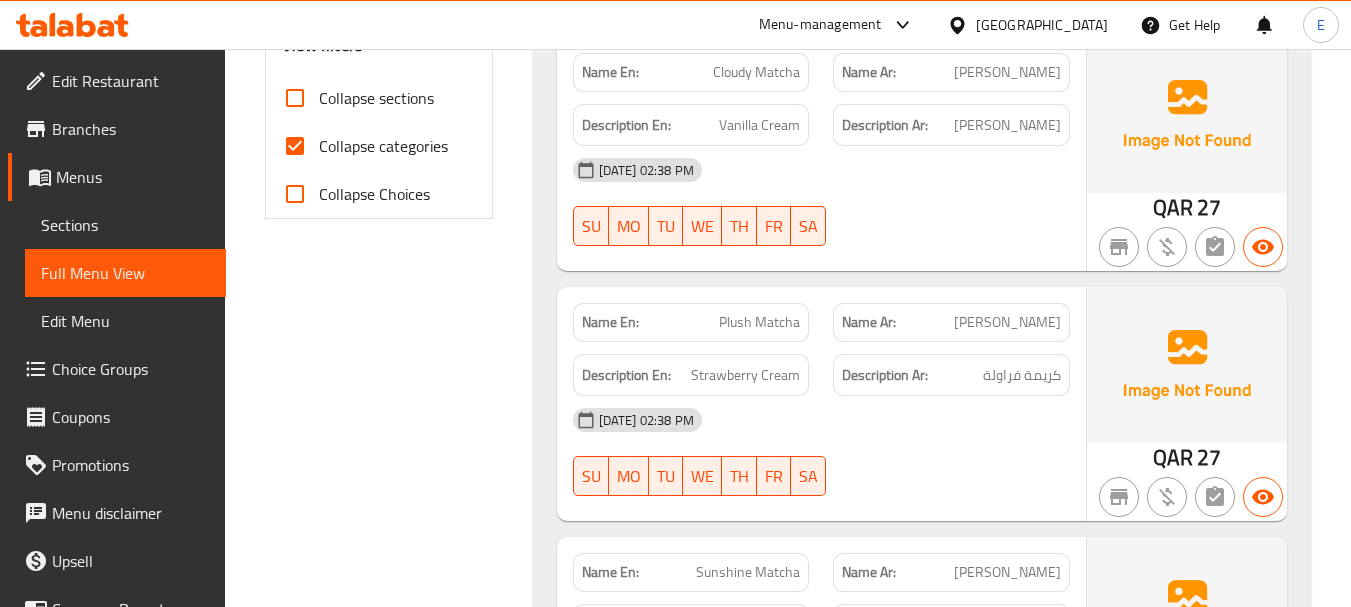 click on "[PERSON_NAME]" at bounding box center [1007, 72] 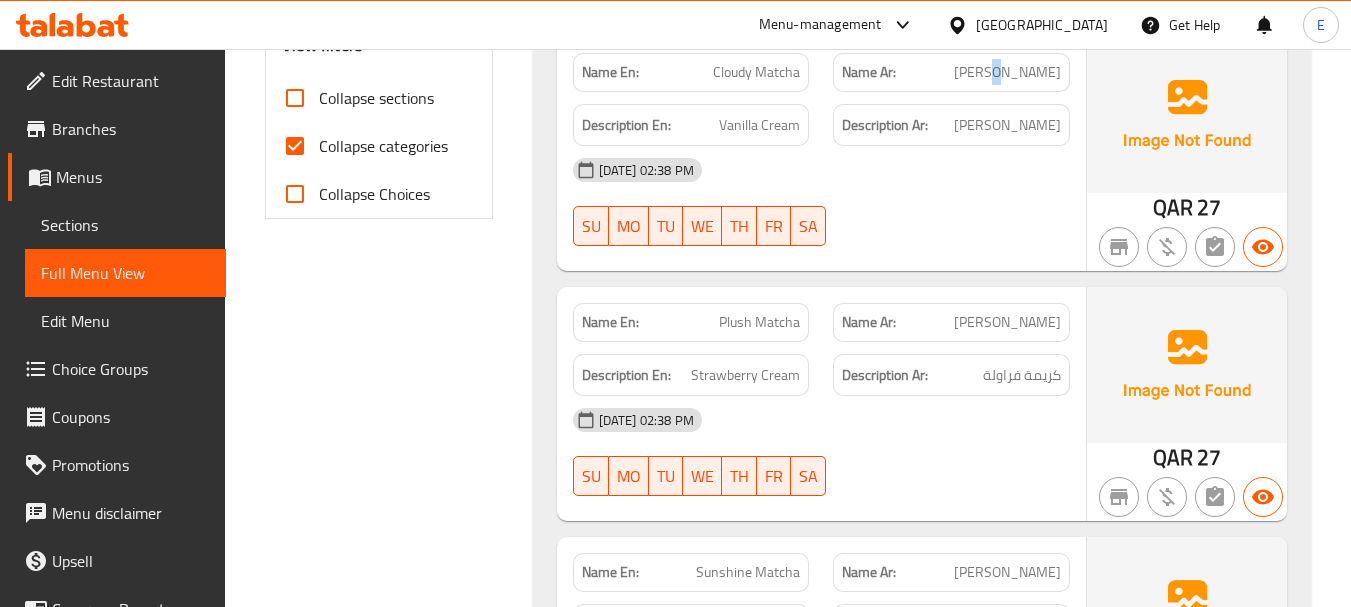 click on "[PERSON_NAME]" at bounding box center [1007, 72] 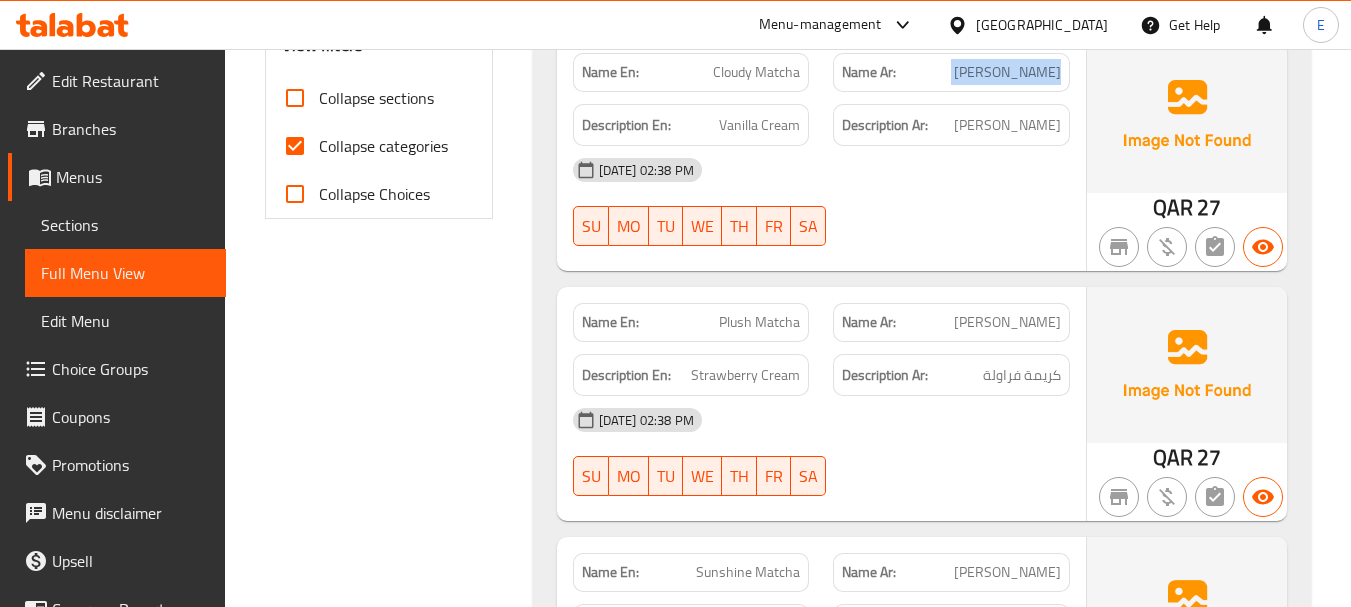 click on "[PERSON_NAME]" at bounding box center [1007, 72] 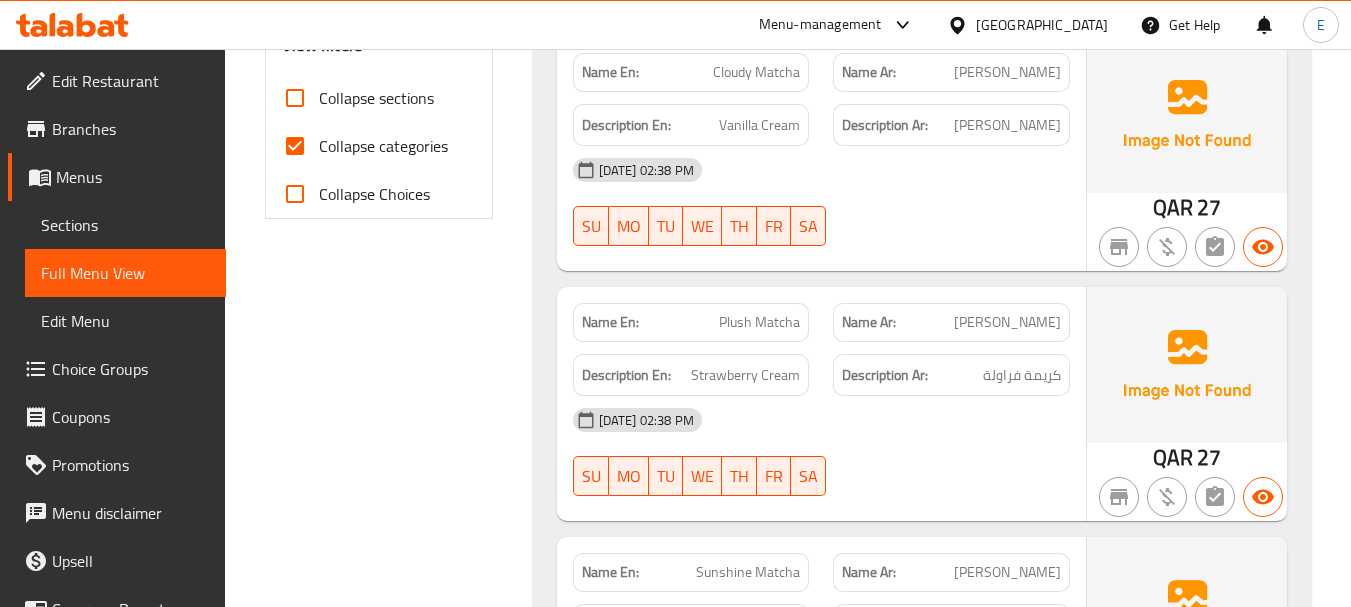 click on "Vanilla Cream" at bounding box center [759, 125] 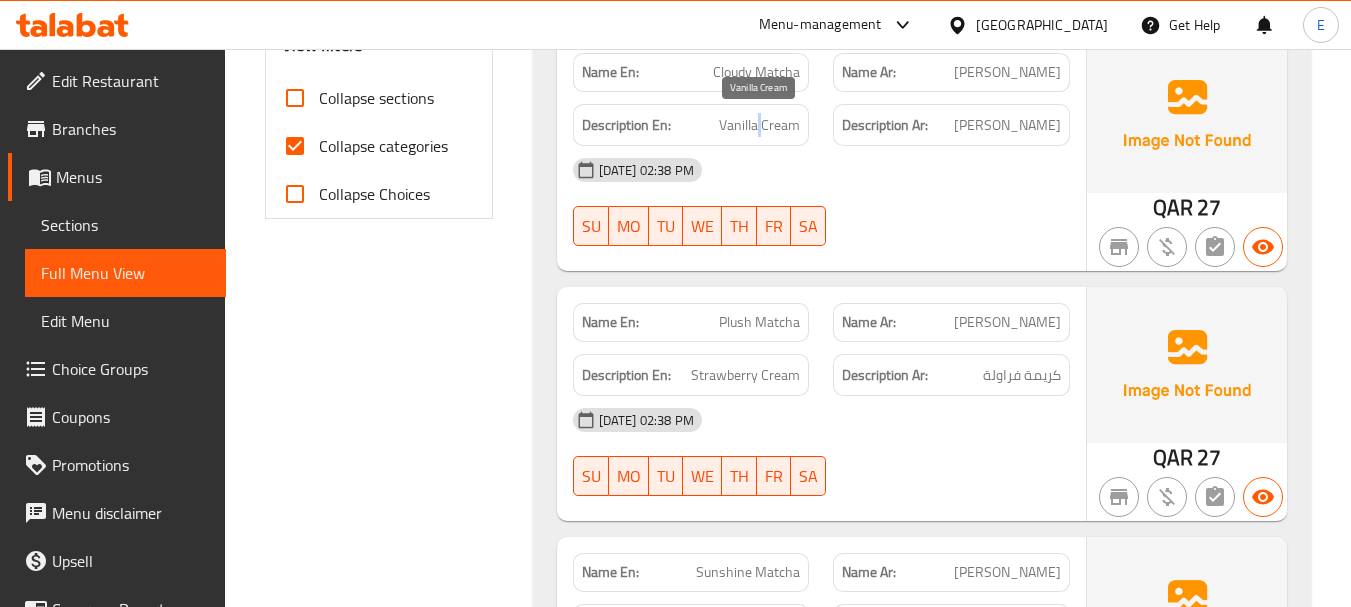 click on "Vanilla Cream" at bounding box center (759, 125) 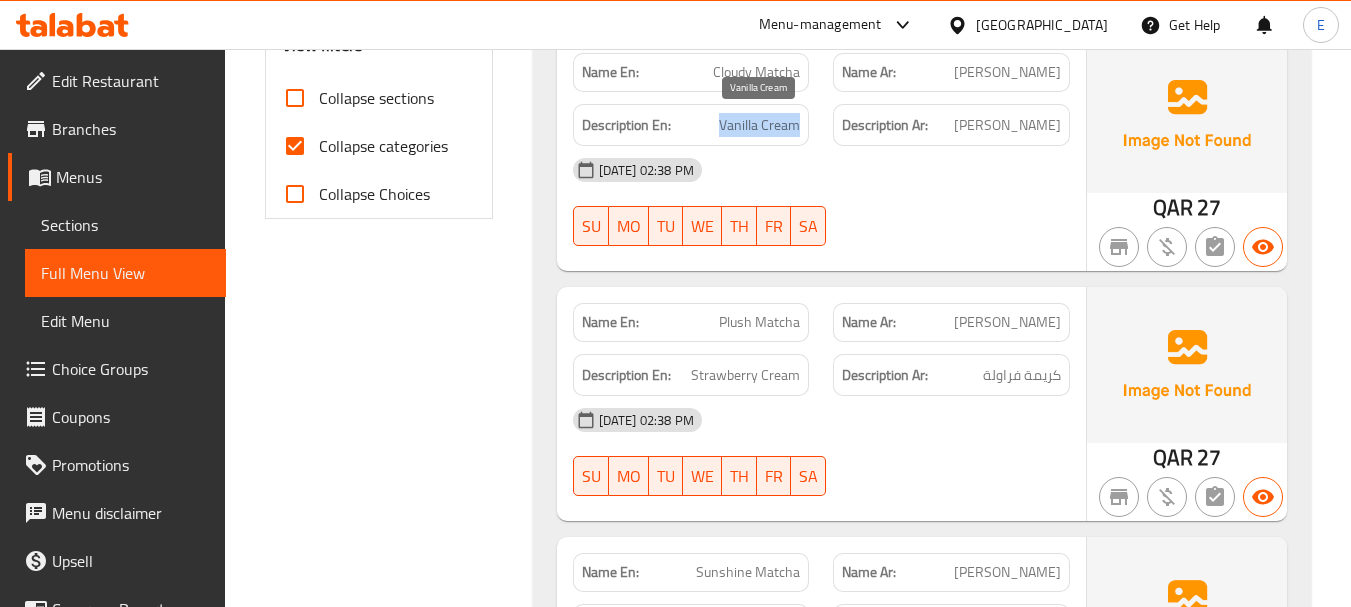 click on "Vanilla Cream" at bounding box center [759, 125] 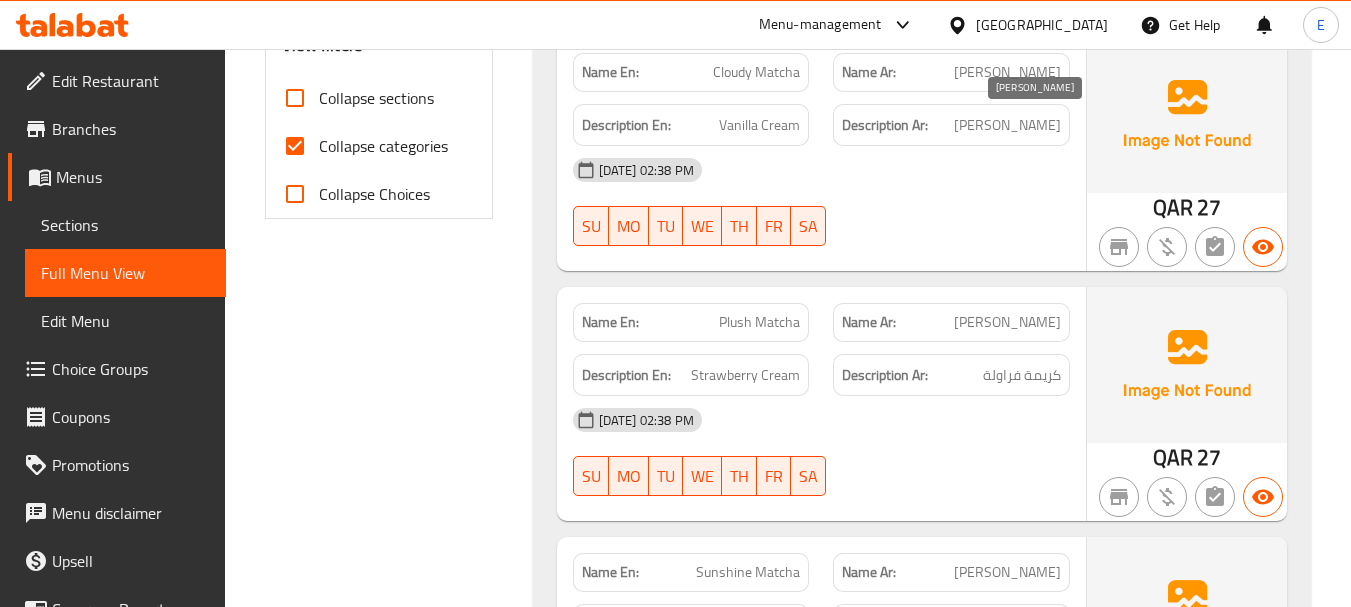click on "[PERSON_NAME]" at bounding box center (1007, 125) 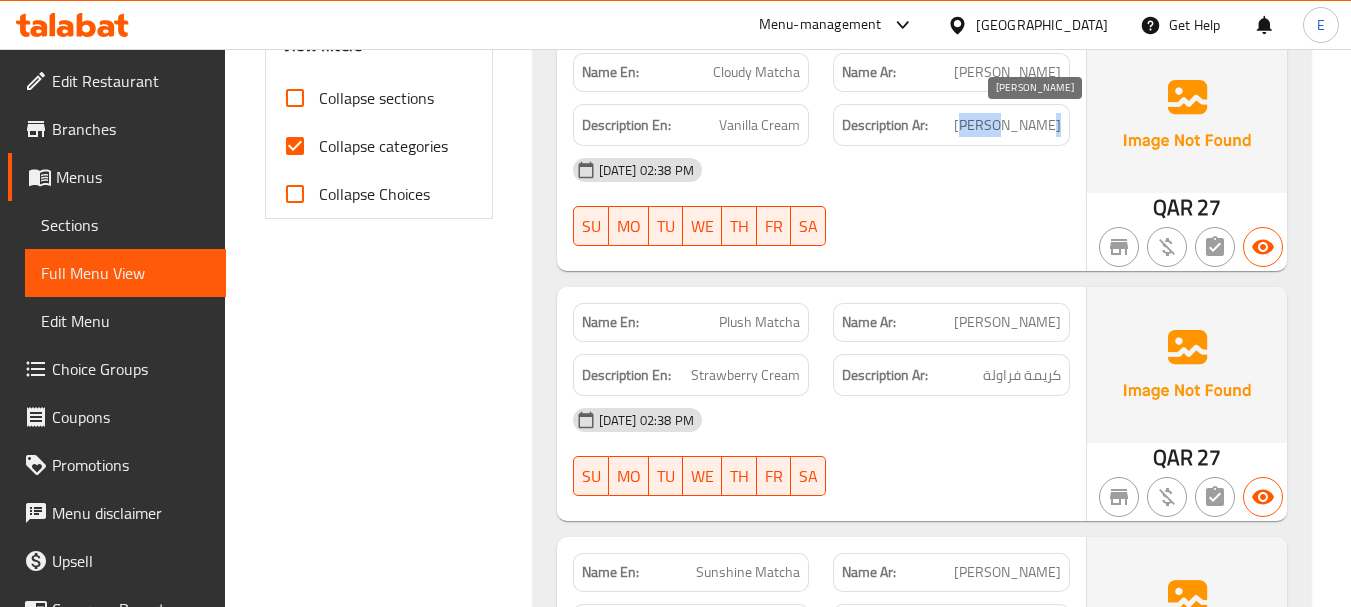 click on "[PERSON_NAME]" at bounding box center (1007, 125) 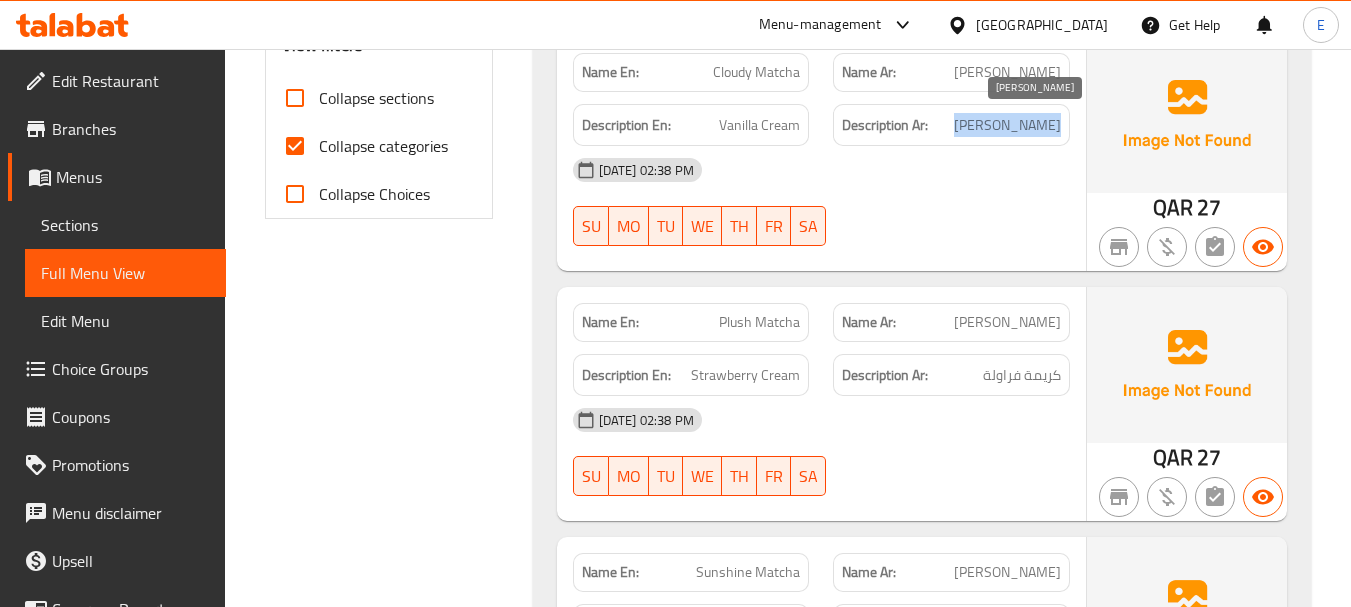 click on "[PERSON_NAME]" at bounding box center (1007, 125) 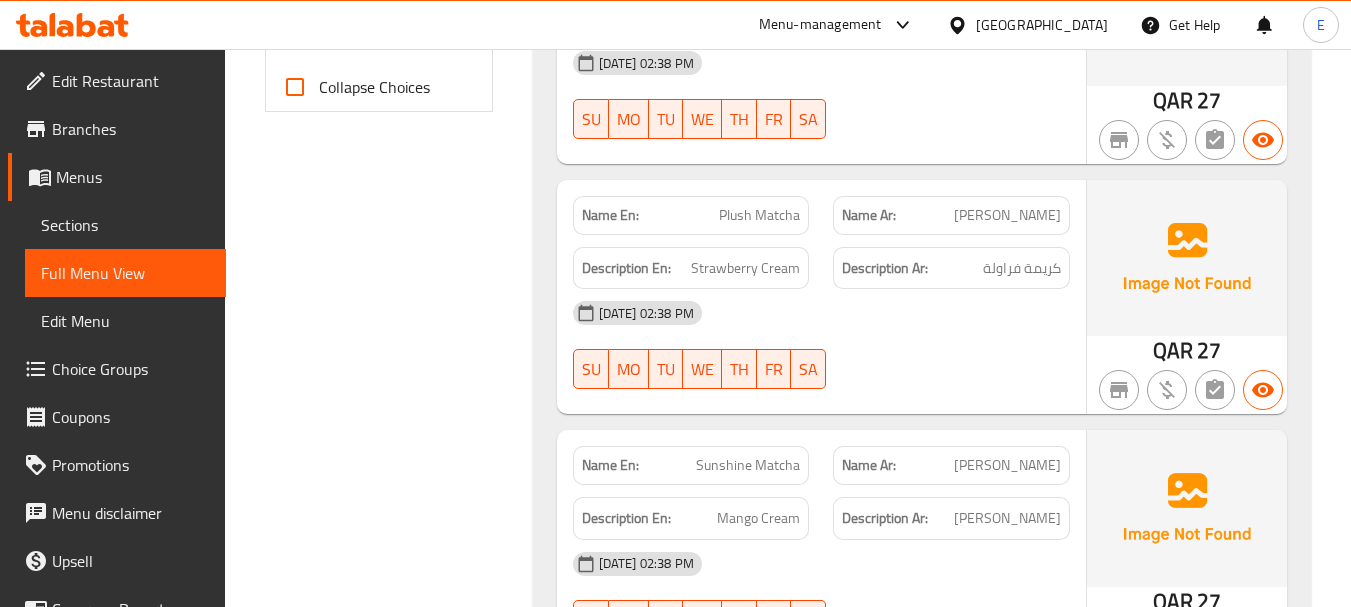 scroll, scrollTop: 1022, scrollLeft: 0, axis: vertical 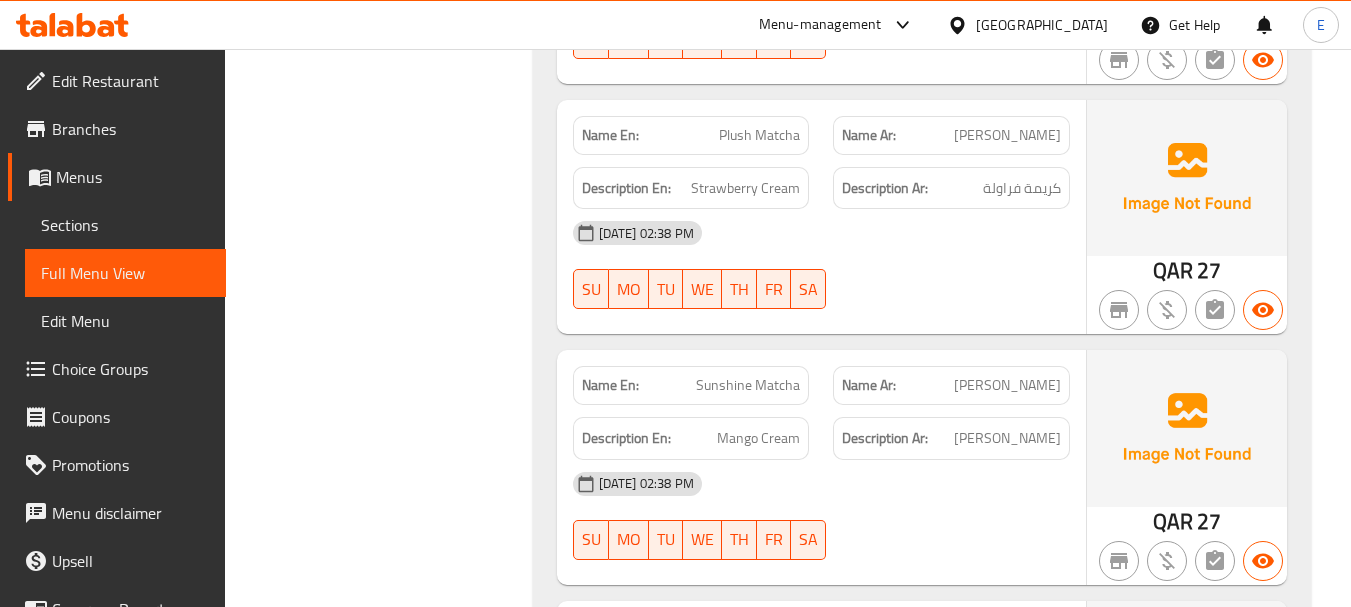 click on "Plush Matcha" at bounding box center [759, 135] 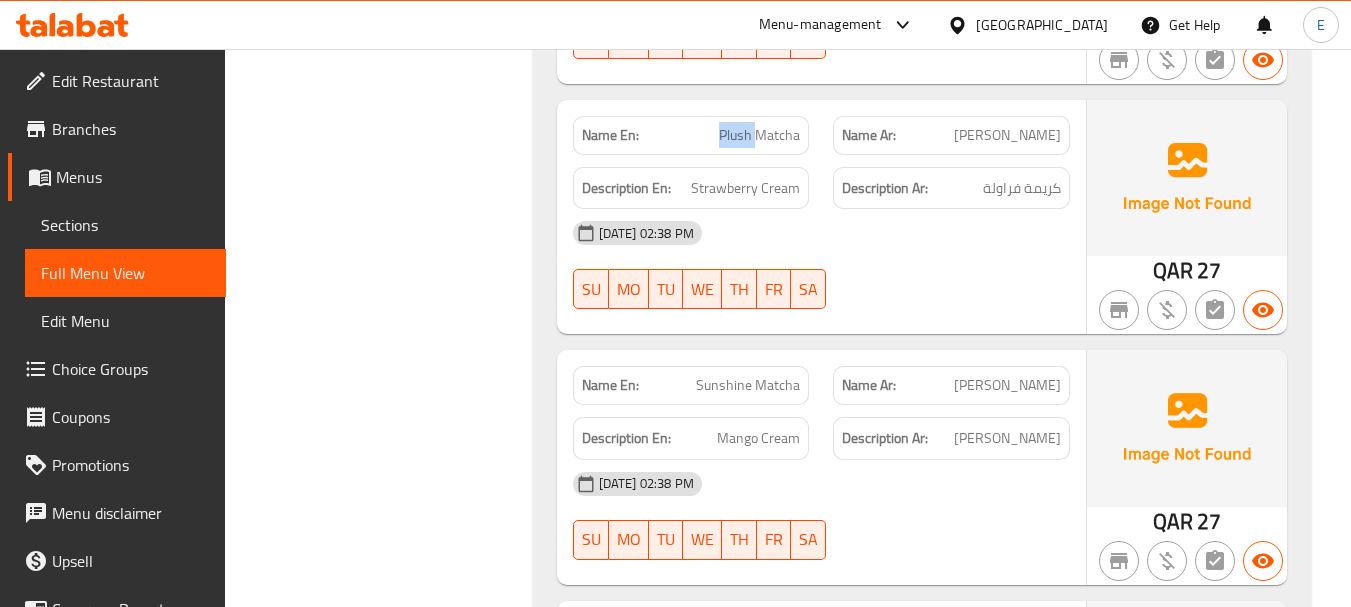 click on "Plush Matcha" at bounding box center (759, 135) 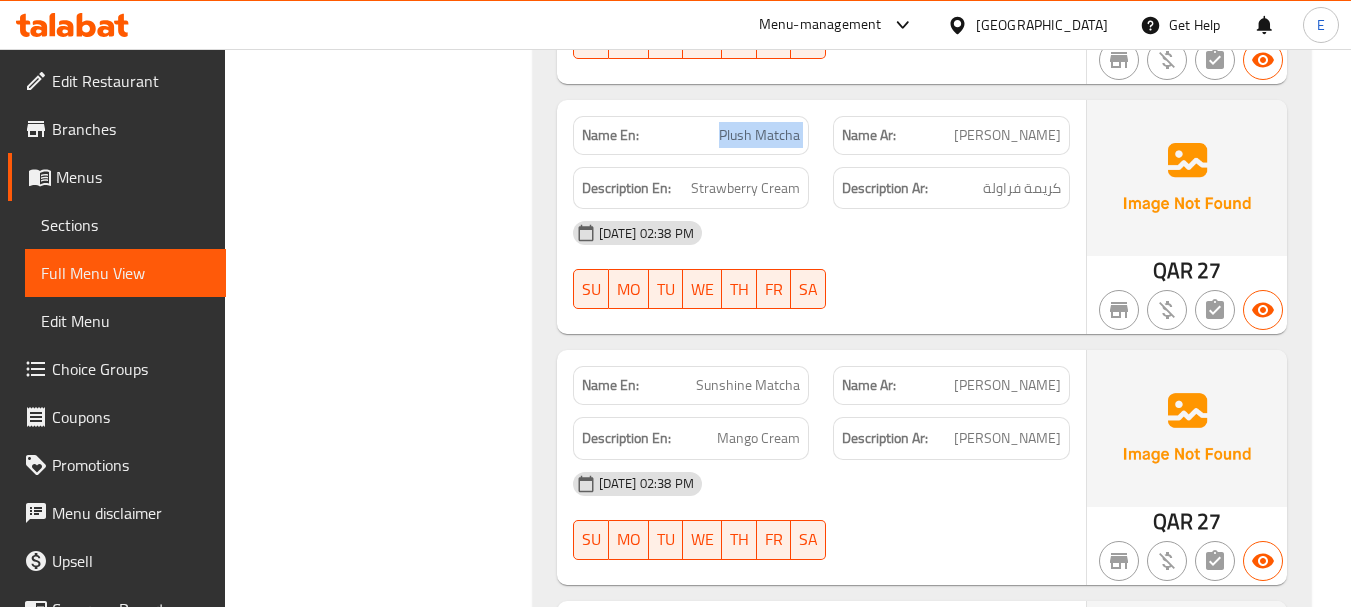 click on "Plush Matcha" at bounding box center (759, 135) 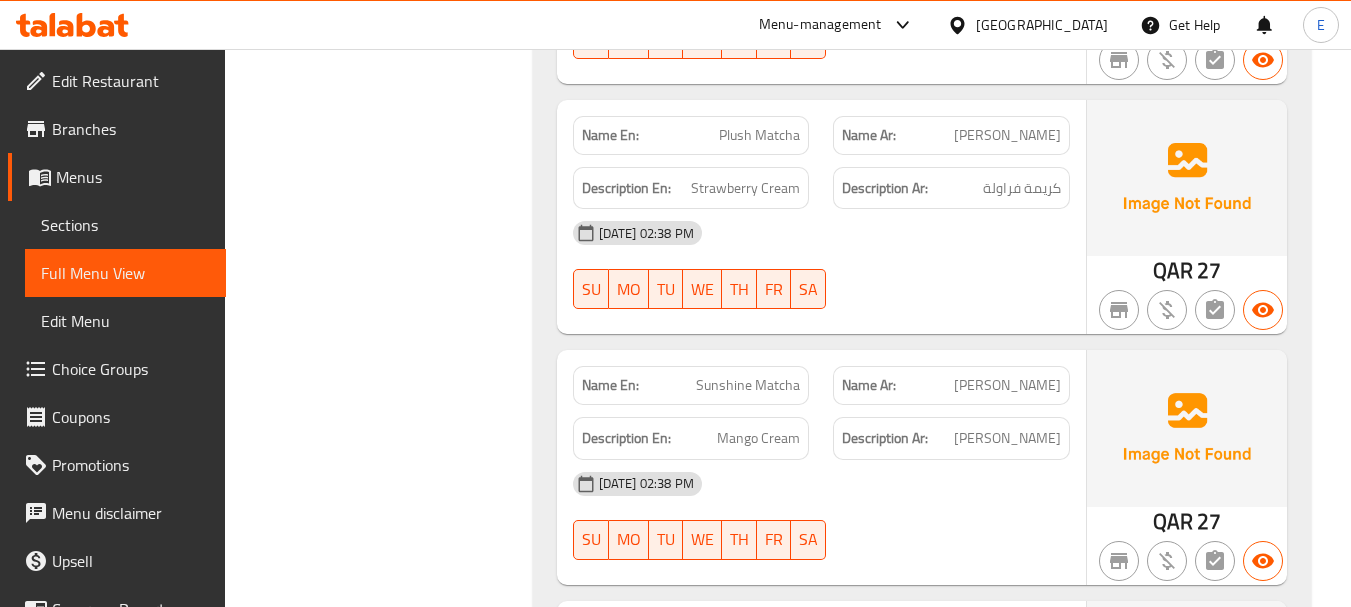 click on "[PERSON_NAME]" at bounding box center [1007, 135] 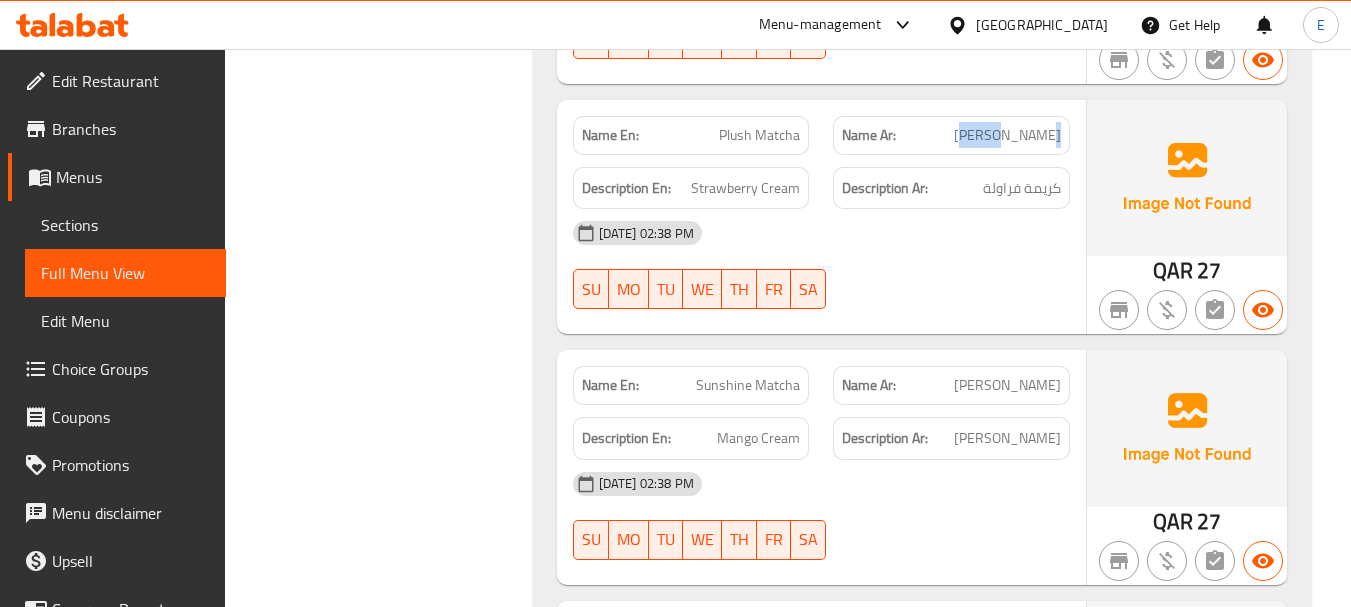 click on "[PERSON_NAME]" at bounding box center [1007, 135] 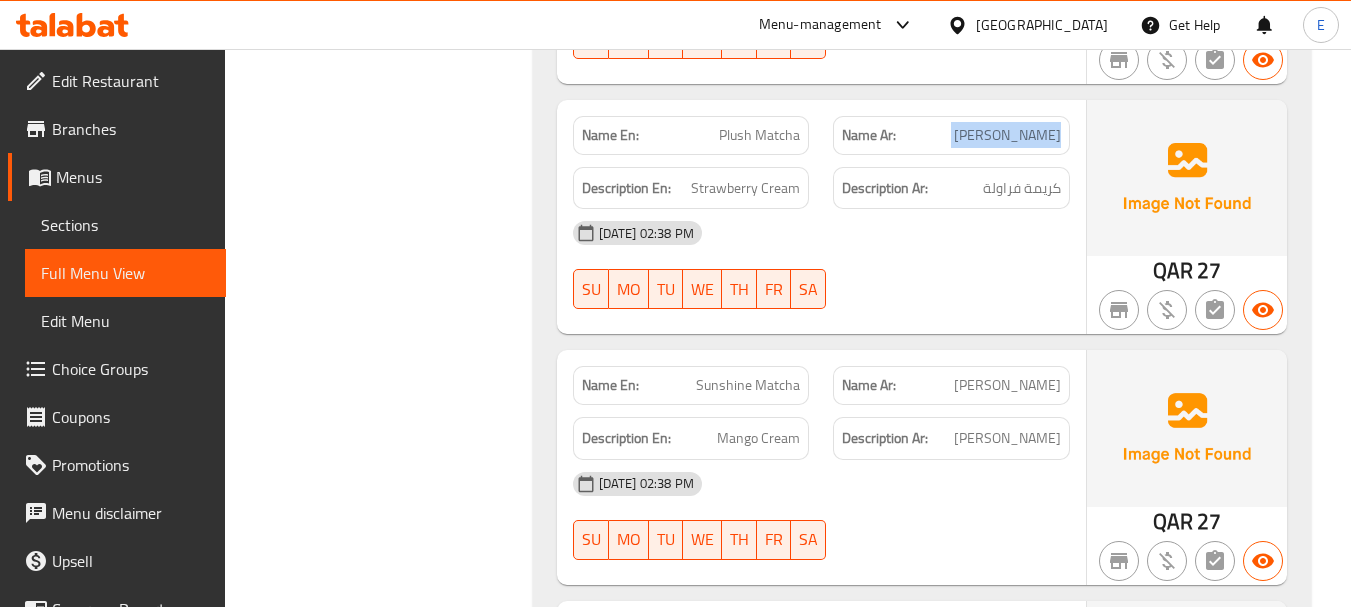 click on "[PERSON_NAME]" at bounding box center [1007, 135] 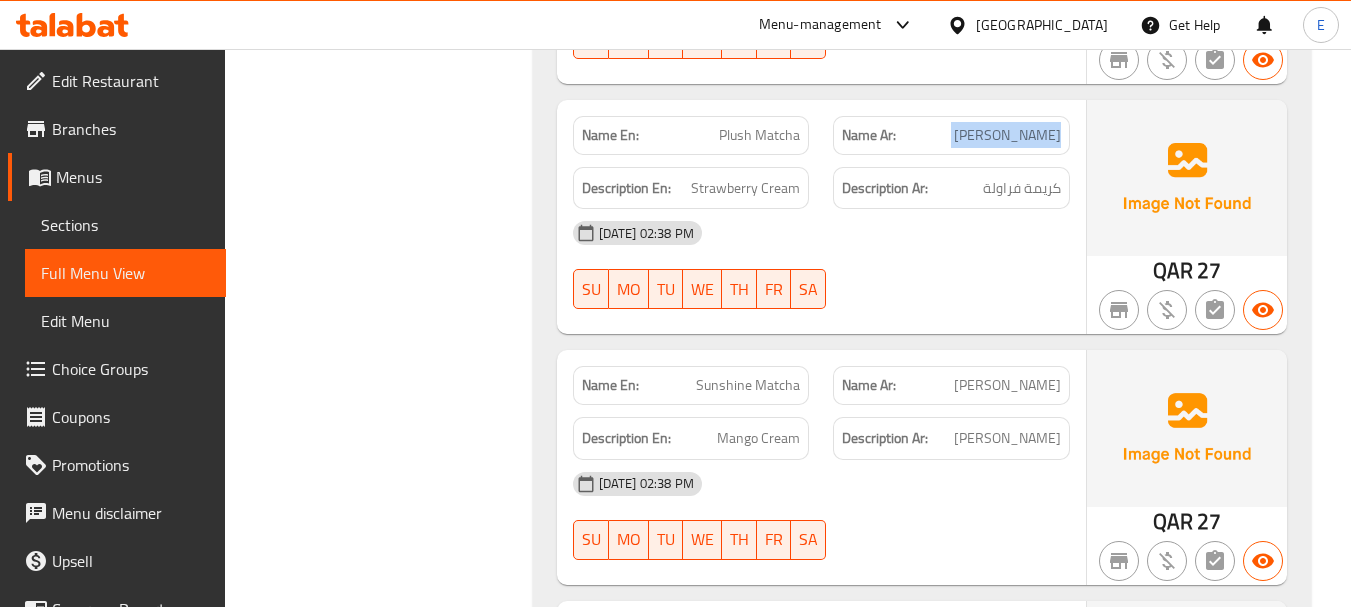 click on "[PERSON_NAME]" at bounding box center (1007, 135) 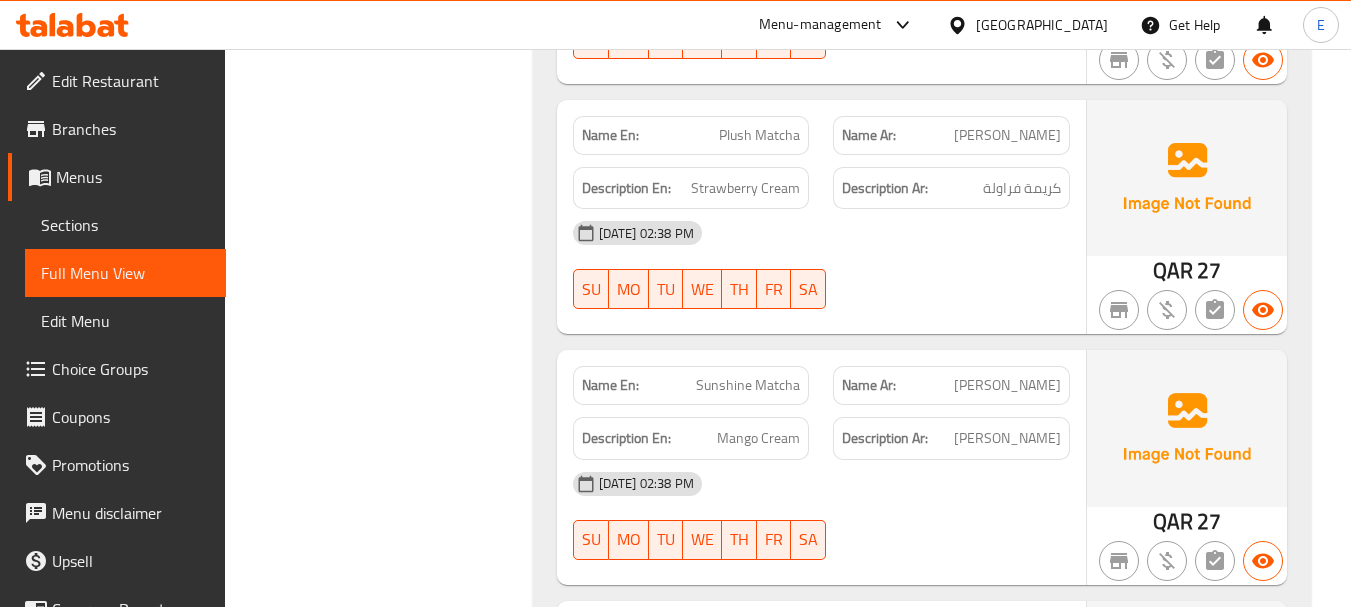 click on "Description Ar: كريمة فراولة" at bounding box center (951, 188) 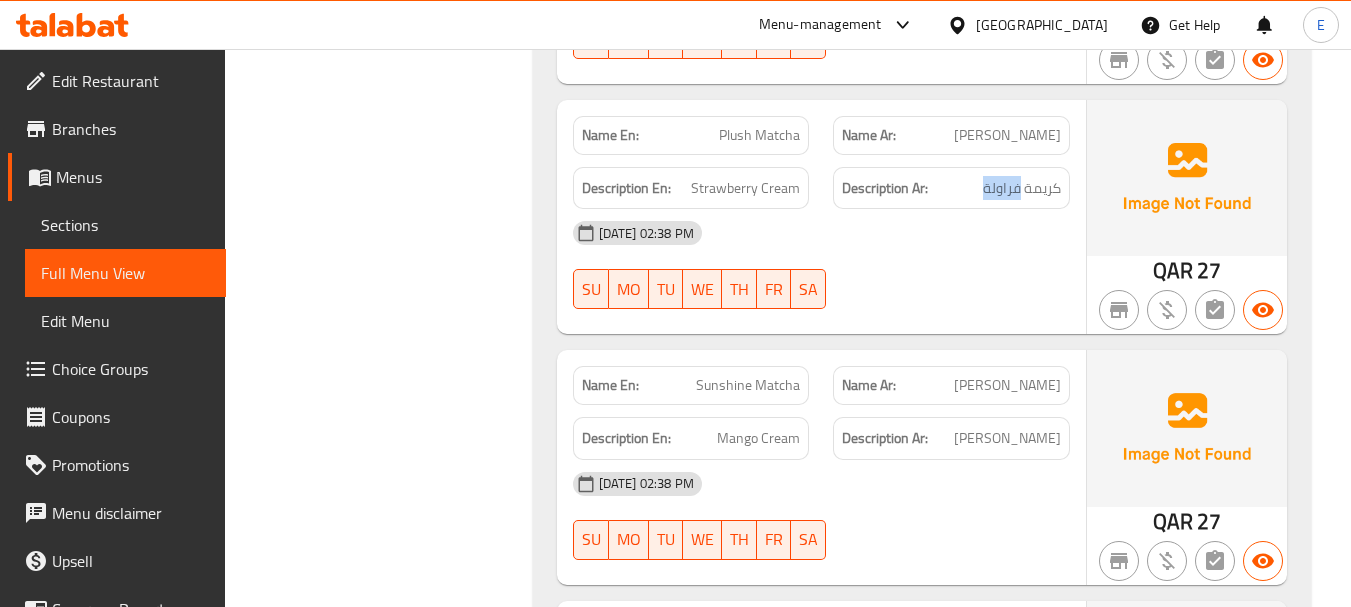 click on "Description Ar: كريمة فراولة" at bounding box center [951, 188] 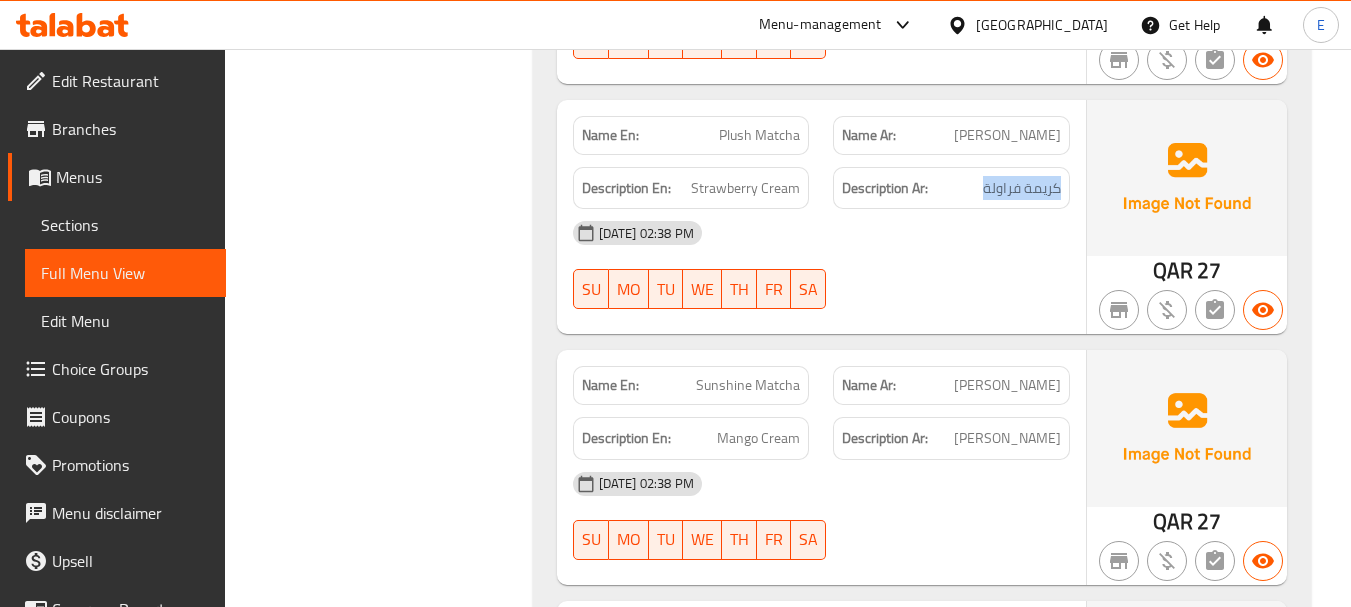 click on "Description Ar: كريمة فراولة" at bounding box center [951, 188] 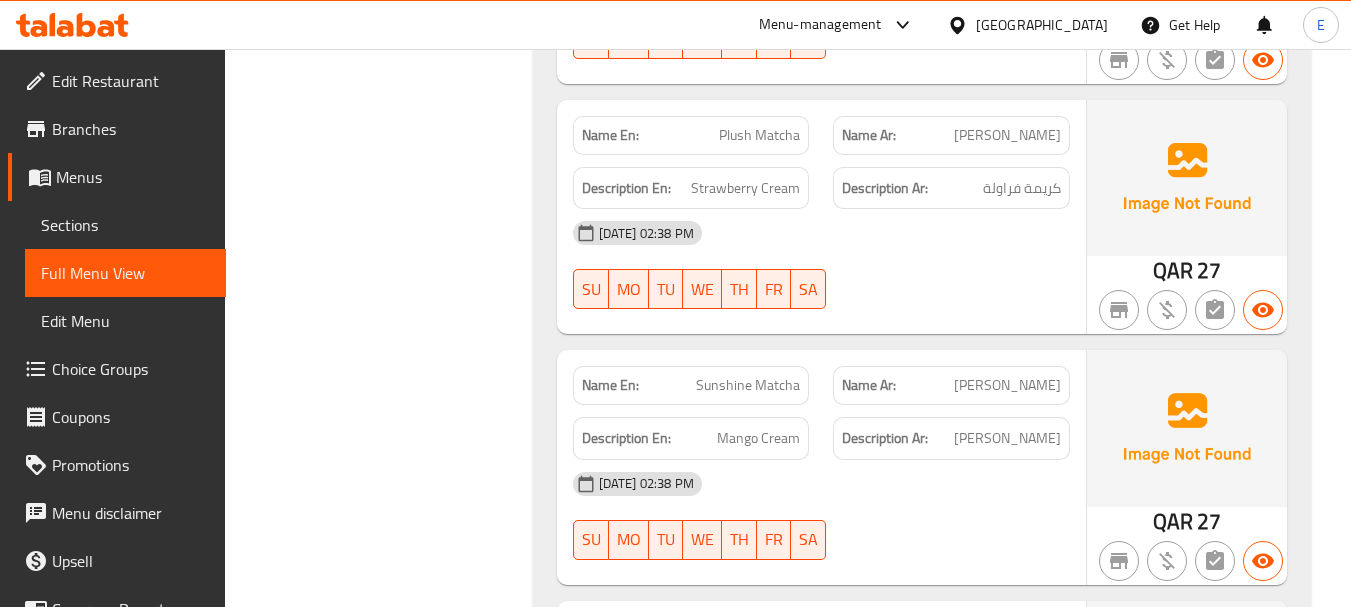 click on "[DATE] 02:38 PM" at bounding box center (821, 233) 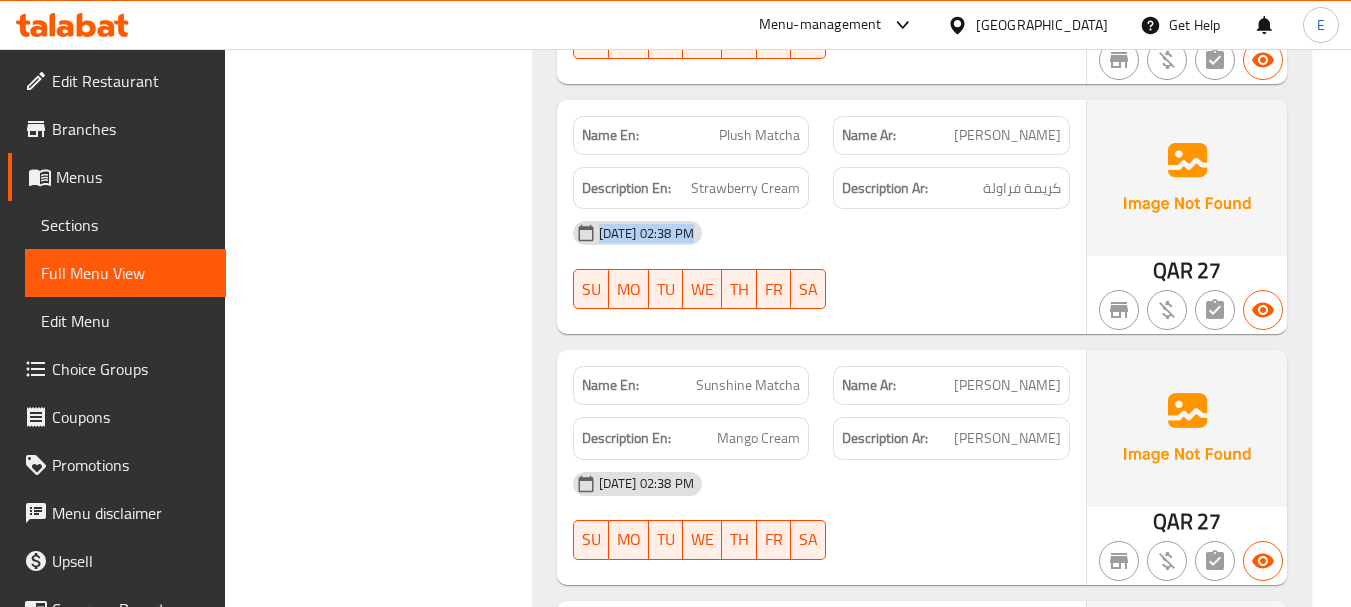 click on "[DATE] 02:38 PM" at bounding box center [821, 233] 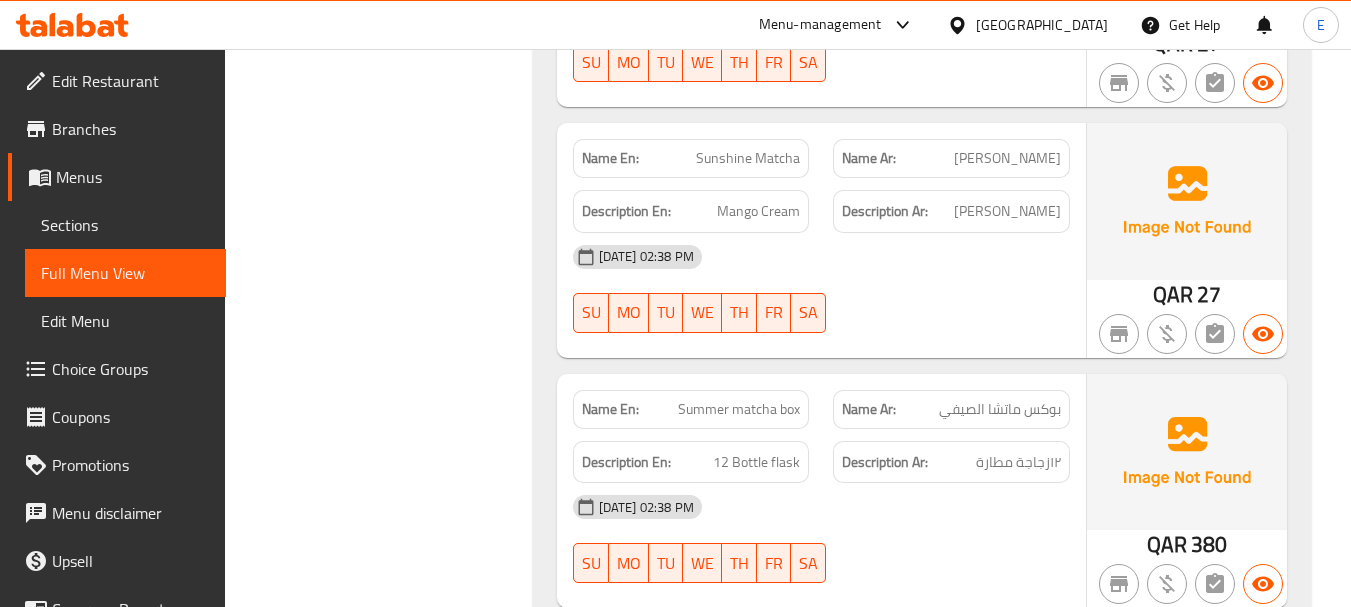 scroll, scrollTop: 1276, scrollLeft: 0, axis: vertical 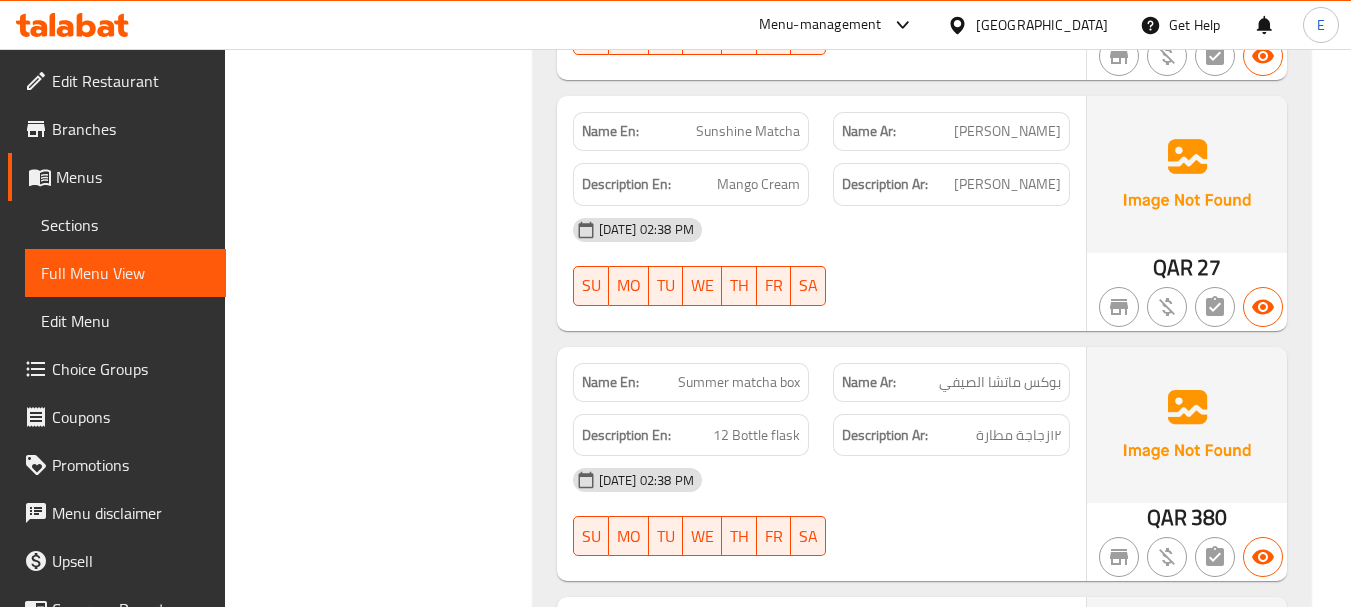 click on "Name En: Sunshine Matcha" at bounding box center [691, 131] 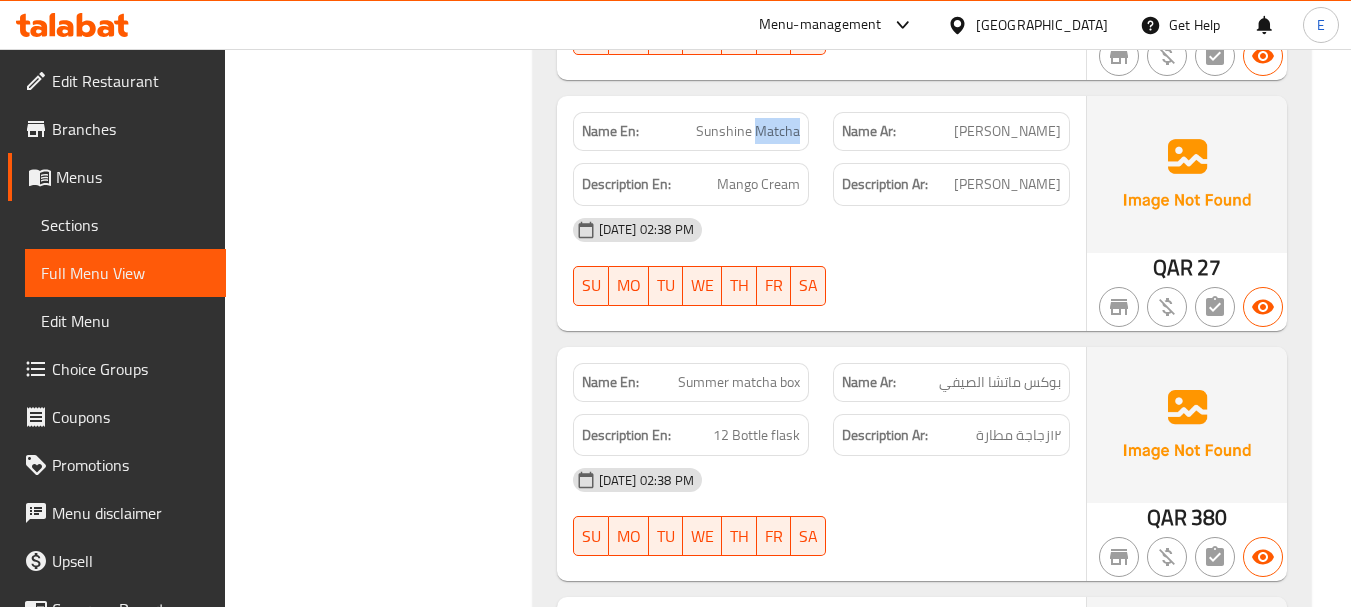click on "Name En: Sunshine Matcha" at bounding box center [691, 131] 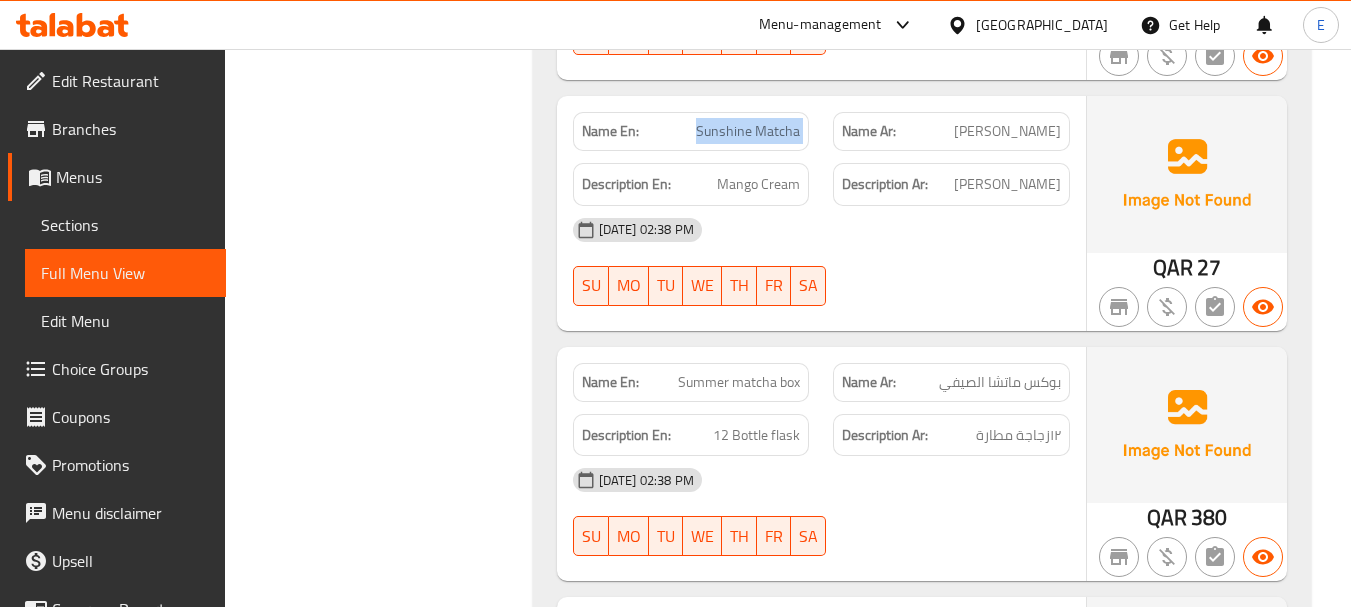 click on "Name En: Sunshine Matcha" at bounding box center [691, 131] 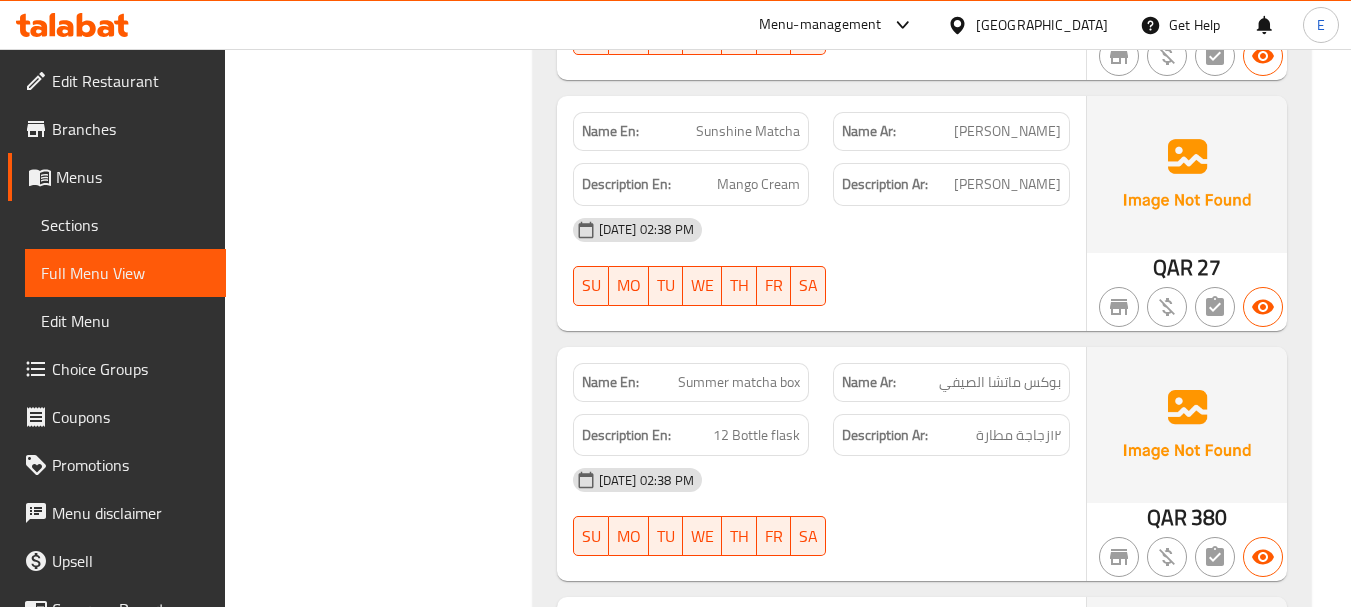 click on "[PERSON_NAME]" at bounding box center [1007, 131] 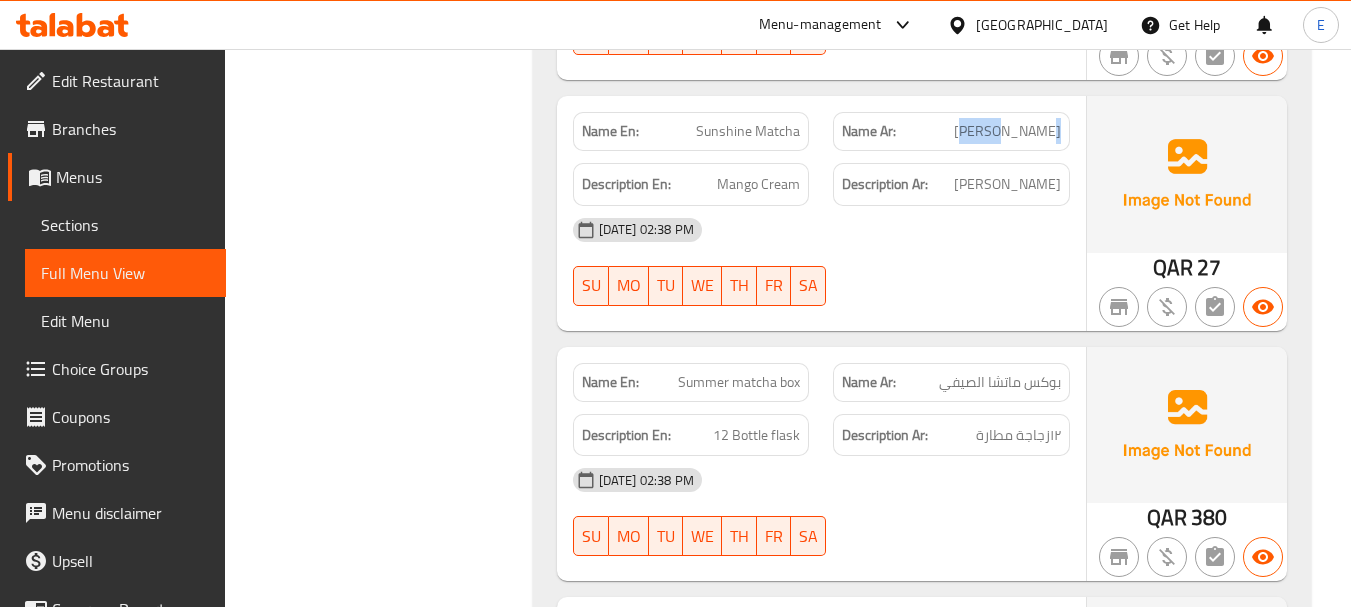click on "[PERSON_NAME]" at bounding box center (1007, 131) 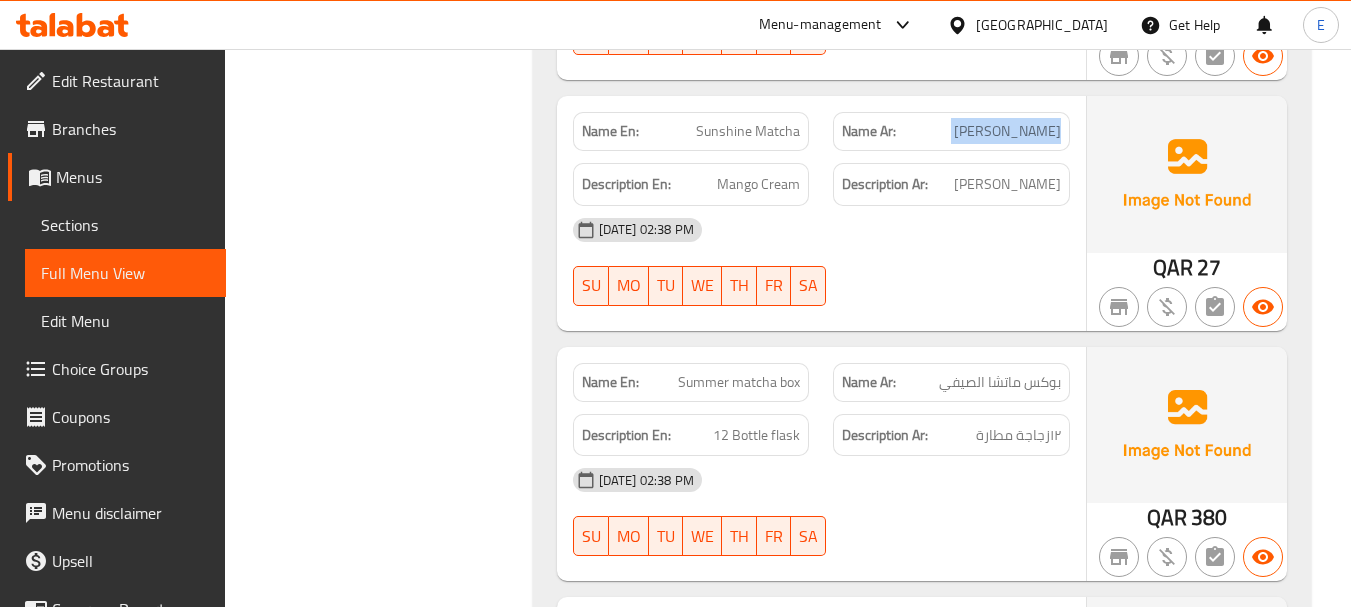 click on "[PERSON_NAME]" at bounding box center (1007, 131) 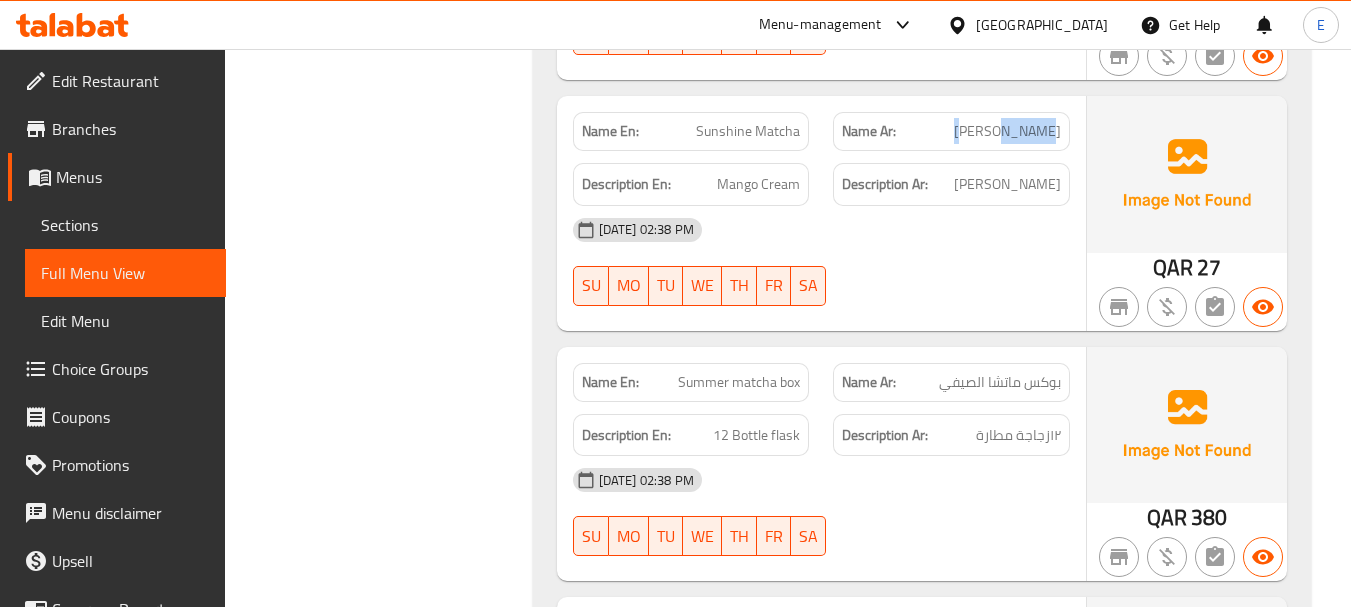 click on "[PERSON_NAME]" at bounding box center (1007, 131) 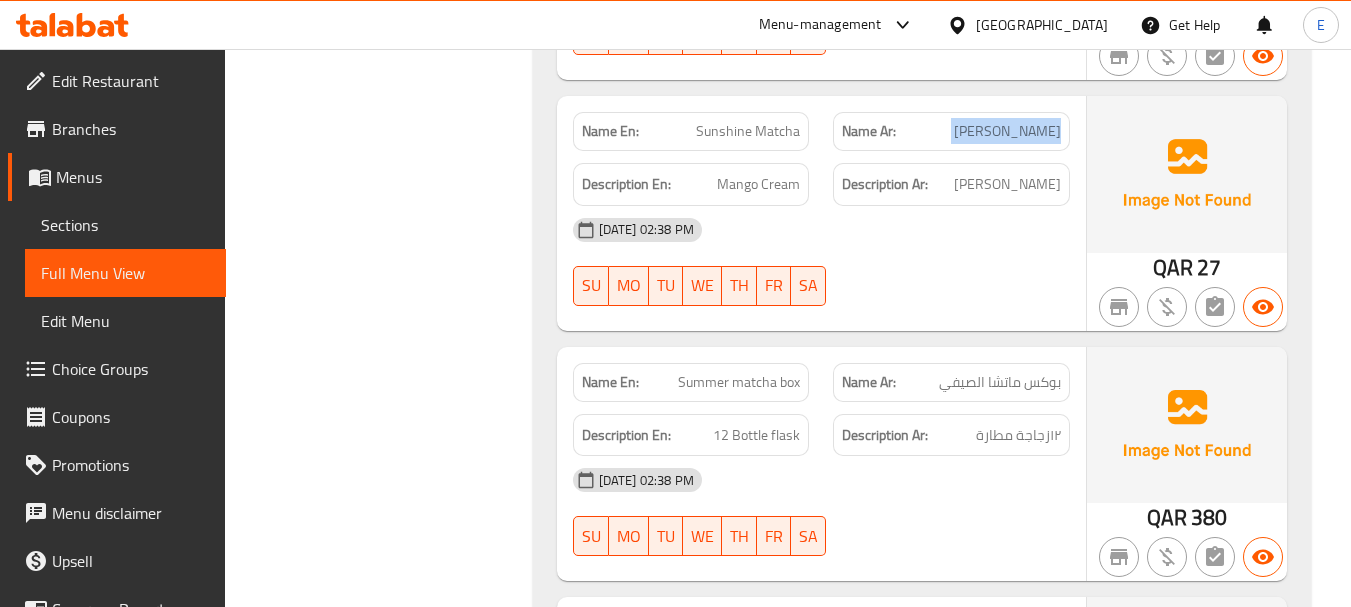 click on "[PERSON_NAME]" at bounding box center [1007, 131] 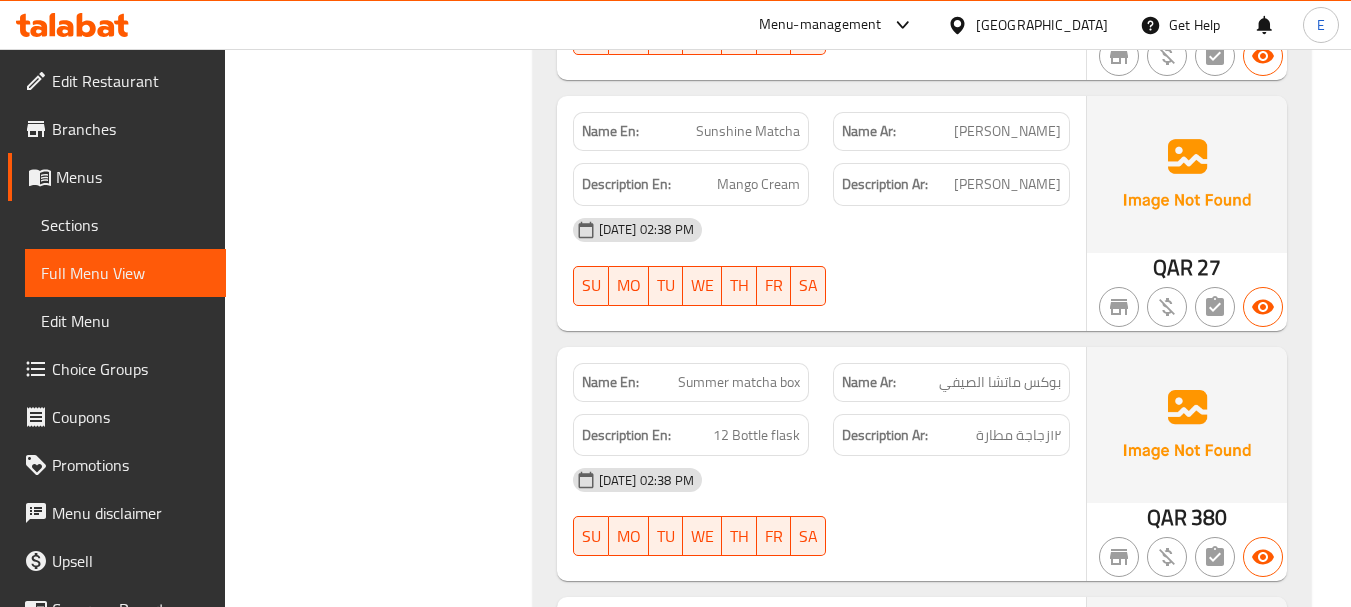 click on "11-07-2025 02:38 PM SU MO TU WE TH FR SA" at bounding box center [821, 262] 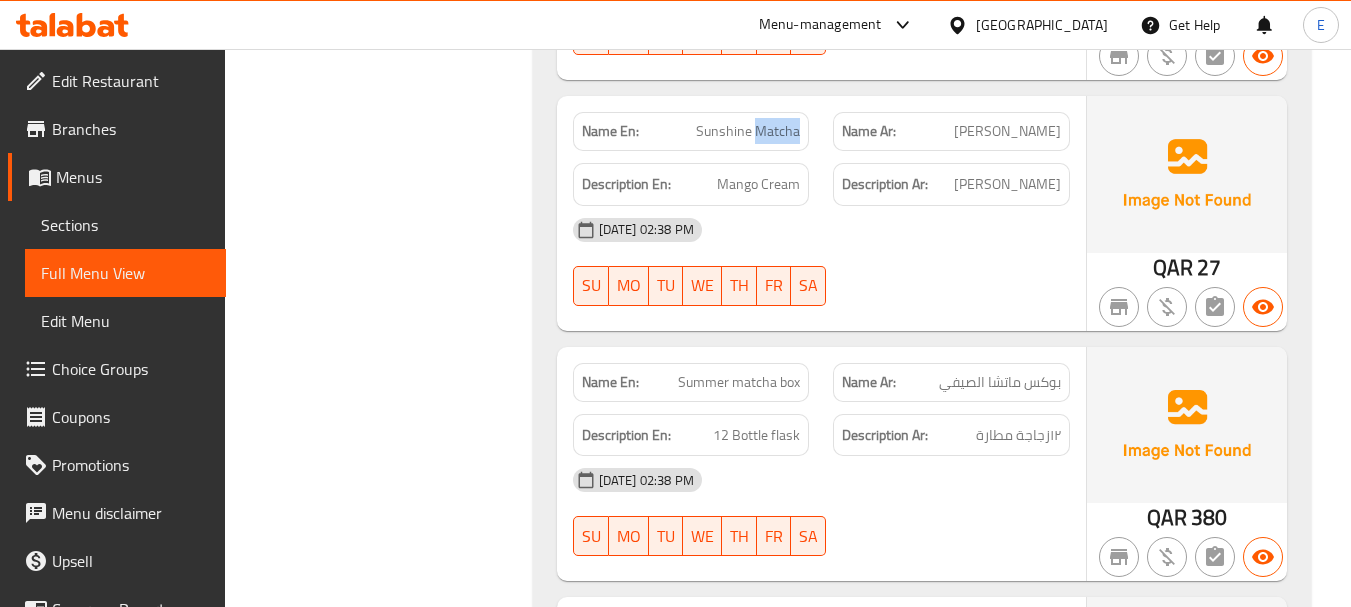 click on "Name En: Sunshine Matcha" at bounding box center (691, 131) 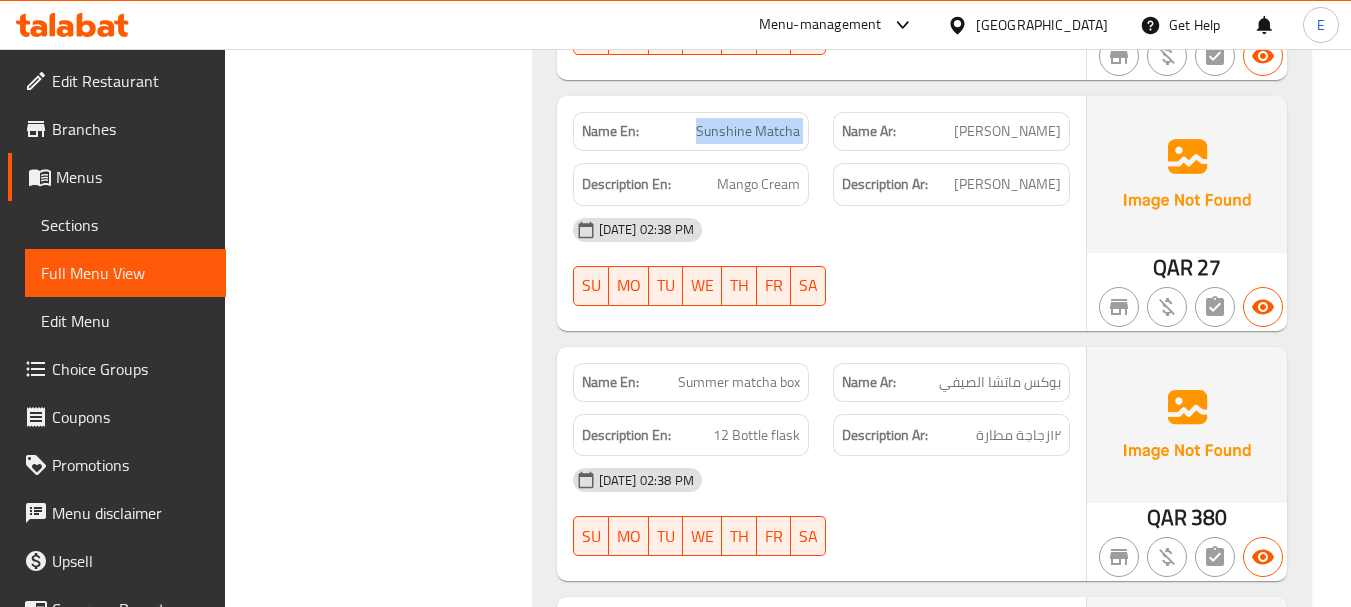 click on "Name En: Sunshine Matcha" at bounding box center [691, 131] 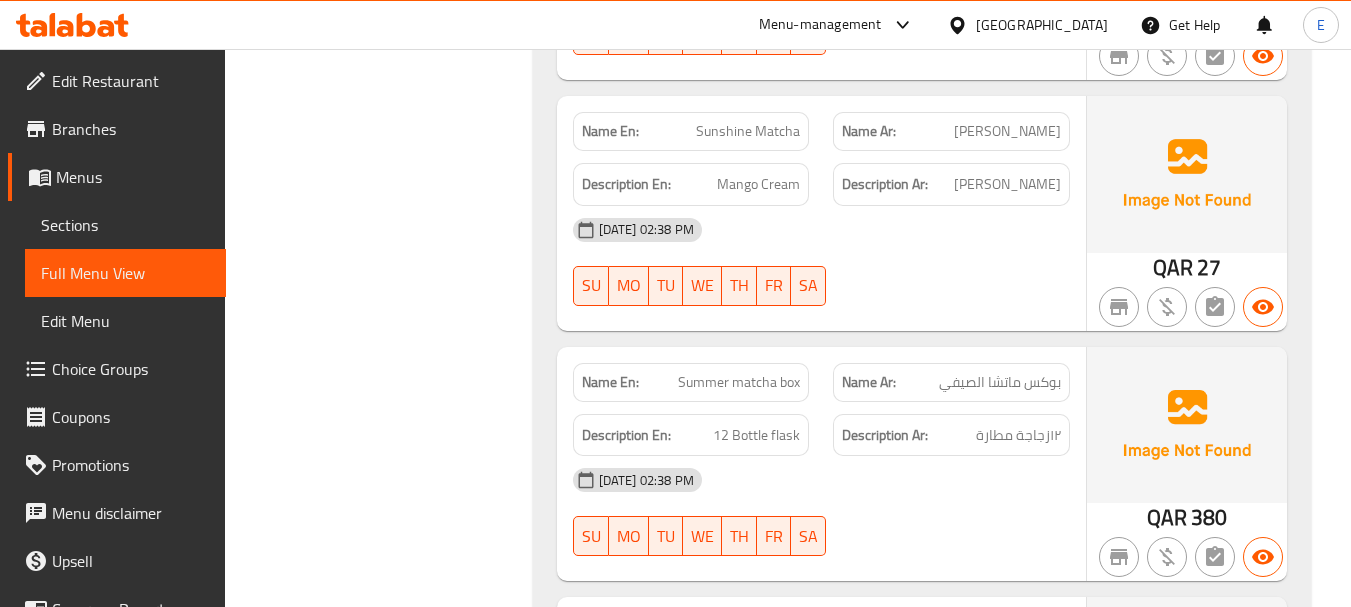 click on "Mango Cream" at bounding box center [758, 184] 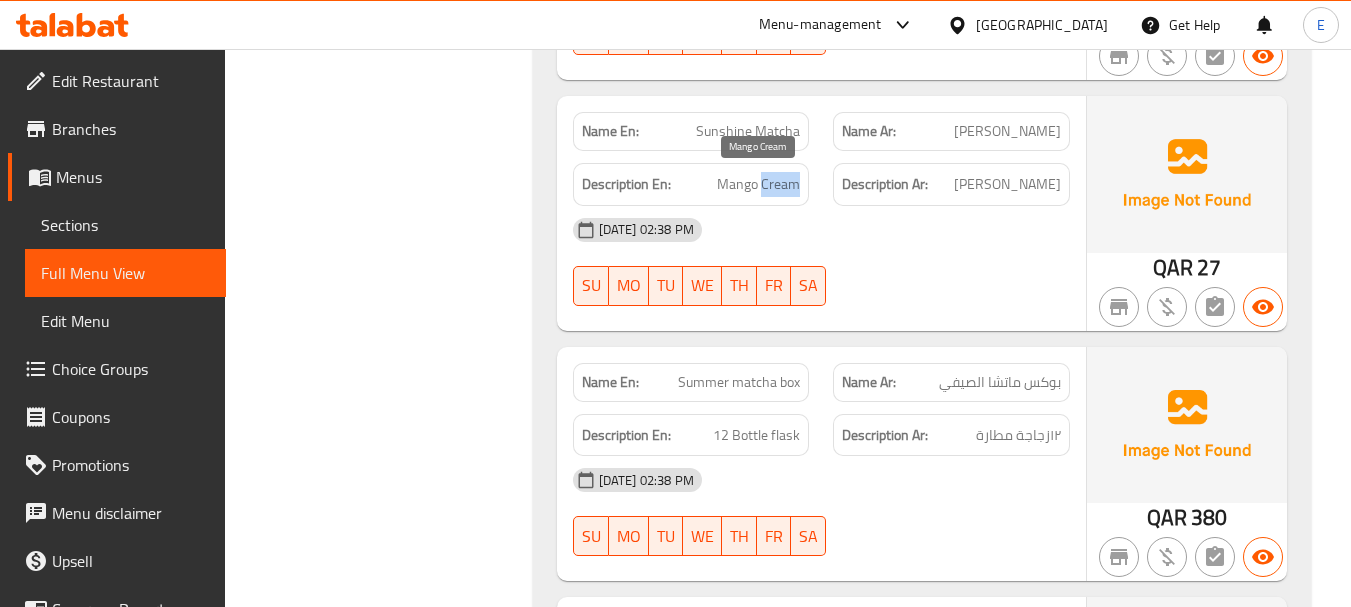 click on "Mango Cream" at bounding box center (758, 184) 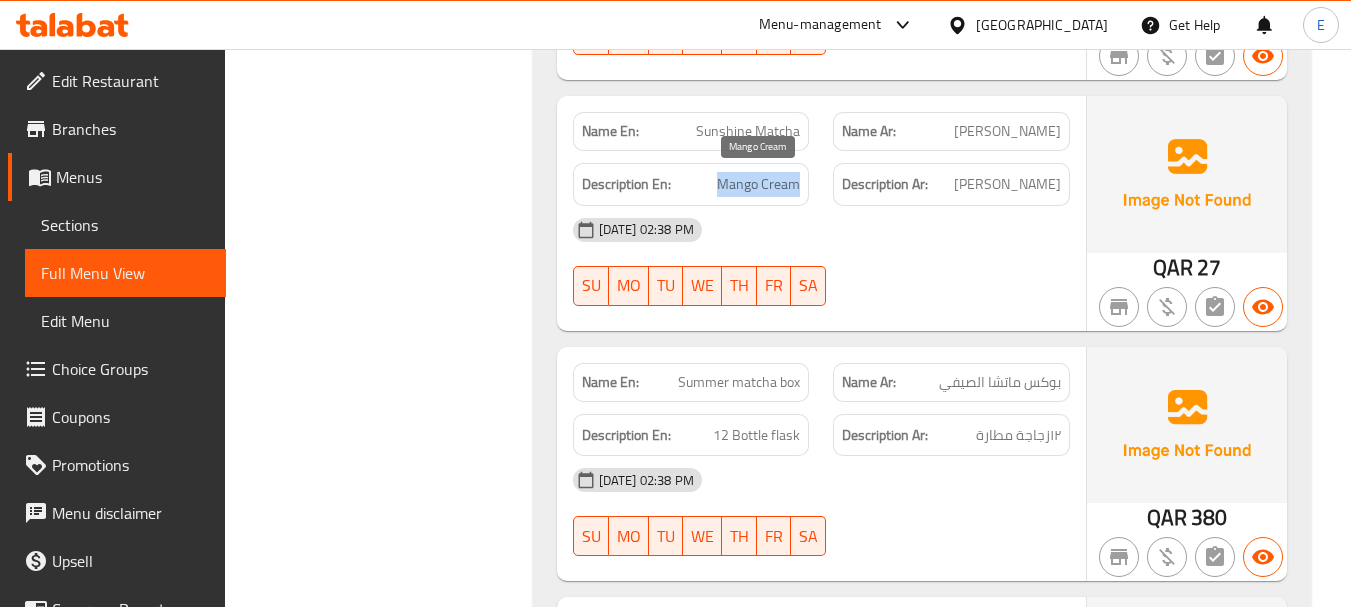 click on "Mango Cream" at bounding box center (758, 184) 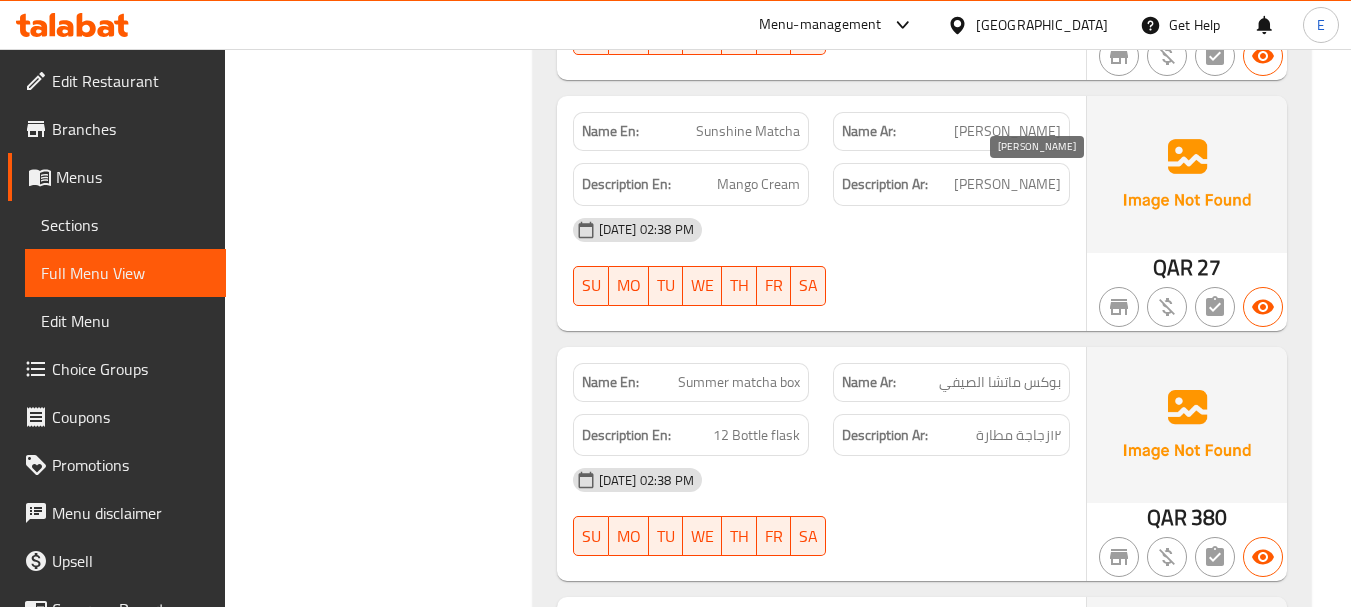 click on "[PERSON_NAME]" at bounding box center (1007, 184) 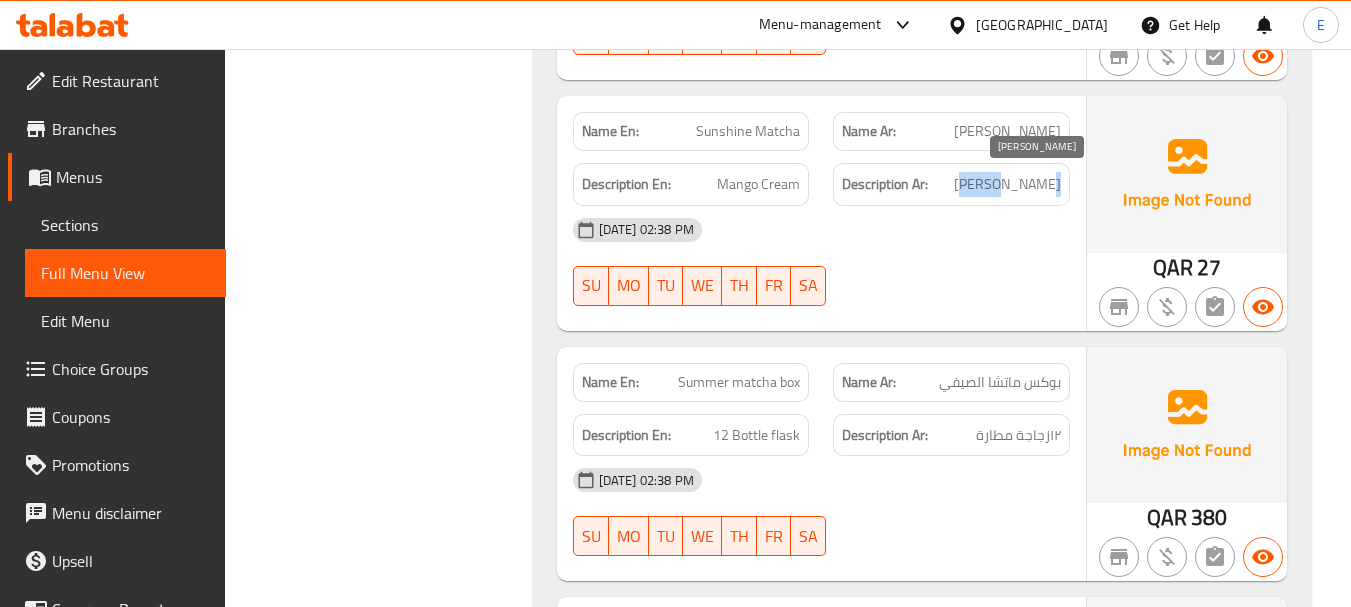 click on "[PERSON_NAME]" at bounding box center (1007, 184) 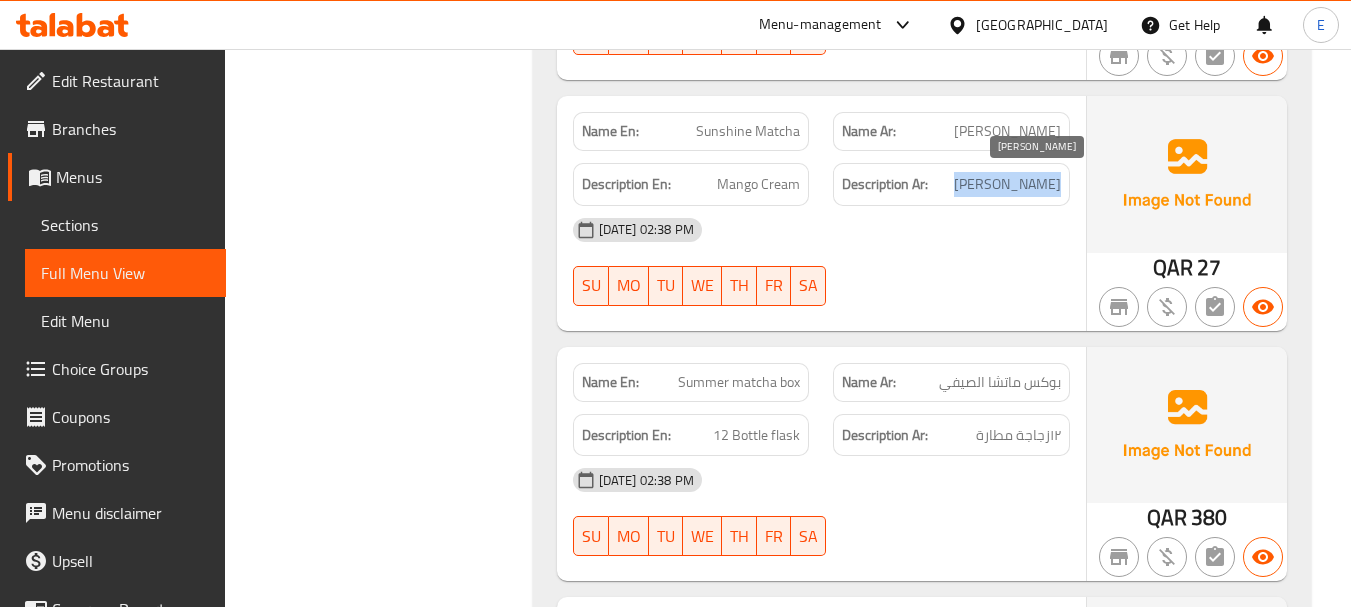 click on "[PERSON_NAME]" at bounding box center [1007, 184] 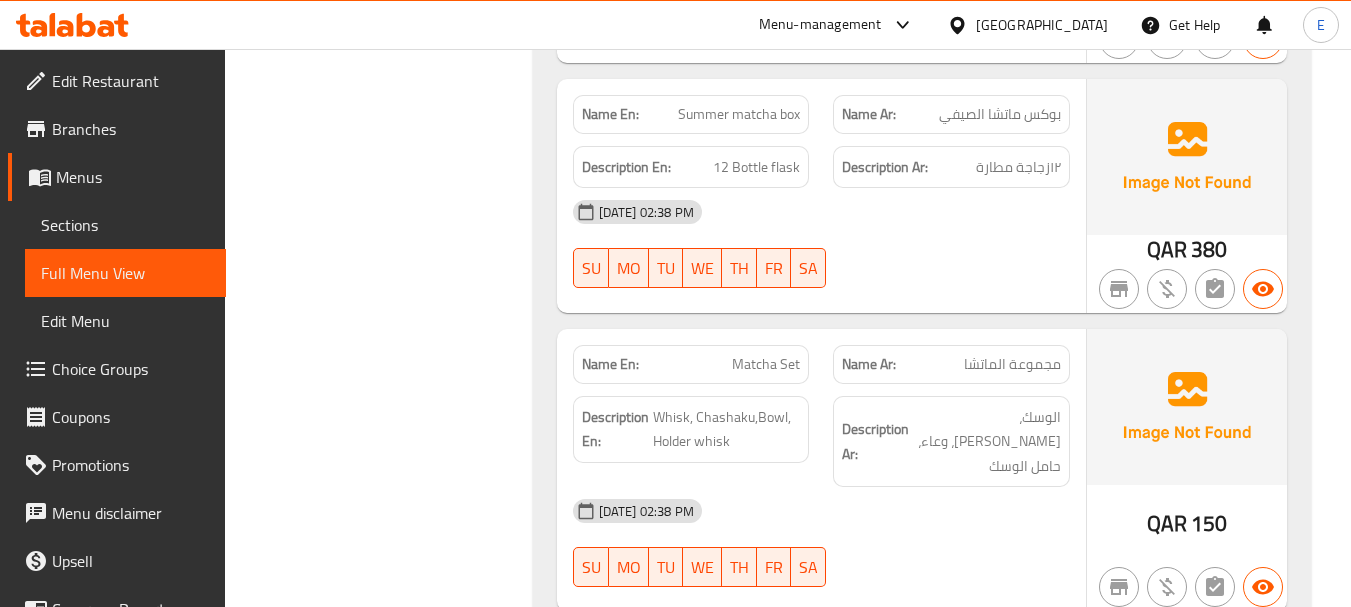 scroll, scrollTop: 1584, scrollLeft: 0, axis: vertical 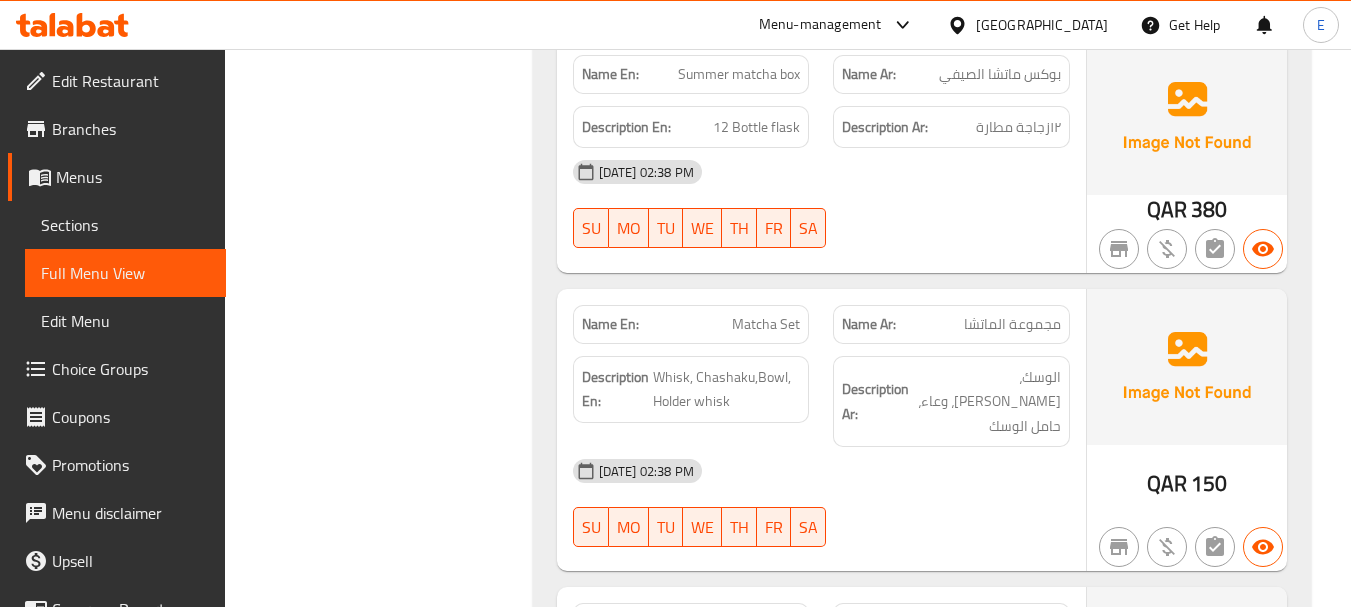 click on "Summer matcha box" at bounding box center [739, 74] 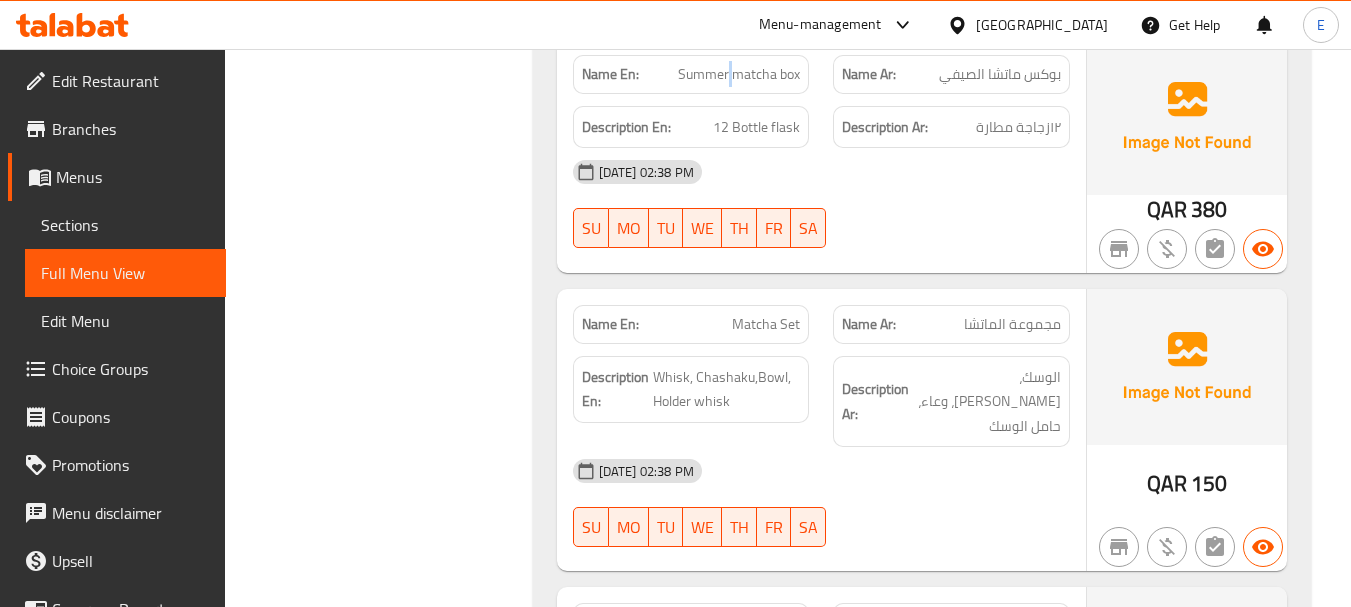 click on "Summer matcha box" at bounding box center [739, 74] 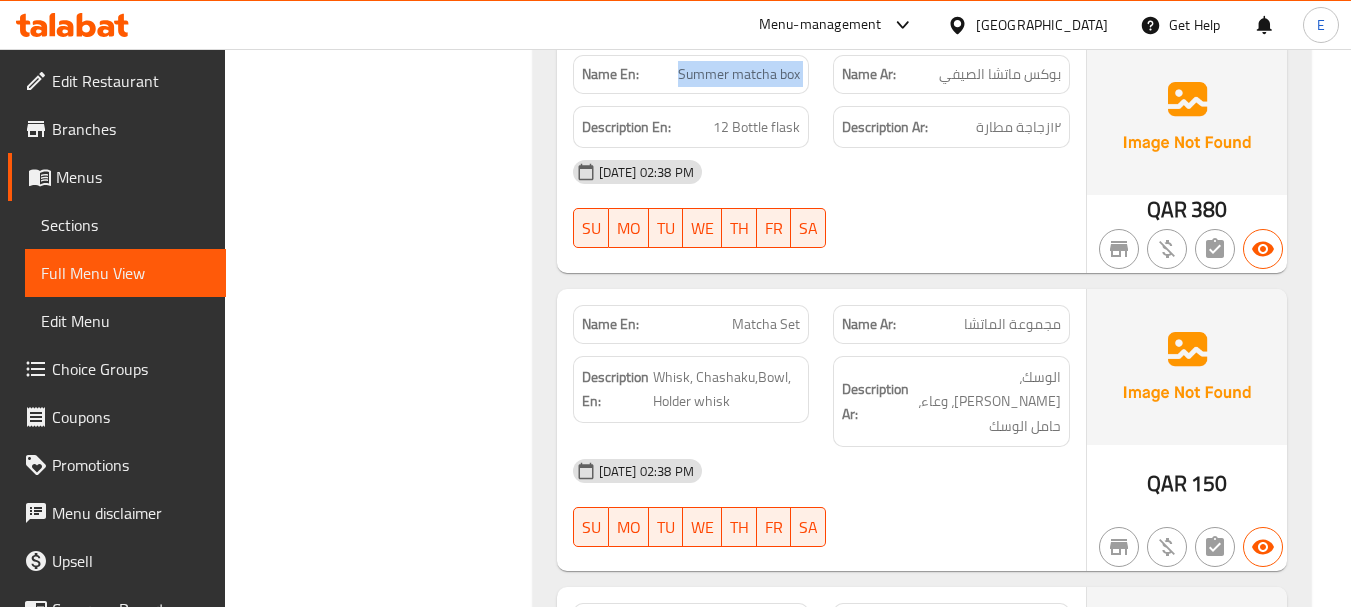 click on "Summer matcha box" at bounding box center [739, 74] 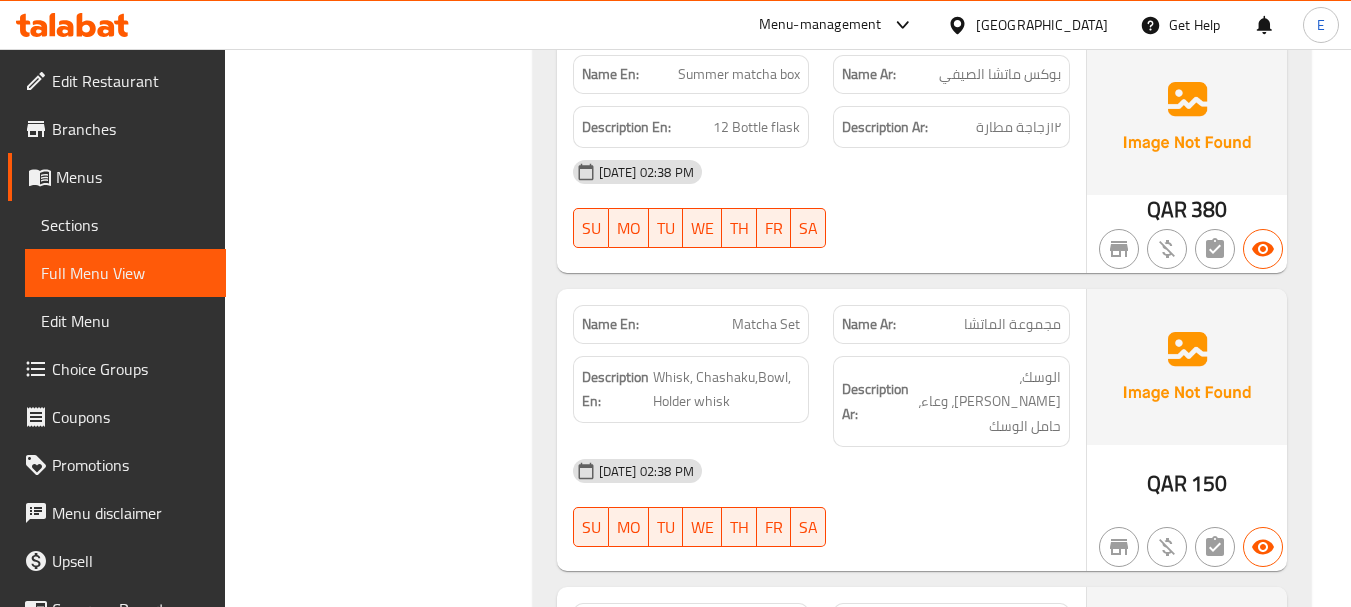 click on "بوكس ماتشا الصيفي" at bounding box center [1000, 74] 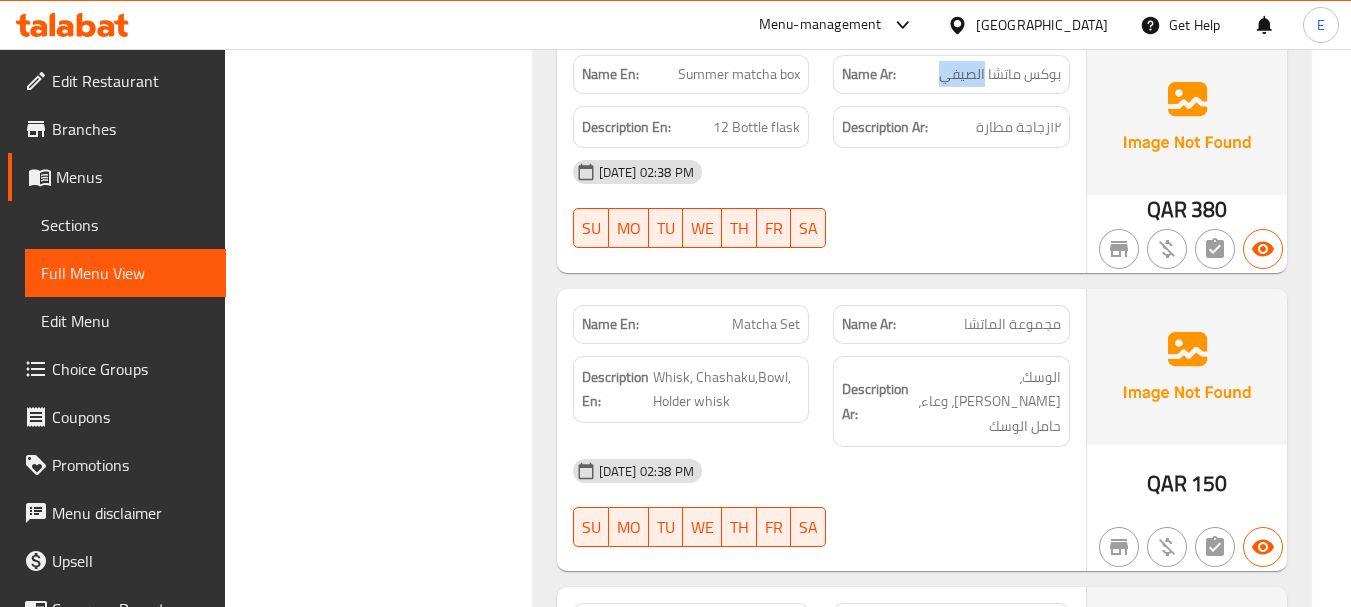 click on "بوكس ماتشا الصيفي" at bounding box center (1000, 74) 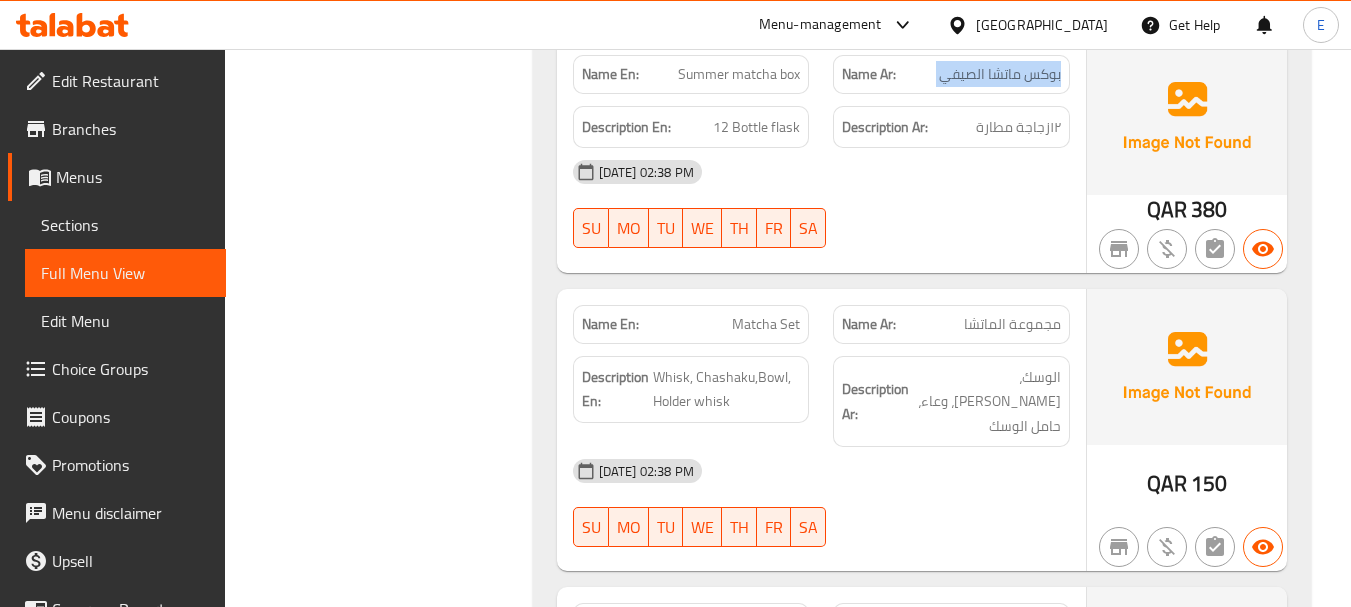 click on "بوكس ماتشا الصيفي" at bounding box center (1000, 74) 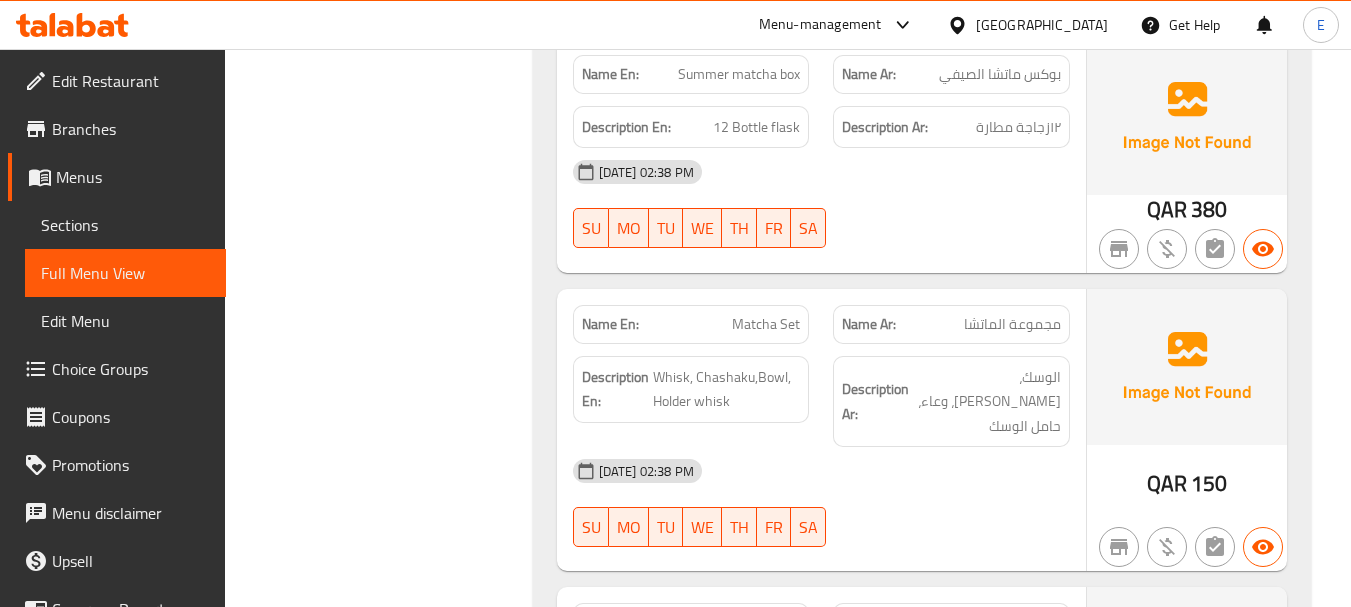 click on "12 Bottle flask" at bounding box center [756, 127] 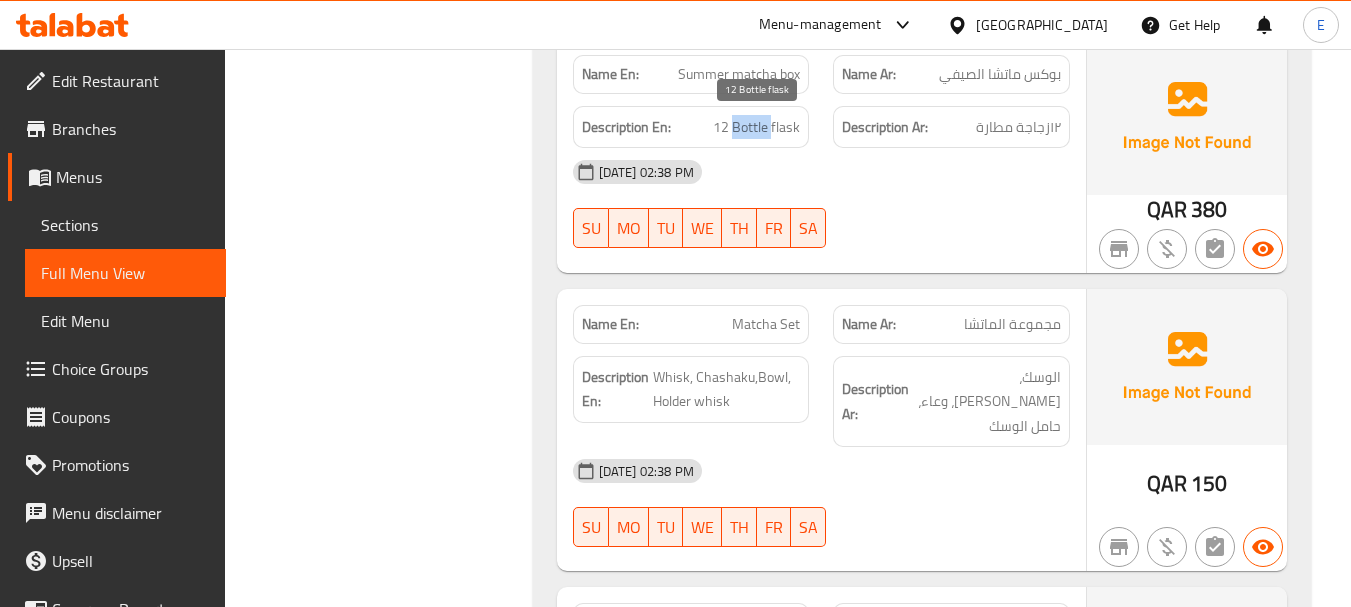 click on "12 Bottle flask" at bounding box center (756, 127) 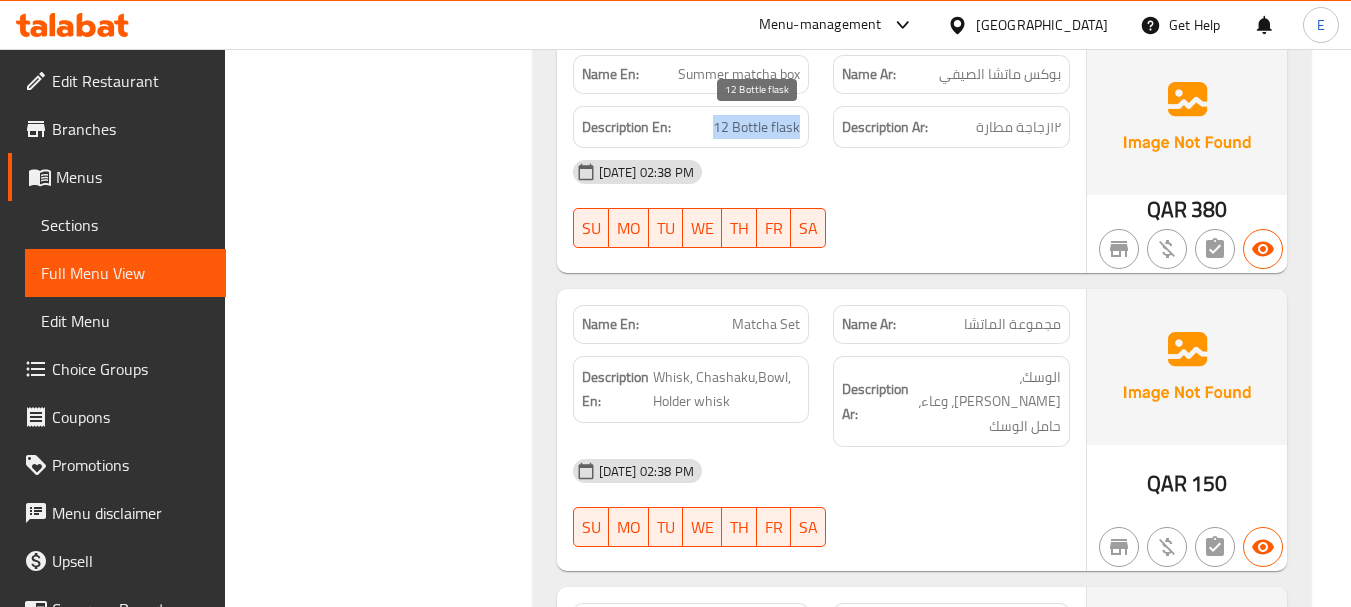 click on "12 Bottle flask" at bounding box center (756, 127) 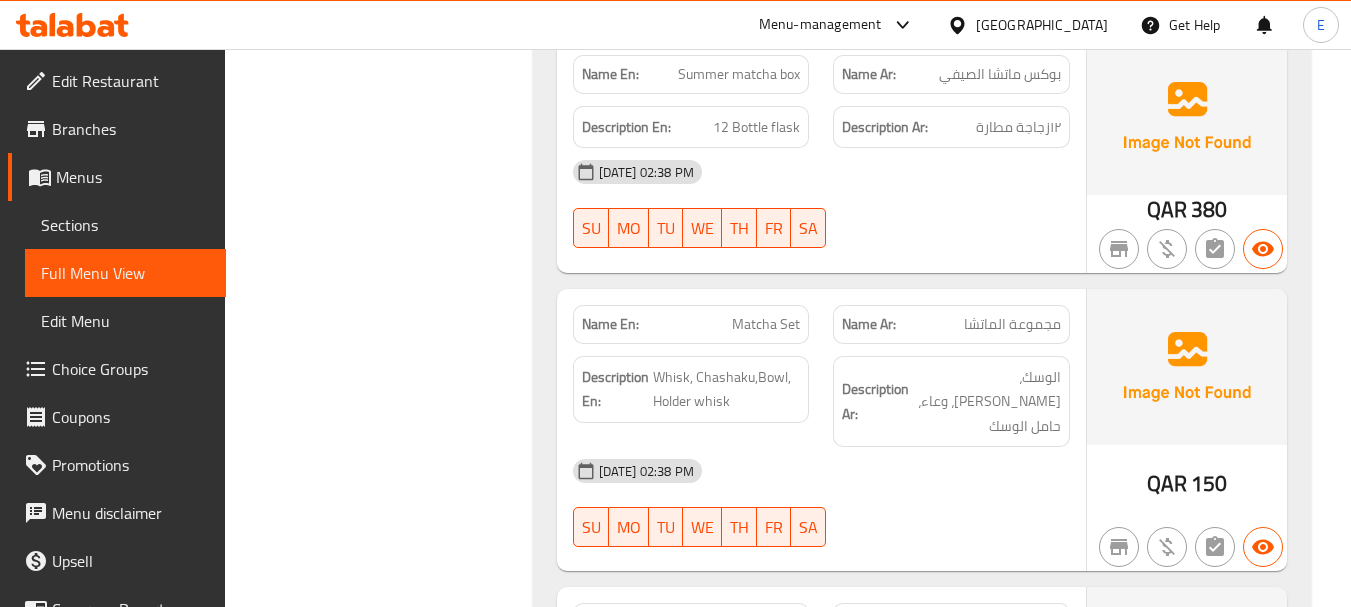 click on "Summer matcha box" at bounding box center (739, 74) 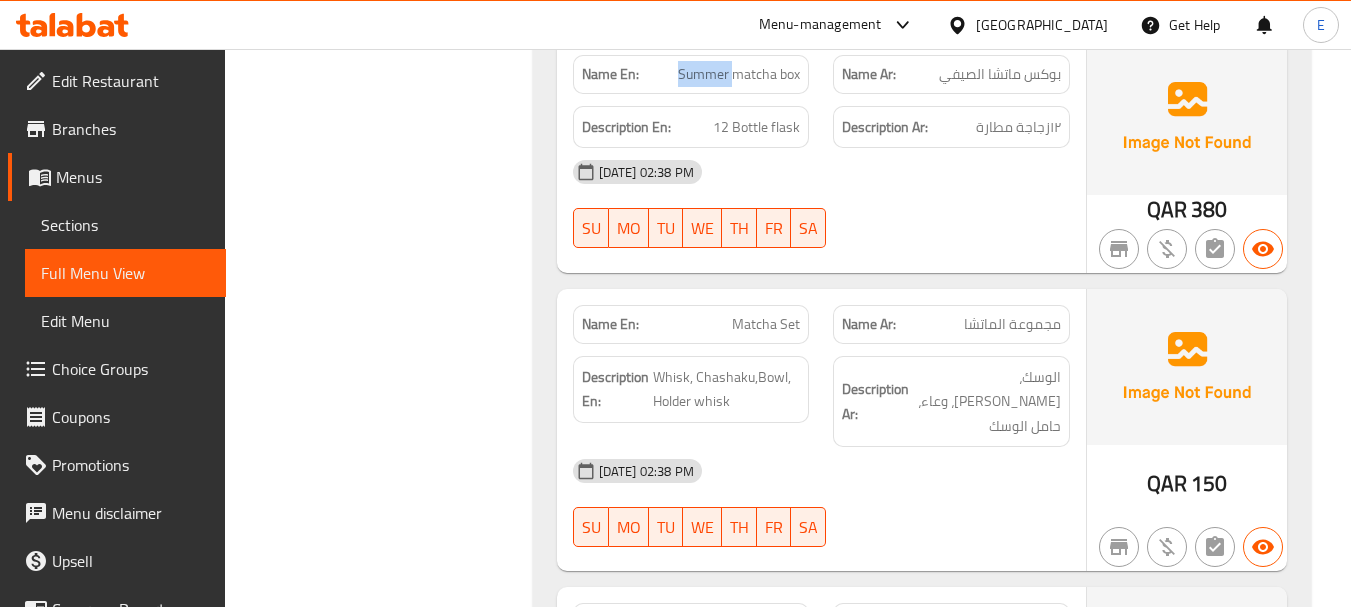 click on "Summer matcha box" at bounding box center (739, 74) 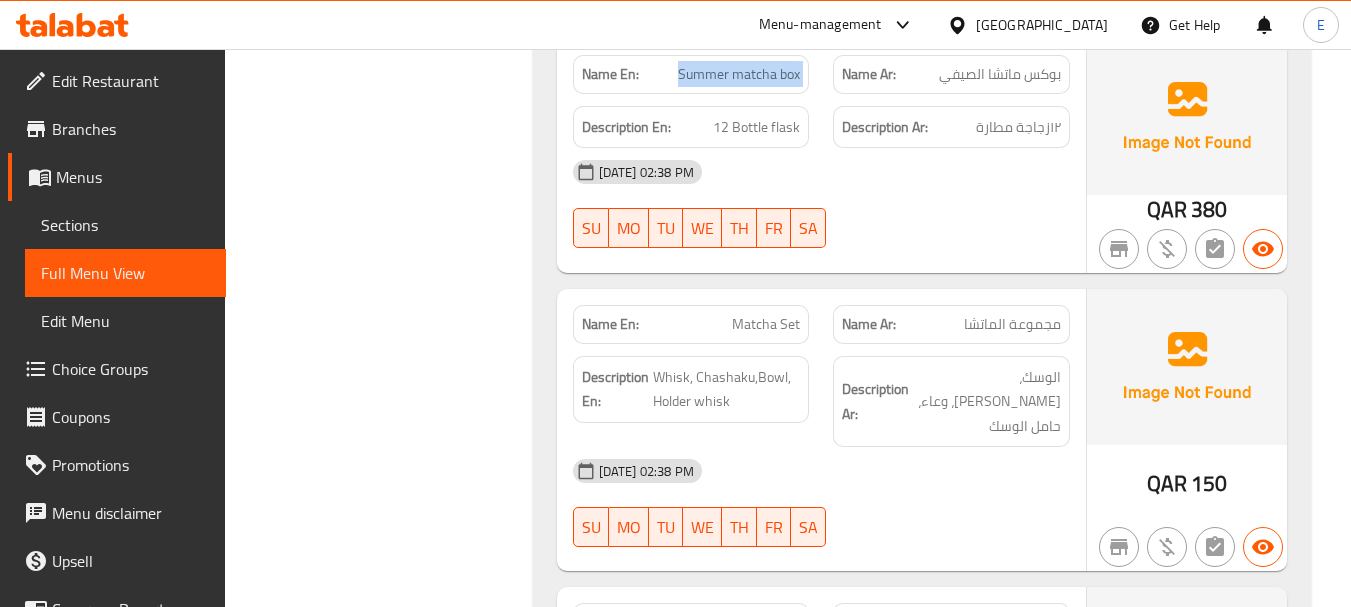 click on "Summer matcha box" at bounding box center [739, 74] 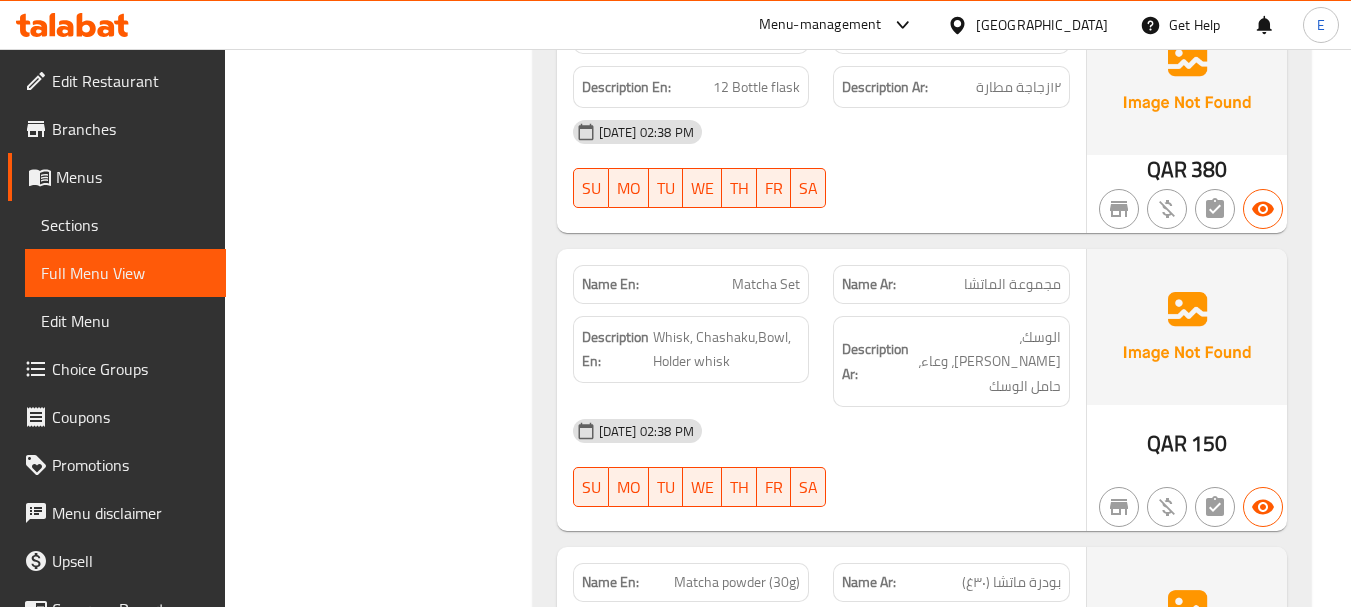 scroll, scrollTop: 1811, scrollLeft: 0, axis: vertical 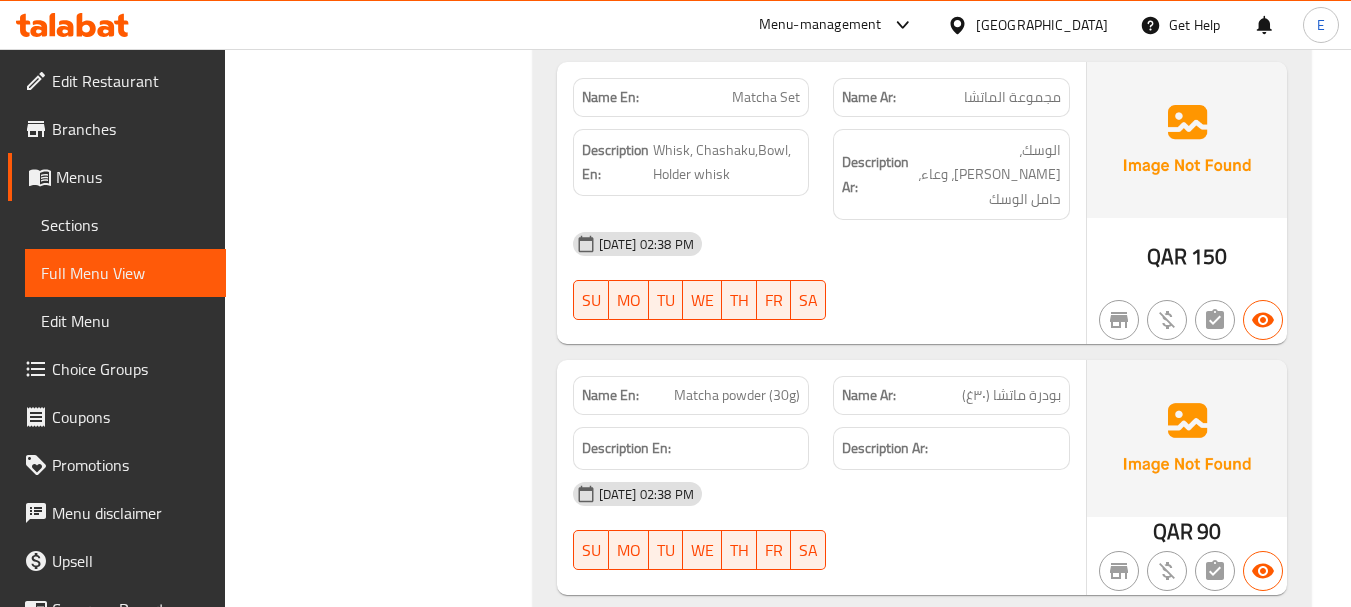 click on "Matcha Set" at bounding box center (766, 97) 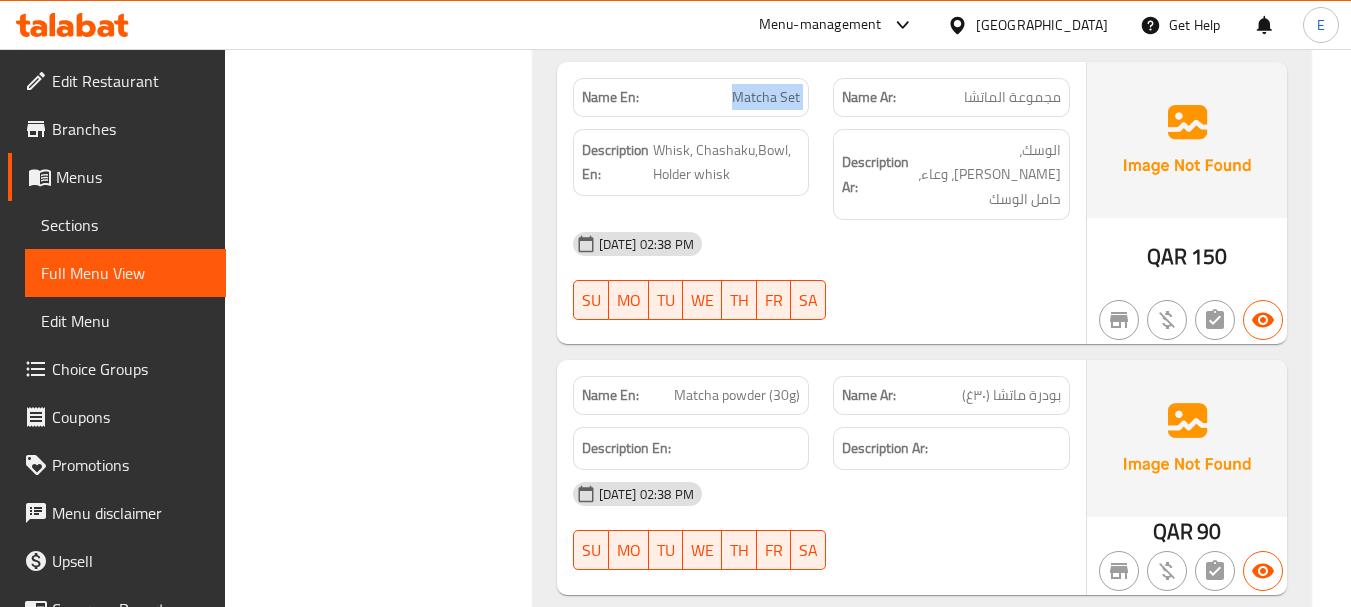 click on "Matcha Set" at bounding box center (766, 97) 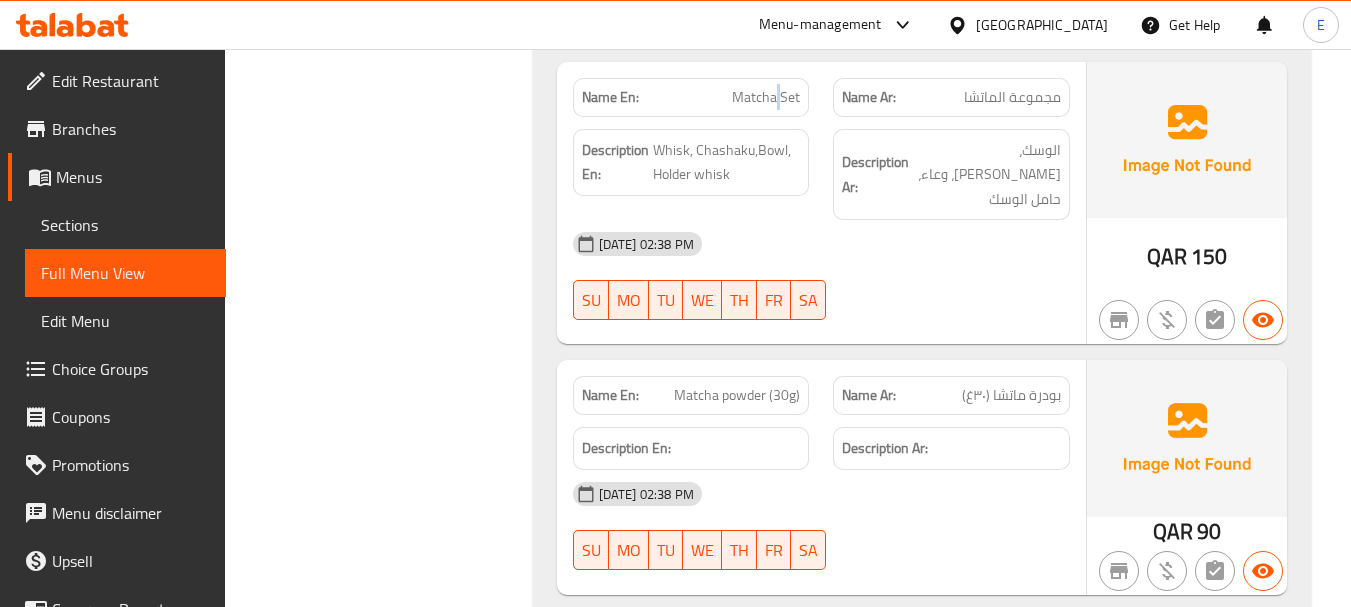 click on "Matcha Set" at bounding box center (766, 97) 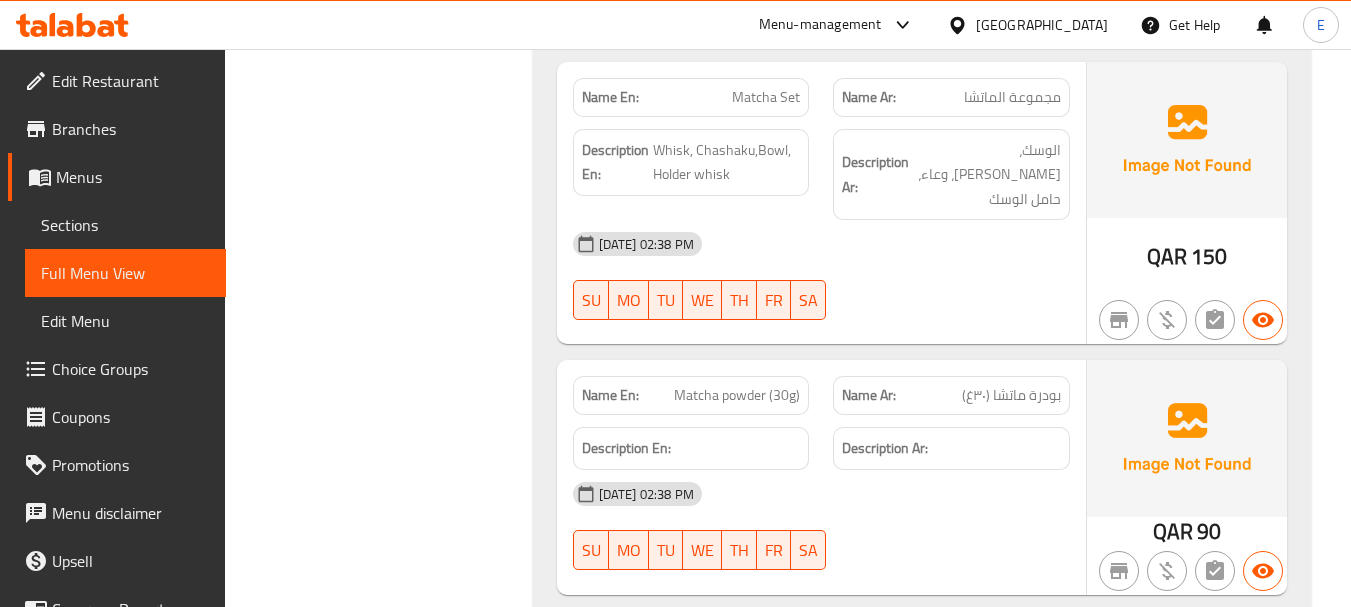 click on "مجموعة الماتشا" at bounding box center (1012, 97) 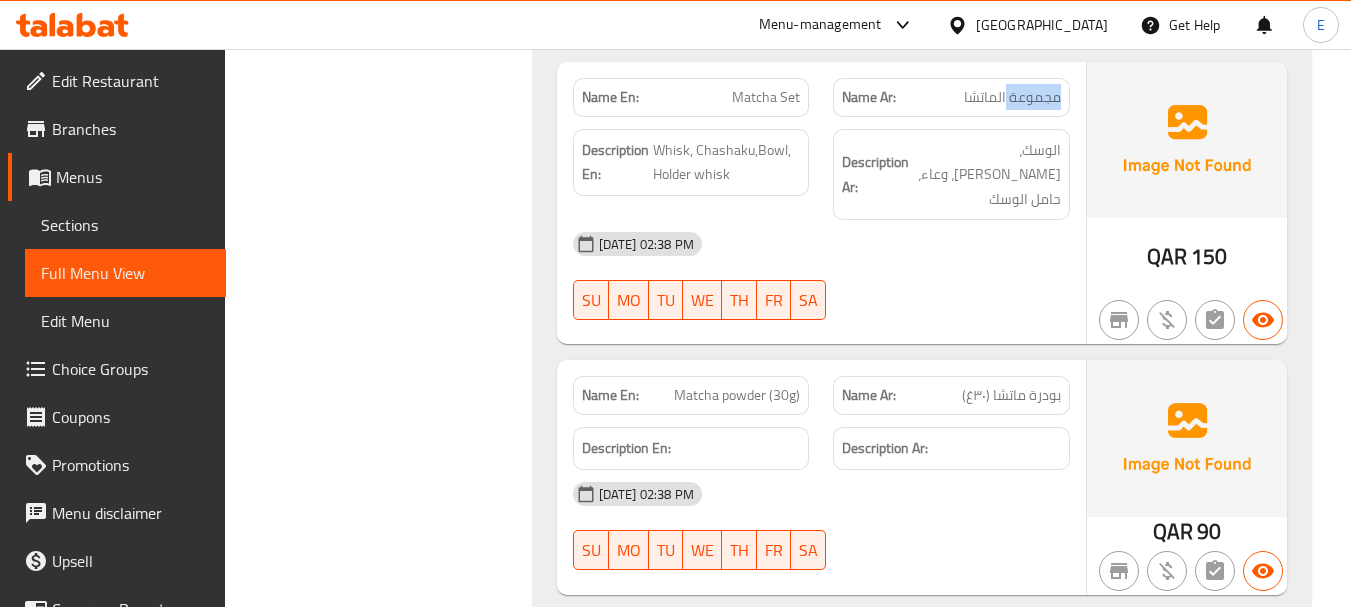 click on "مجموعة الماتشا" at bounding box center [1012, 97] 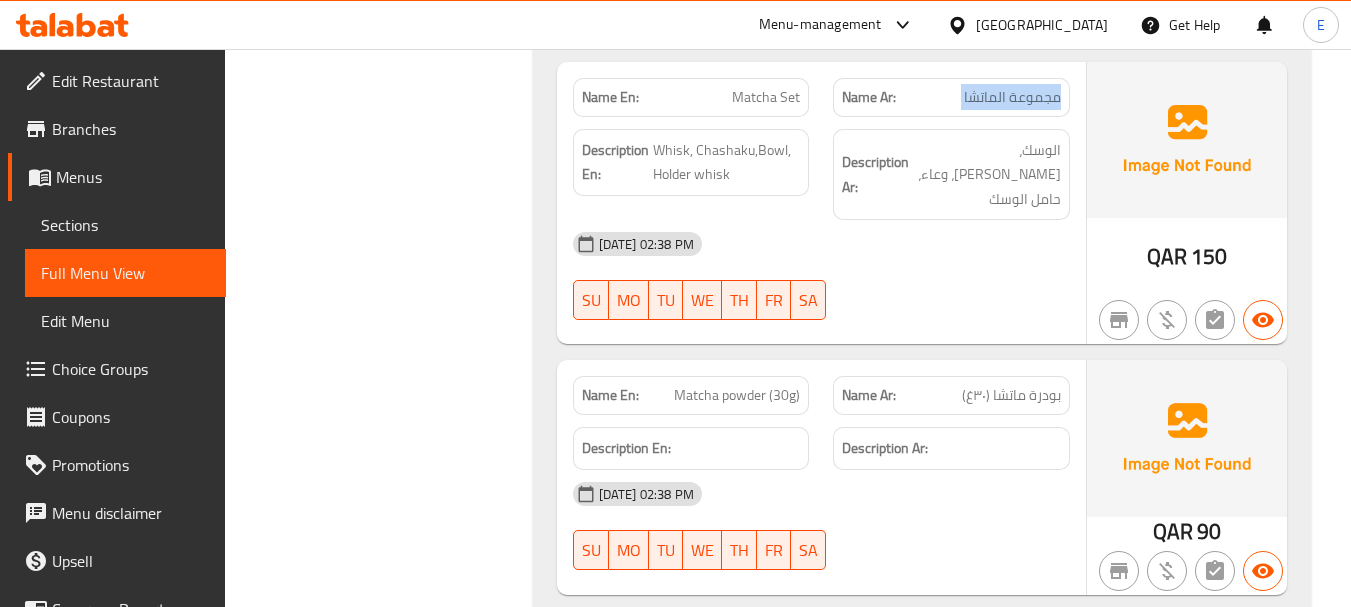 click on "مجموعة الماتشا" at bounding box center (1012, 97) 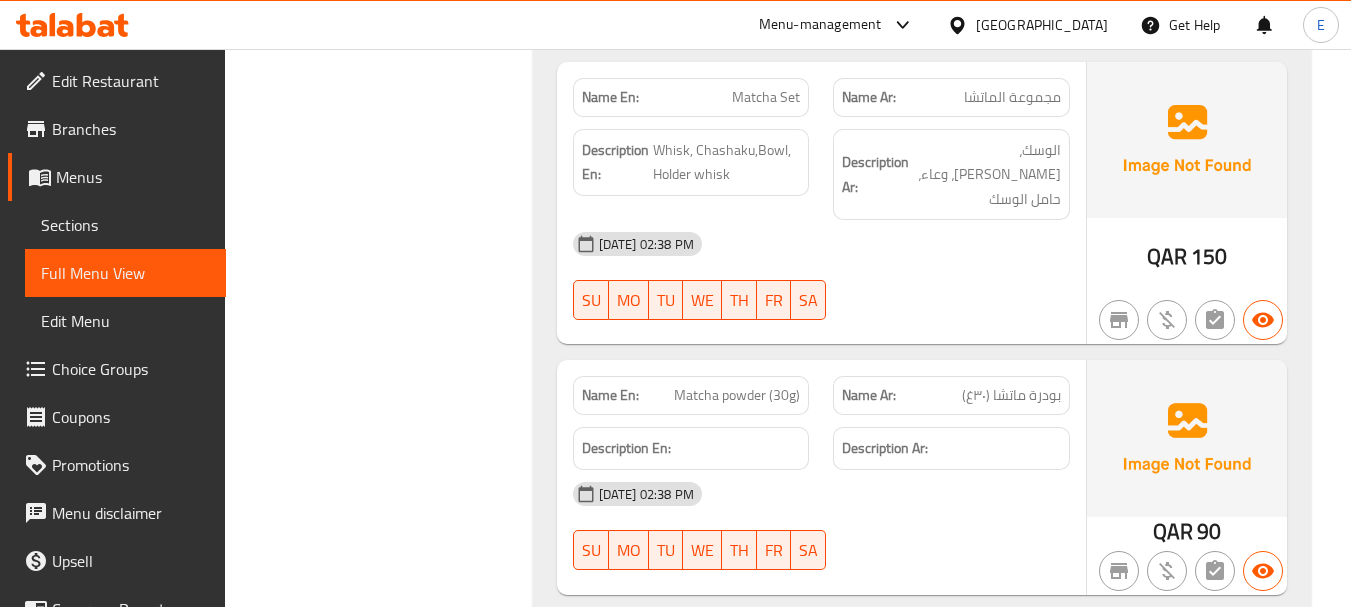 click at bounding box center [951, 320] 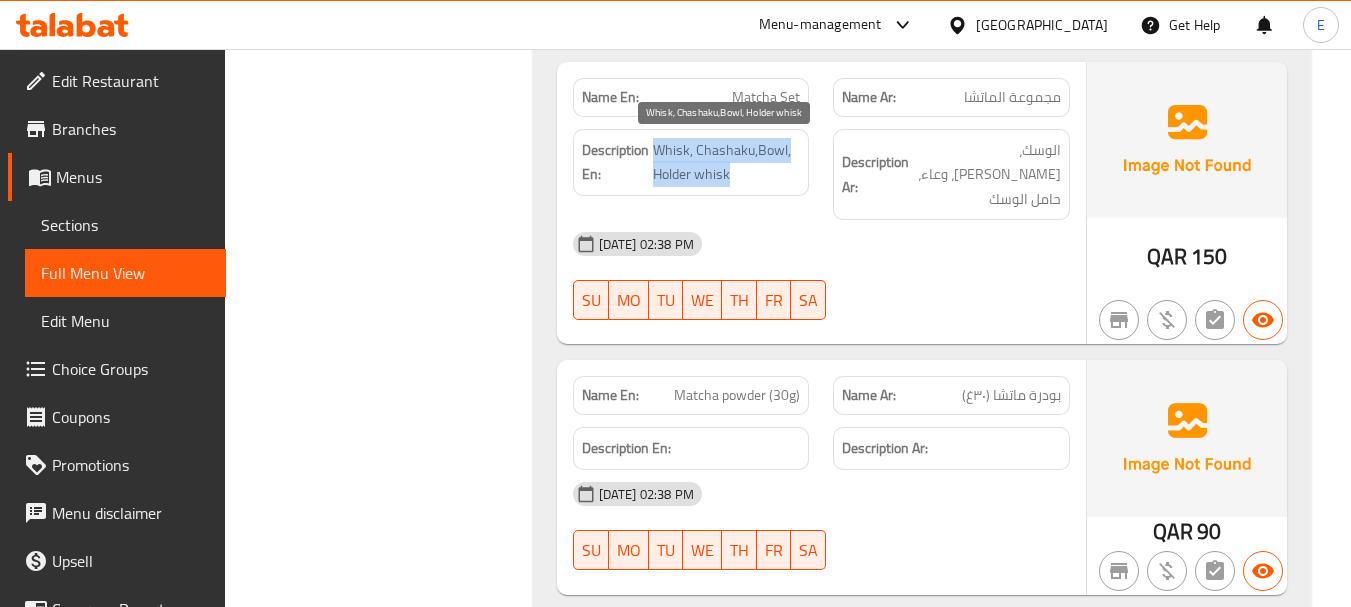drag, startPoint x: 655, startPoint y: 140, endPoint x: 794, endPoint y: 167, distance: 141.59802 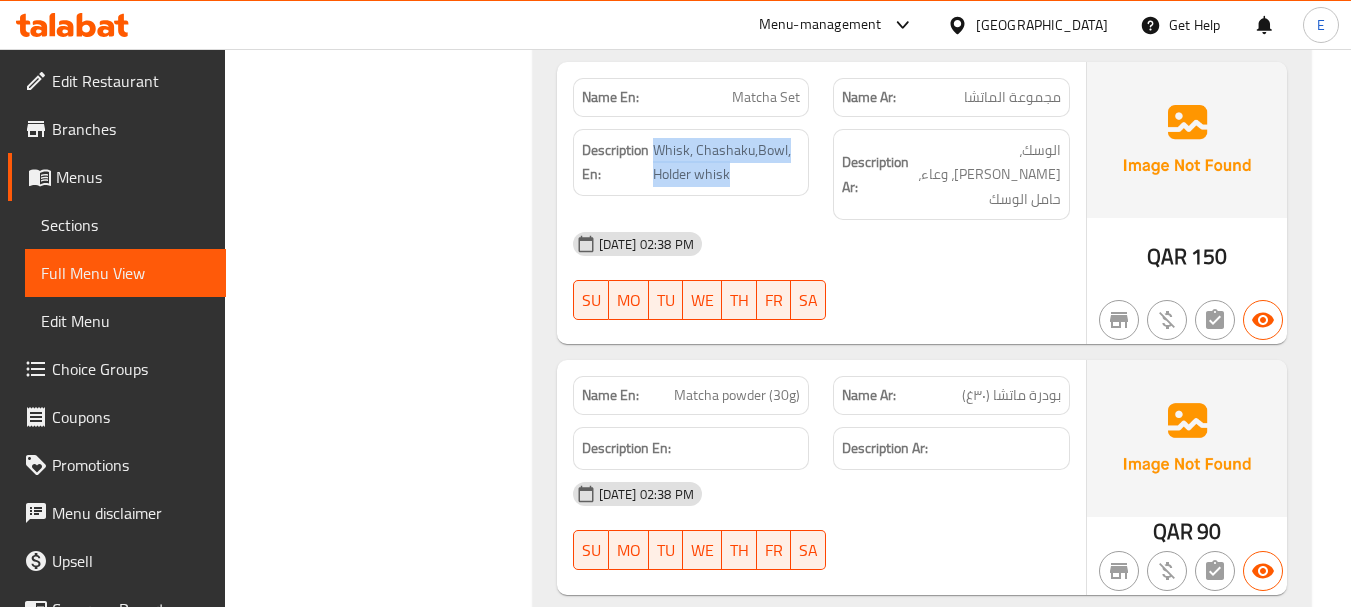 click on "11-07-2025 02:38 PM SU MO TU WE TH FR SA" at bounding box center (821, 276) 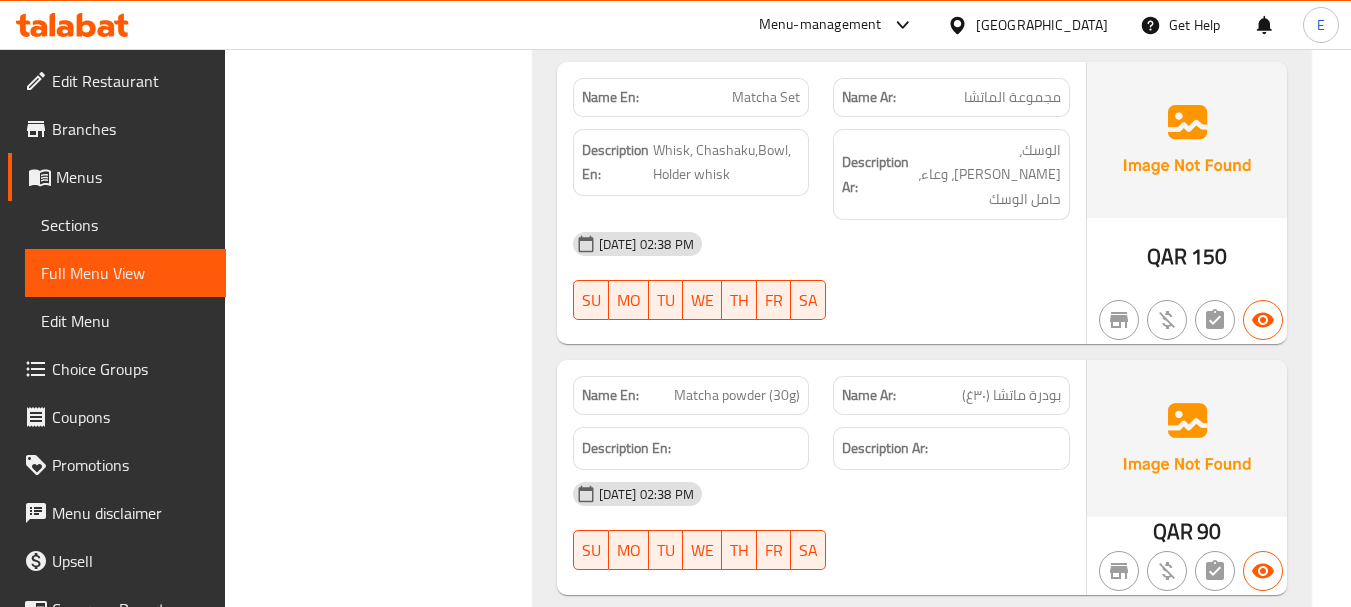 click on "11-07-2025 02:38 PM SU MO TU WE TH FR SA" at bounding box center (821, 276) 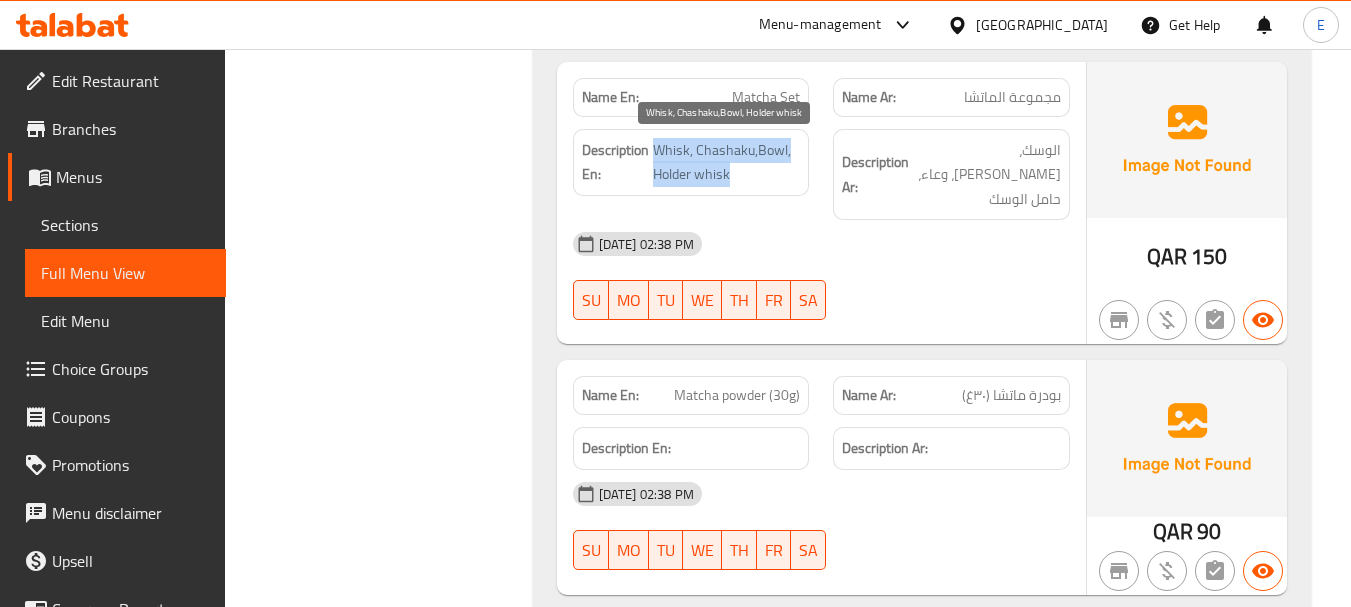 drag, startPoint x: 651, startPoint y: 151, endPoint x: 798, endPoint y: 183, distance: 150.44267 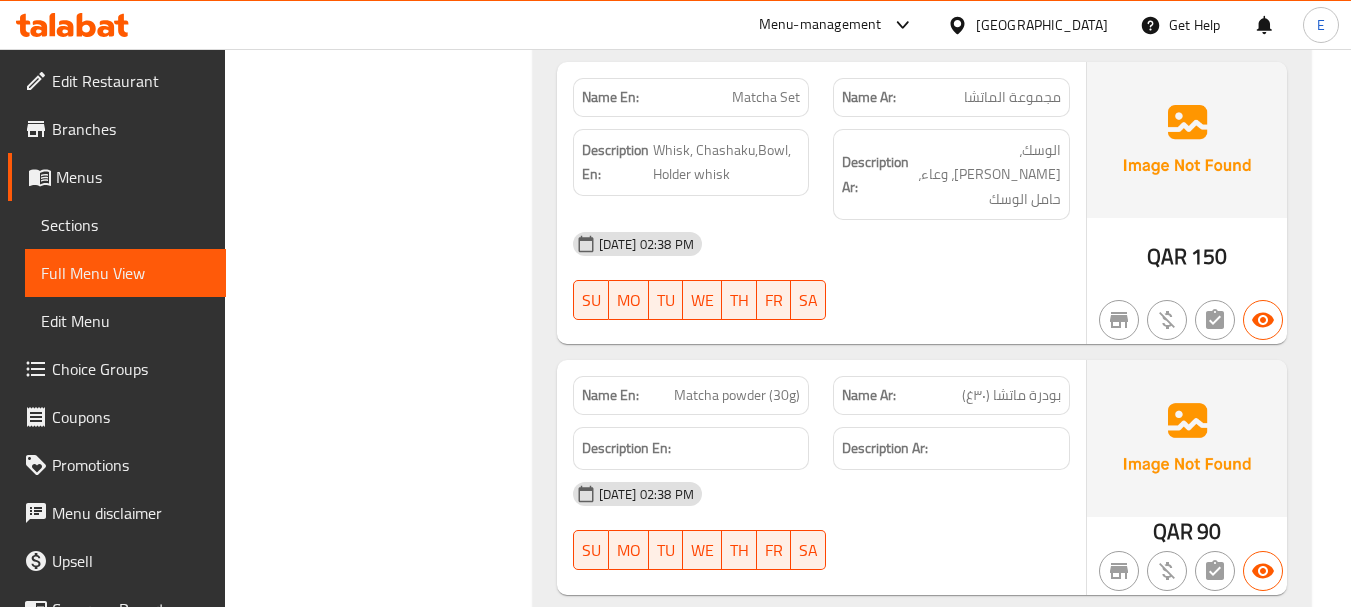 click on "Matcha Set" at bounding box center (766, 97) 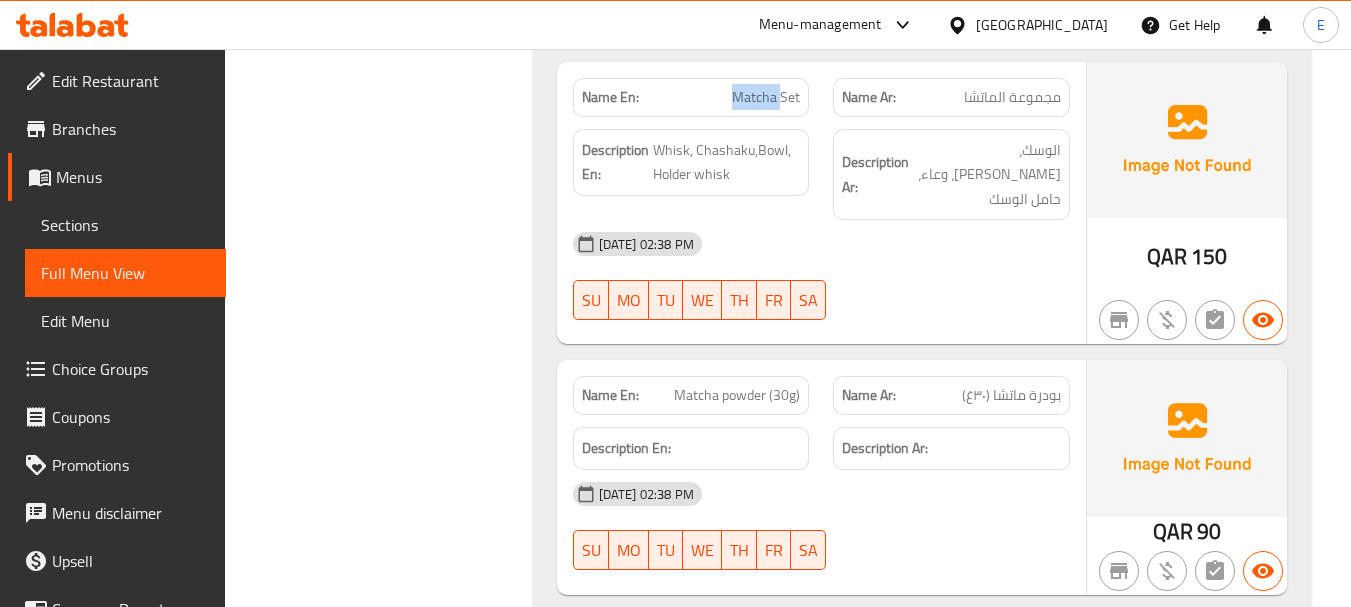 click on "Matcha Set" at bounding box center (766, 97) 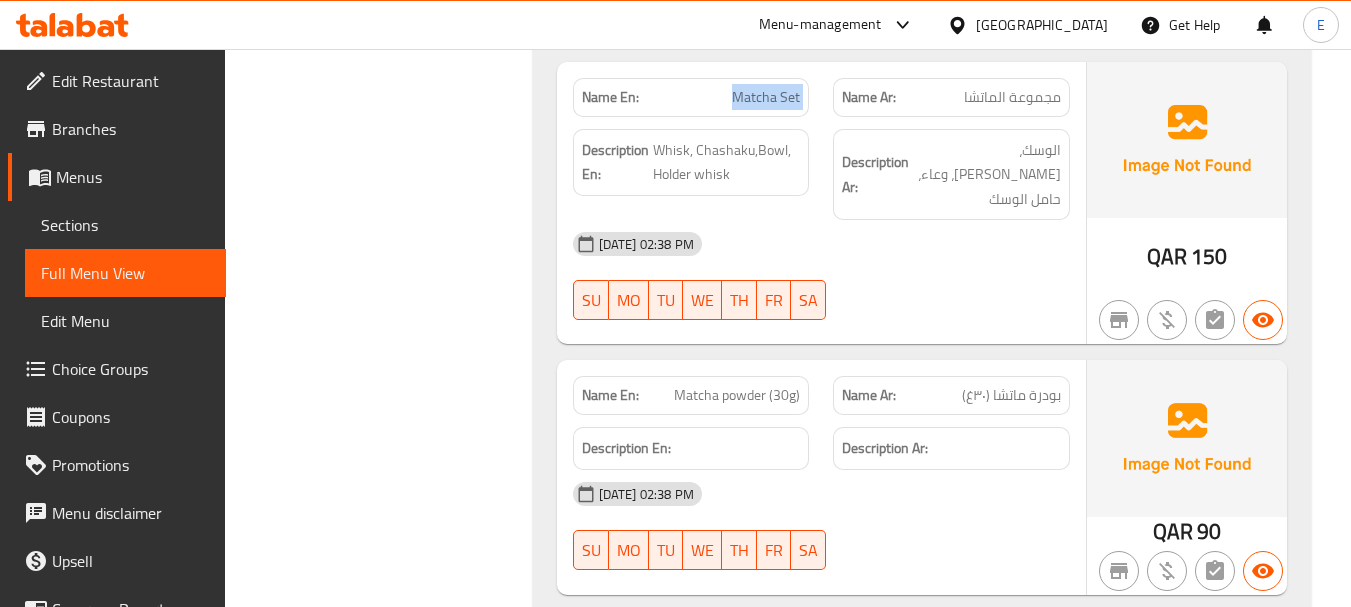click on "Matcha Set" at bounding box center (766, 97) 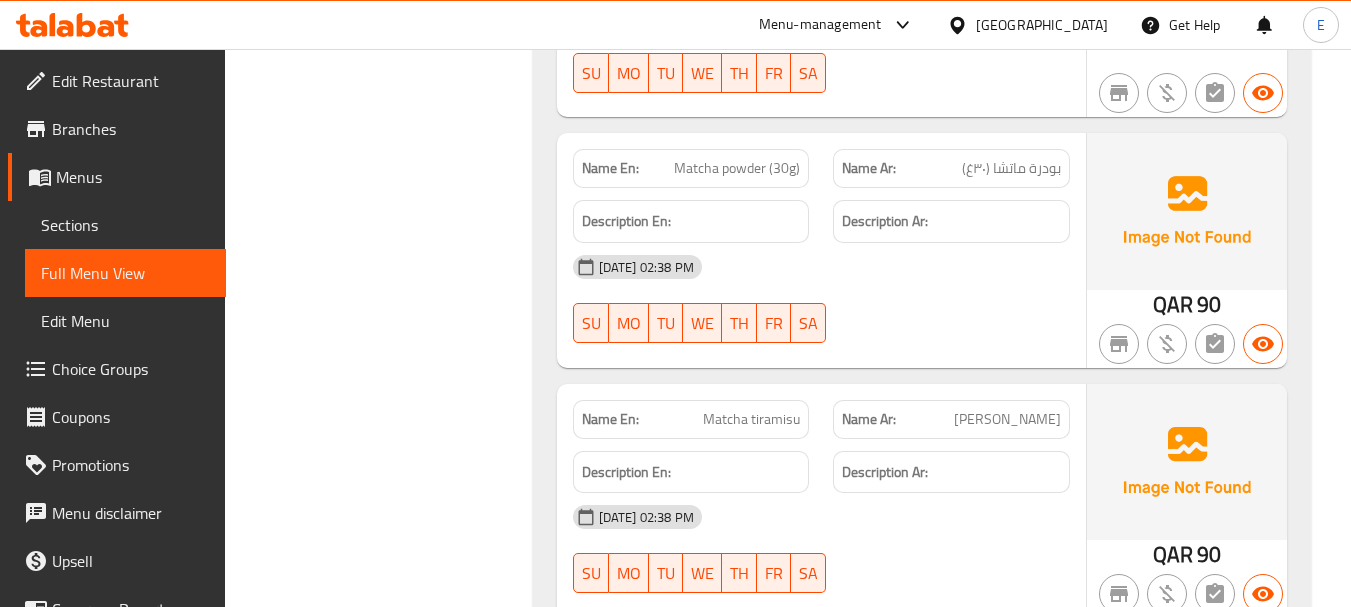 scroll, scrollTop: 2078, scrollLeft: 0, axis: vertical 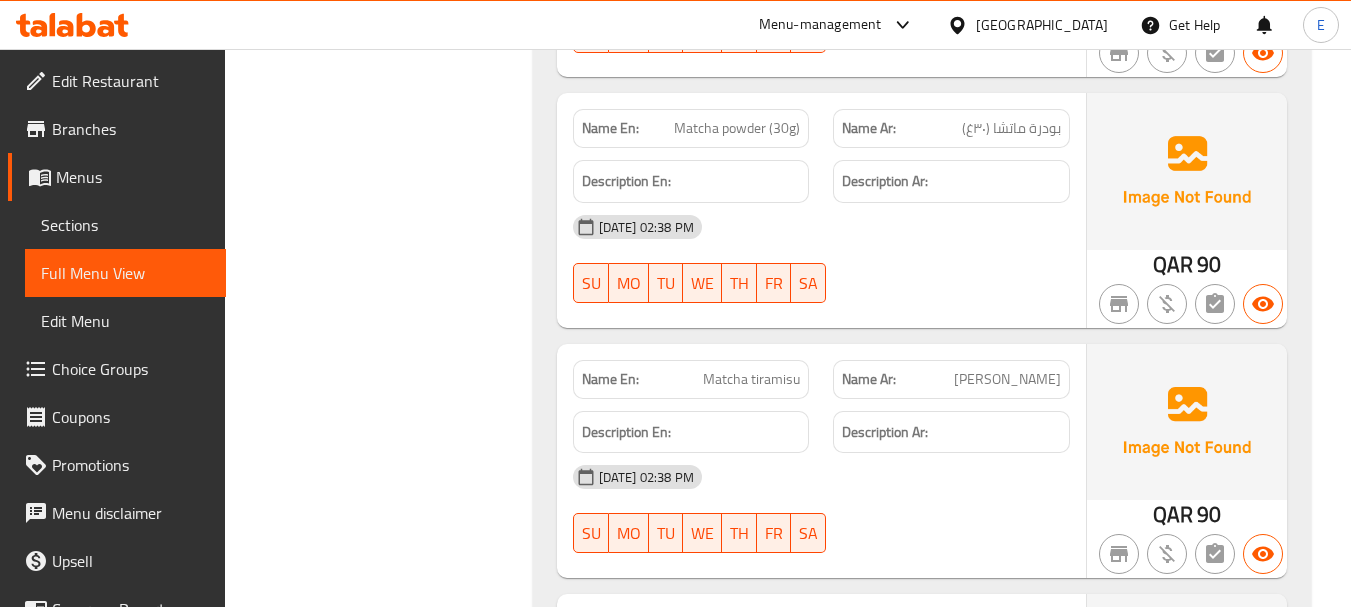 click on "Matcha powder (30g)" at bounding box center (737, 128) 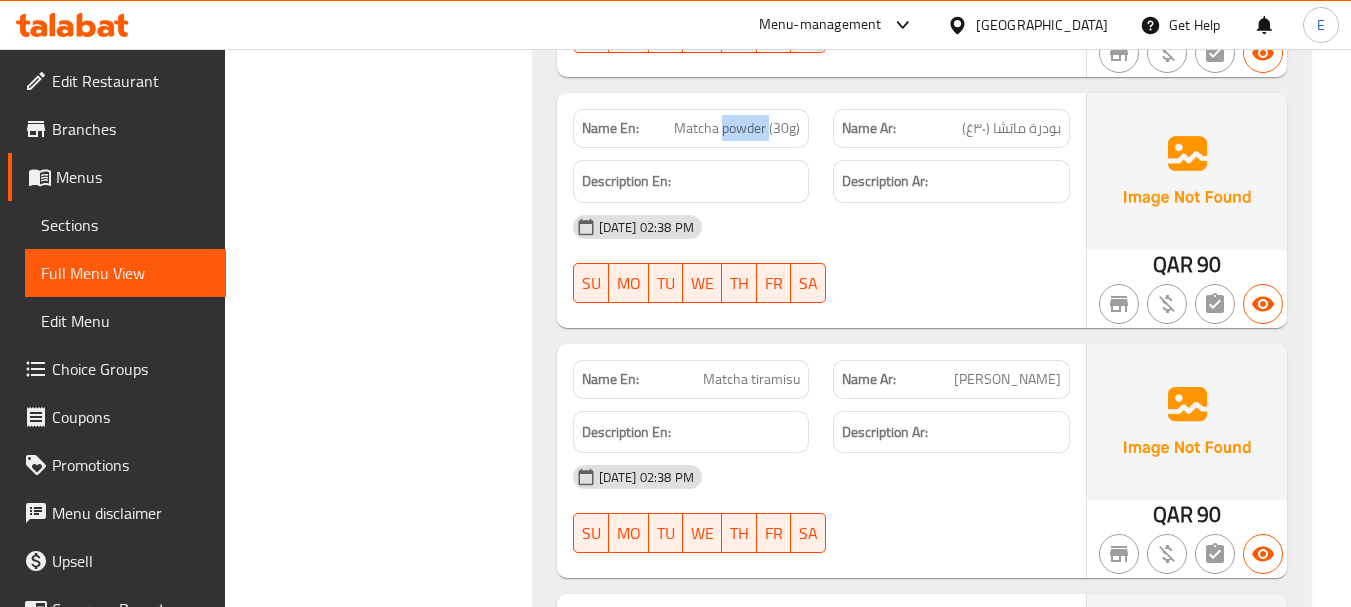 click on "Matcha powder (30g)" at bounding box center [737, 128] 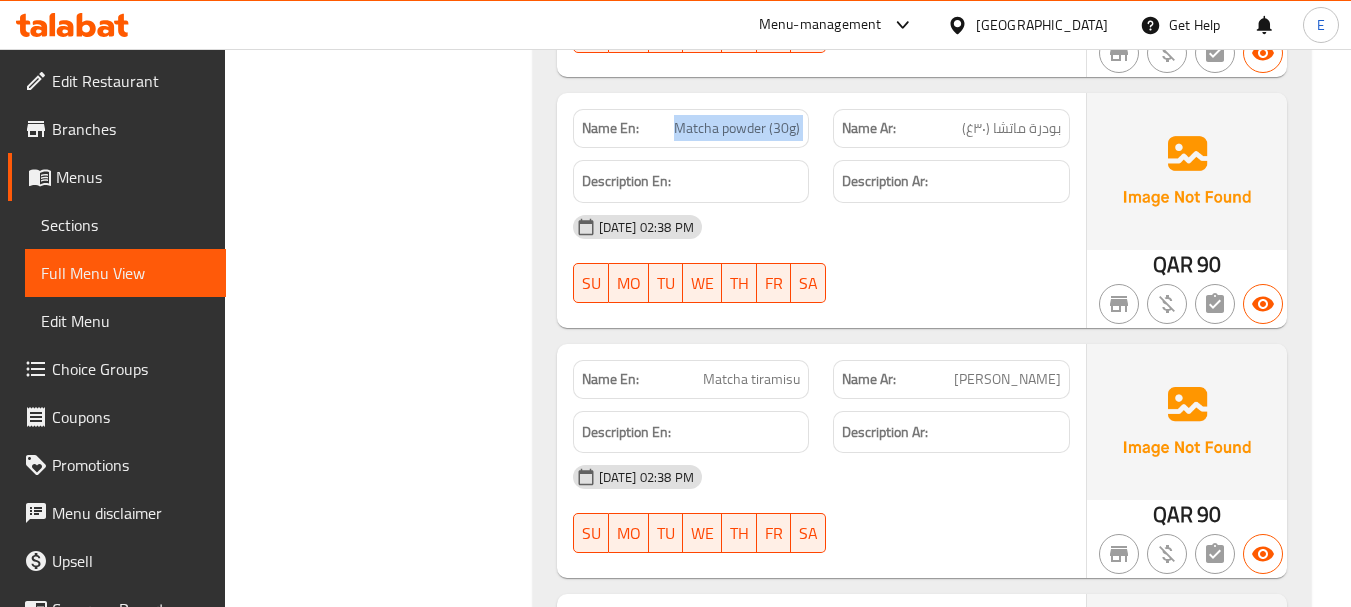click on "Matcha powder (30g)" at bounding box center (737, 128) 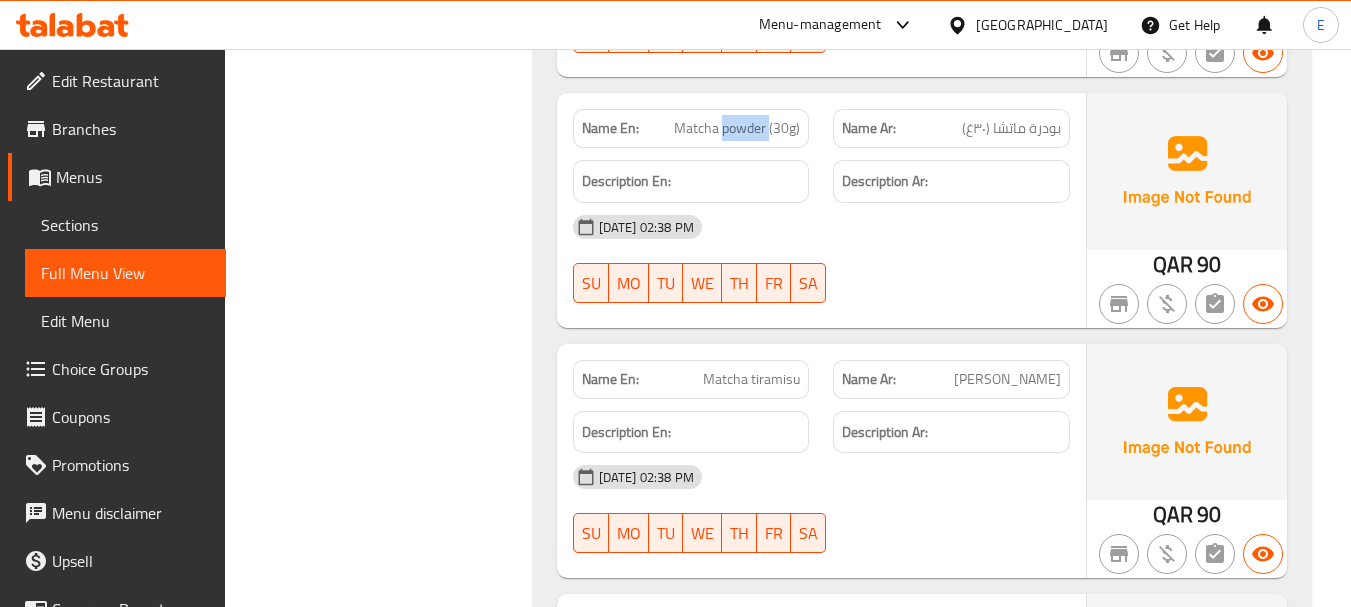click on "Matcha powder (30g)" at bounding box center [737, 128] 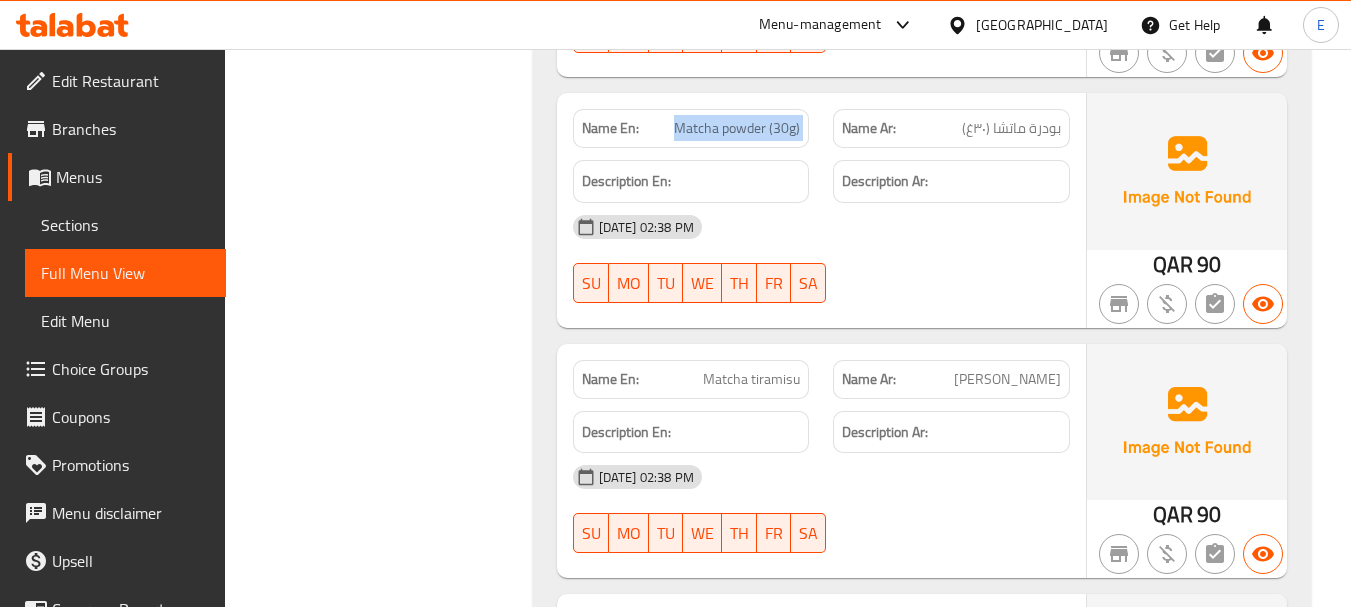 click on "Matcha powder (30g)" at bounding box center (737, 128) 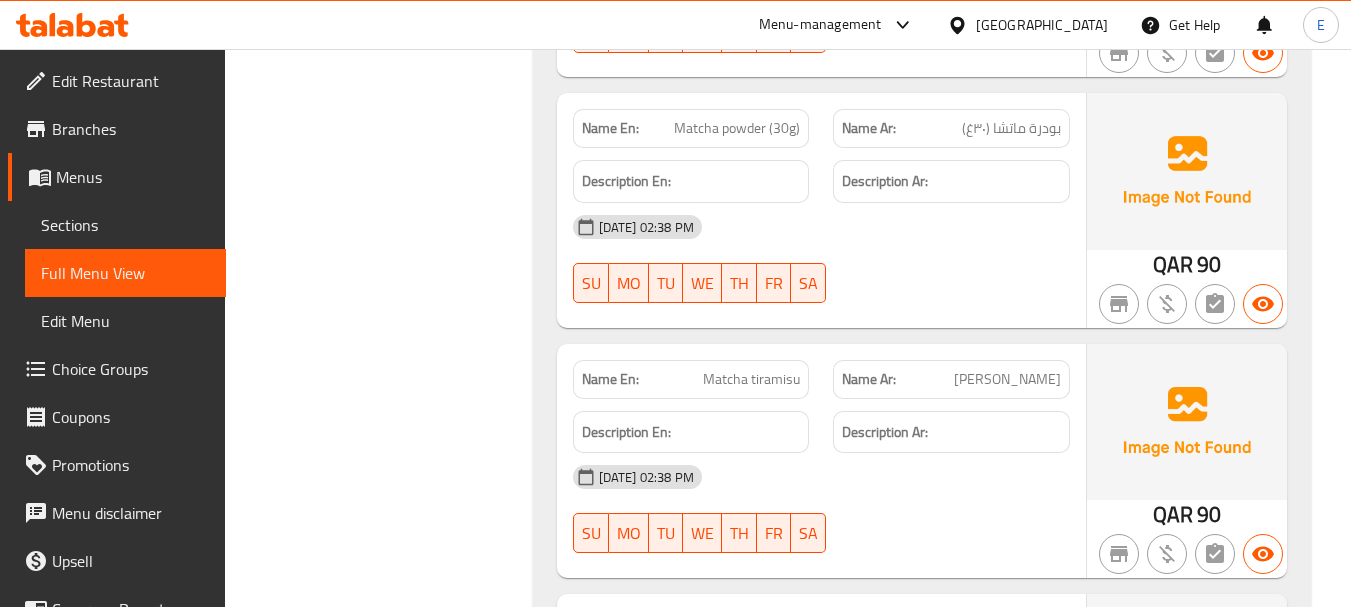 click on "Name Ar: بودرة ماتشا (٣٠غ)" at bounding box center [951, 128] 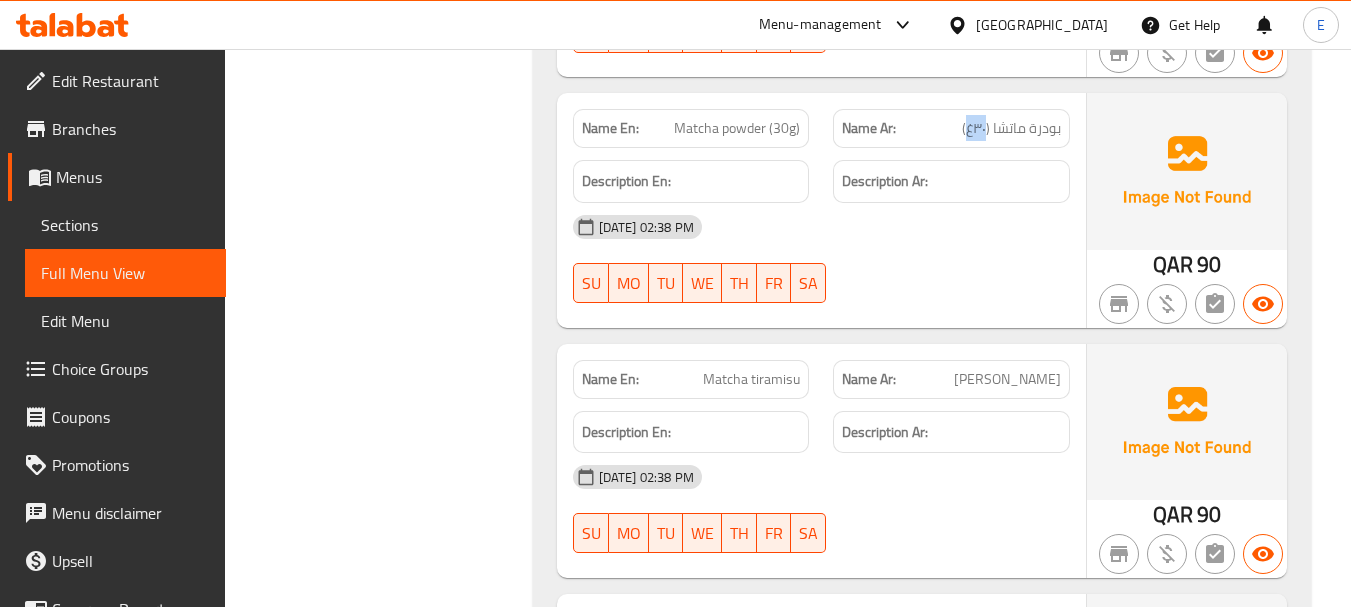 click on "Name Ar: بودرة ماتشا (٣٠غ)" at bounding box center (951, 128) 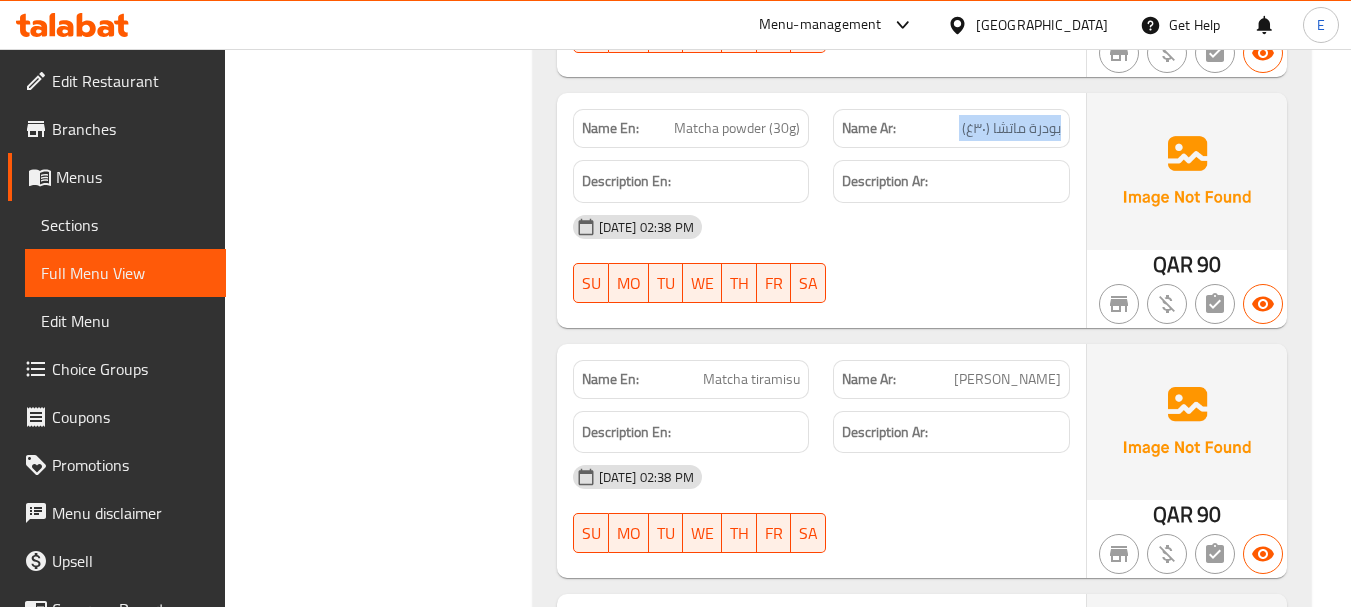 click on "Name Ar: بودرة ماتشا (٣٠غ)" at bounding box center (951, 128) 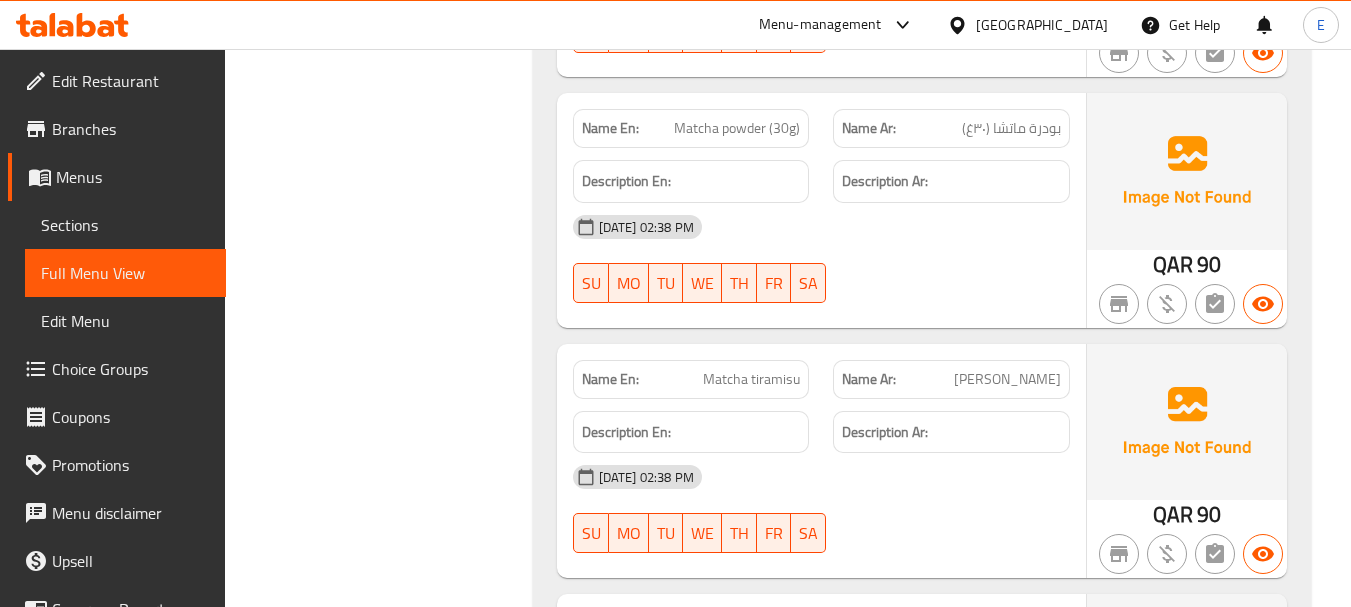 click on "[DATE] 02:38 PM" at bounding box center [821, 227] 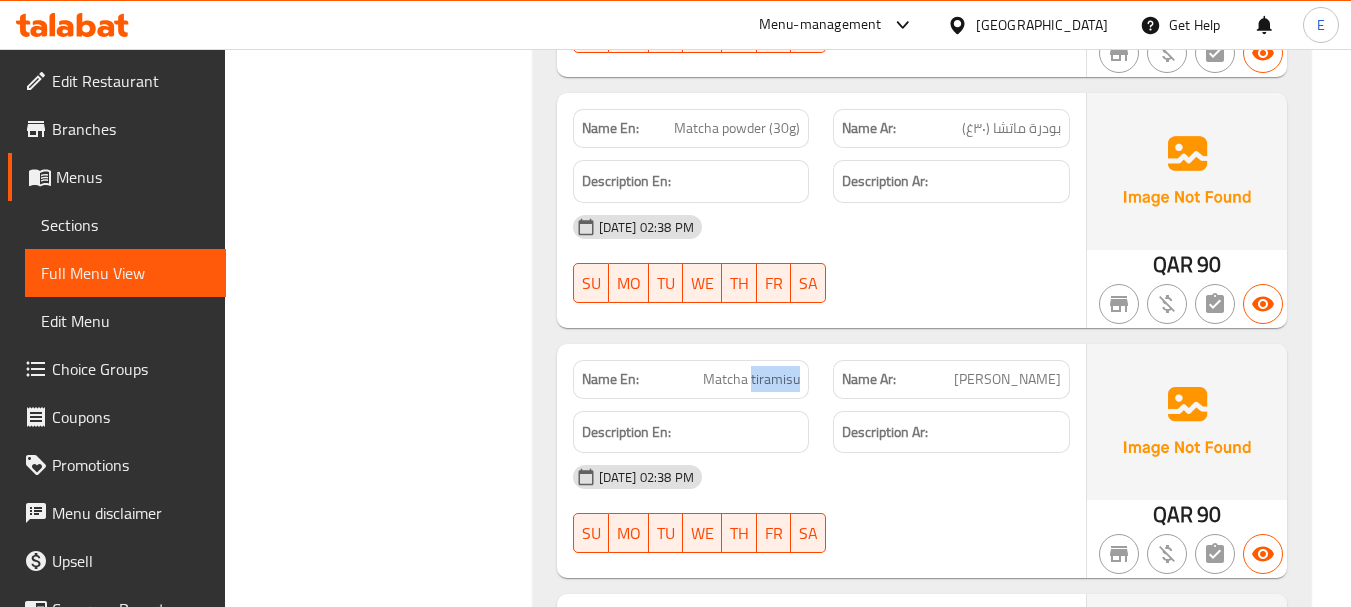 click on "Matcha tiramisu" at bounding box center [751, 379] 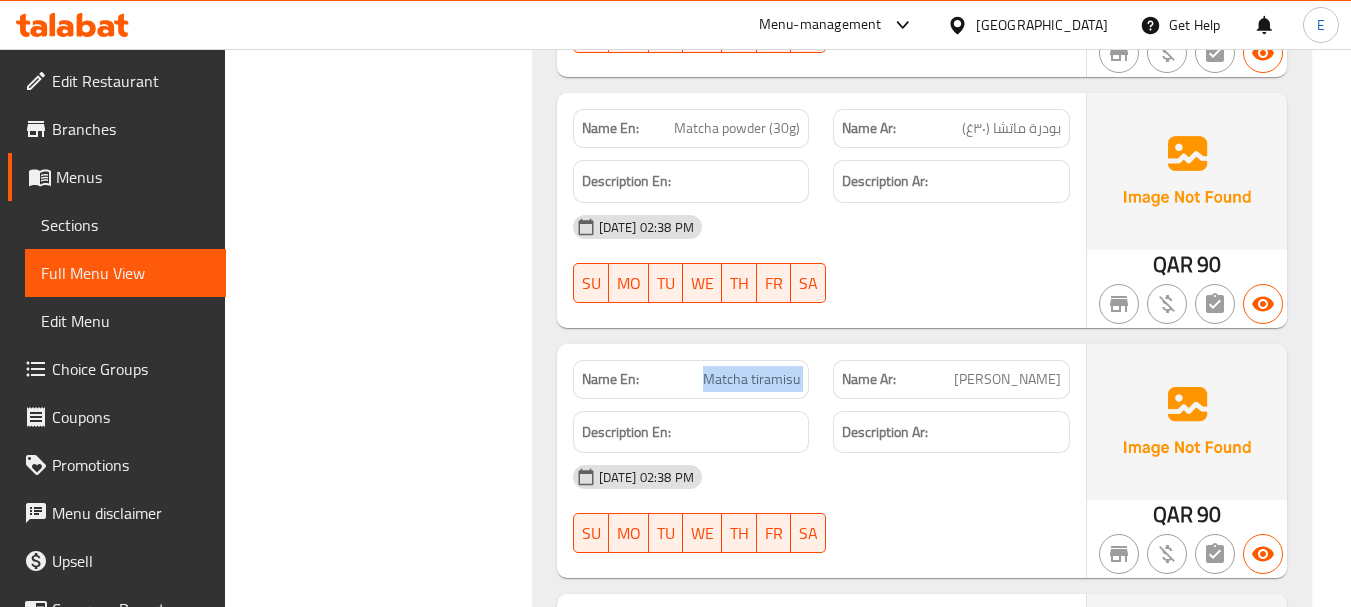 click on "Matcha tiramisu" at bounding box center [751, 379] 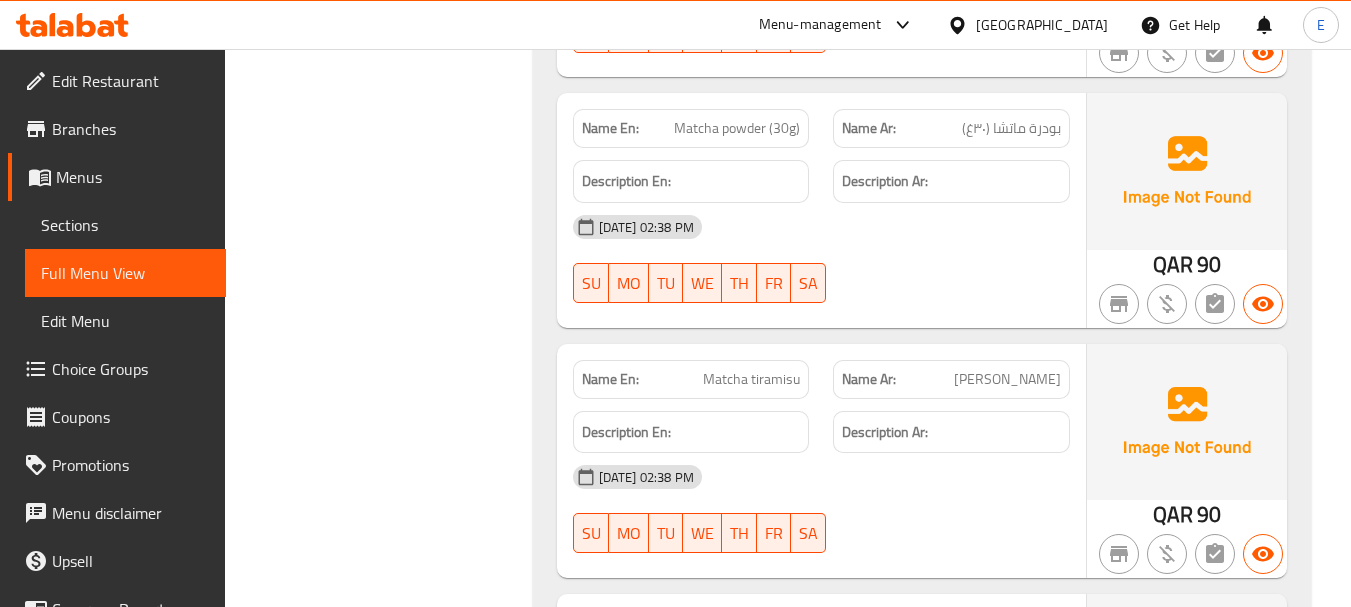 click on "[PERSON_NAME]" at bounding box center [1007, 379] 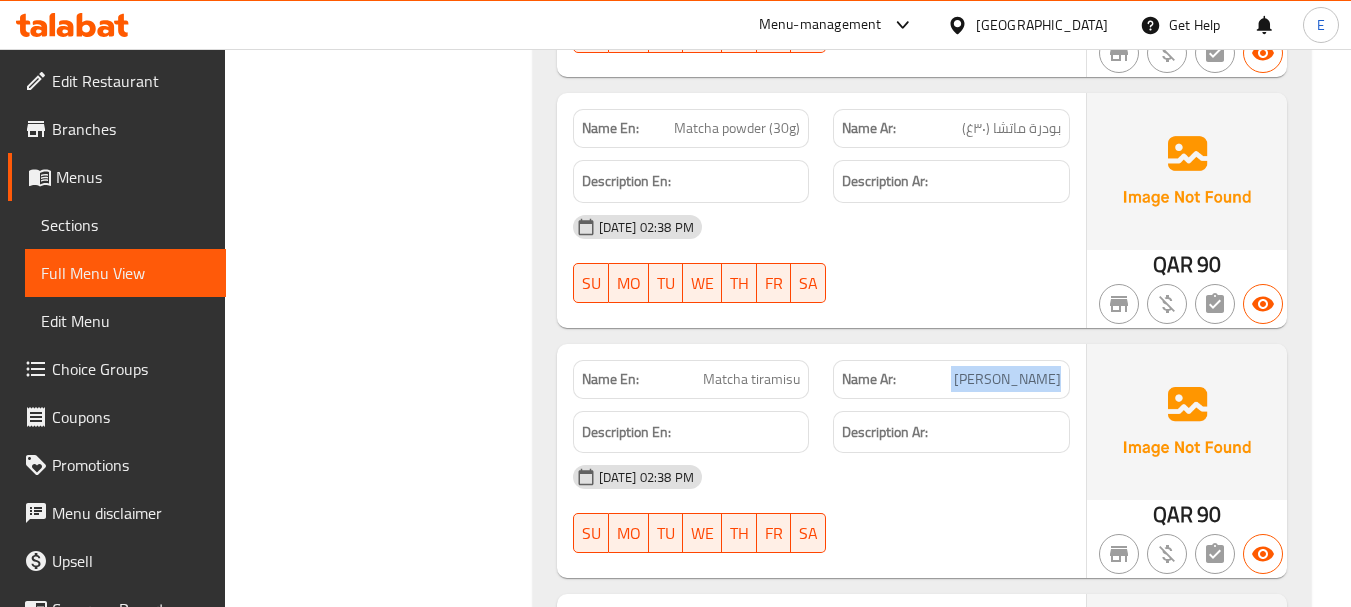 click on "[PERSON_NAME]" at bounding box center (1007, 379) 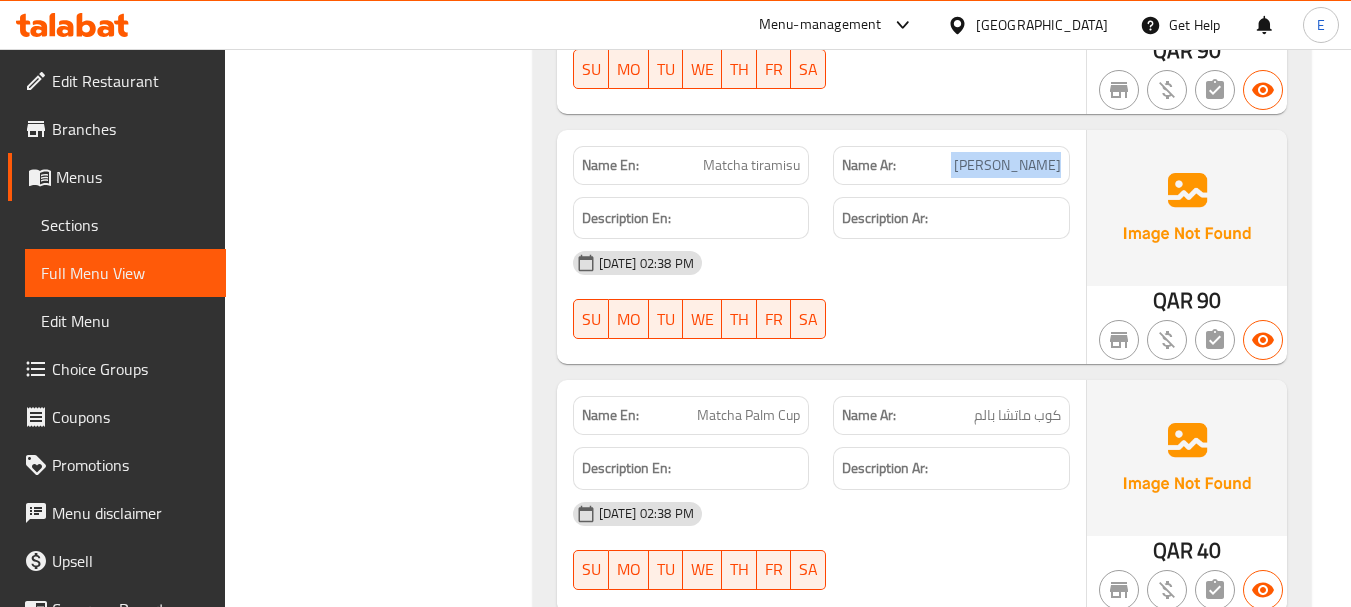 scroll, scrollTop: 2355, scrollLeft: 0, axis: vertical 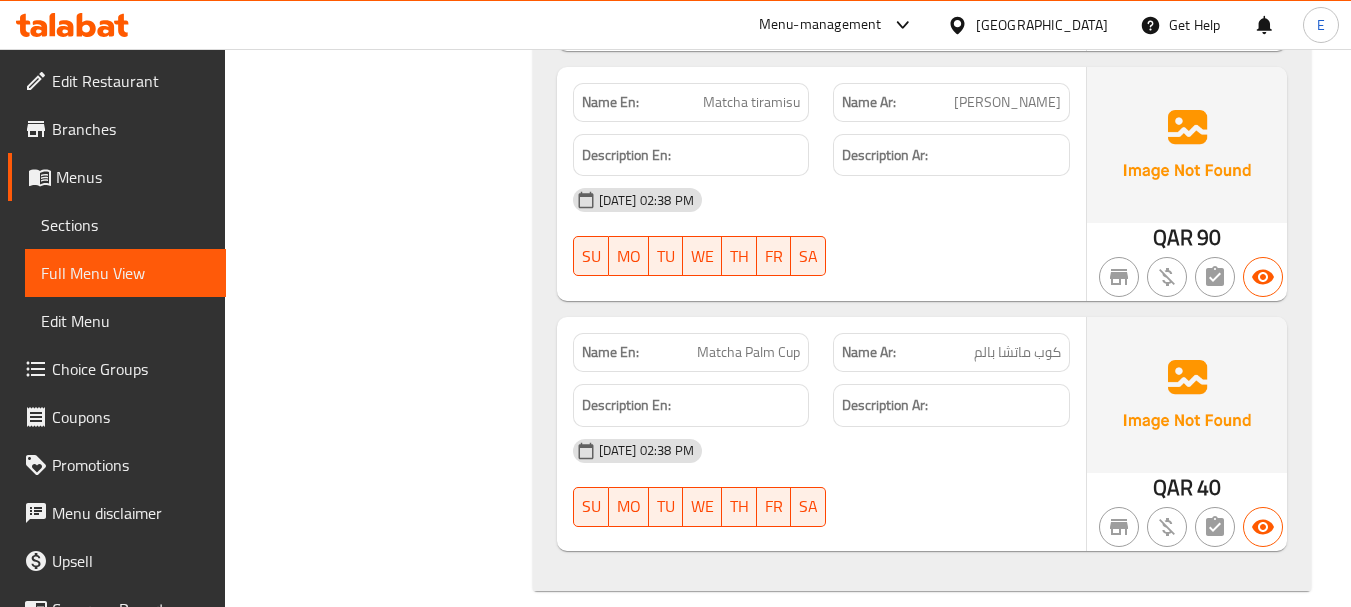 click on "Matcha Palm Cup" at bounding box center (748, 352) 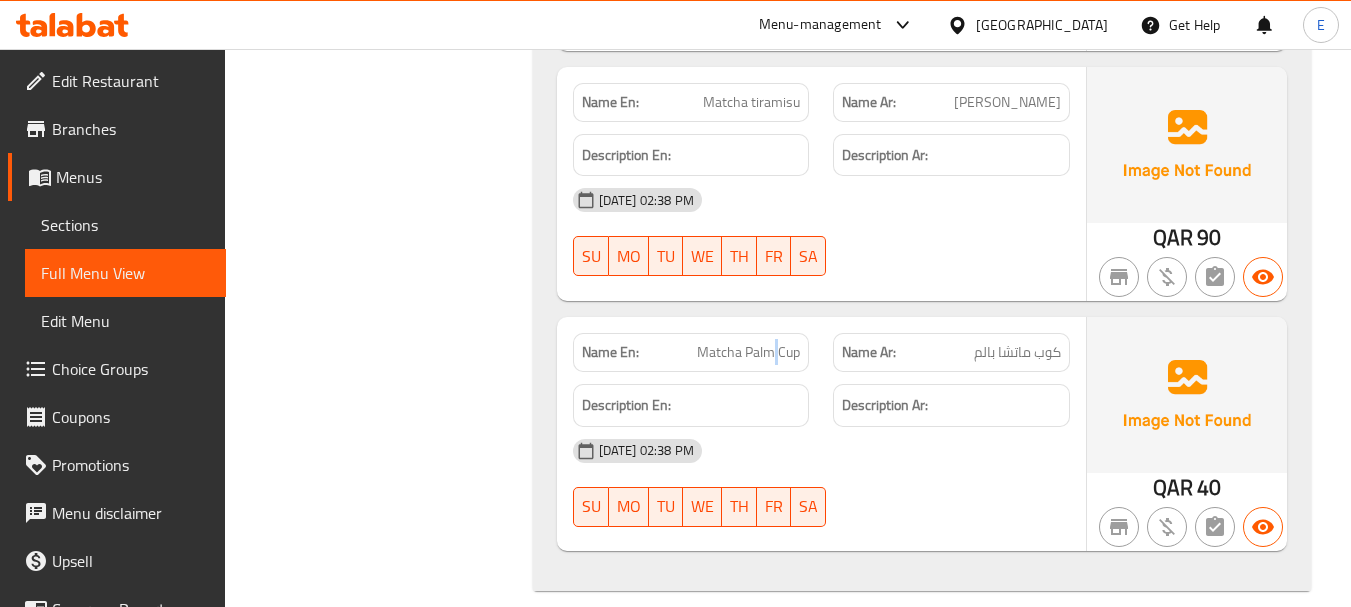 click on "Matcha Palm Cup" at bounding box center [748, 352] 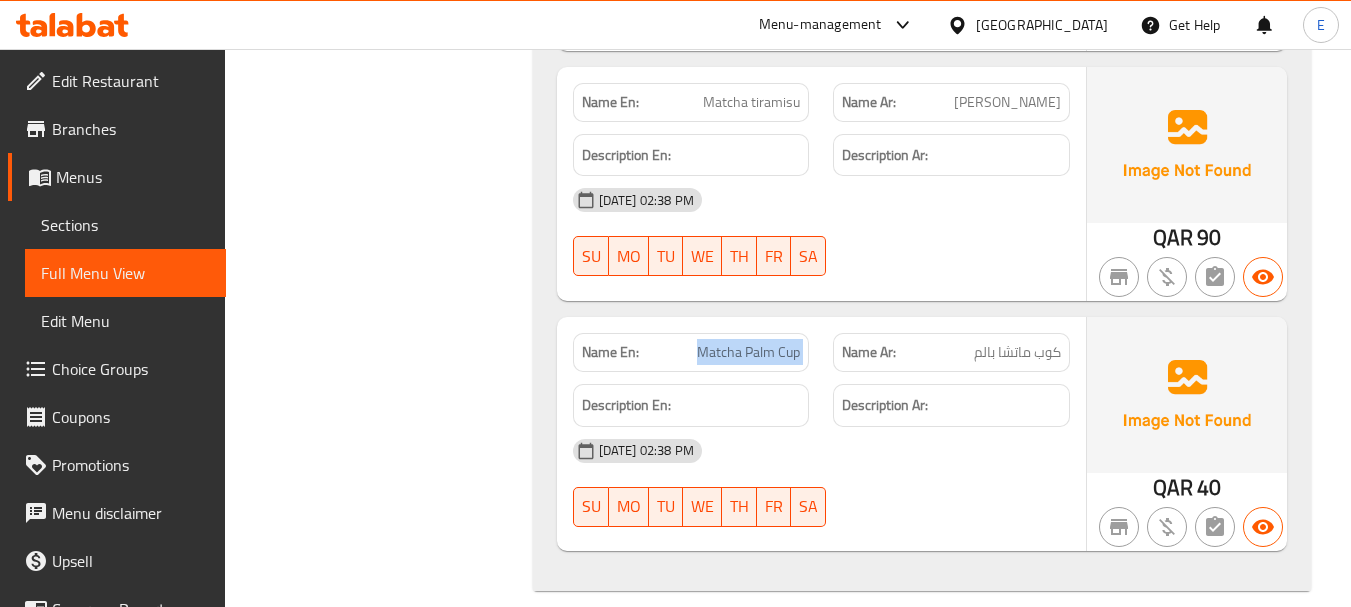 click on "Matcha Palm Cup" at bounding box center (748, 352) 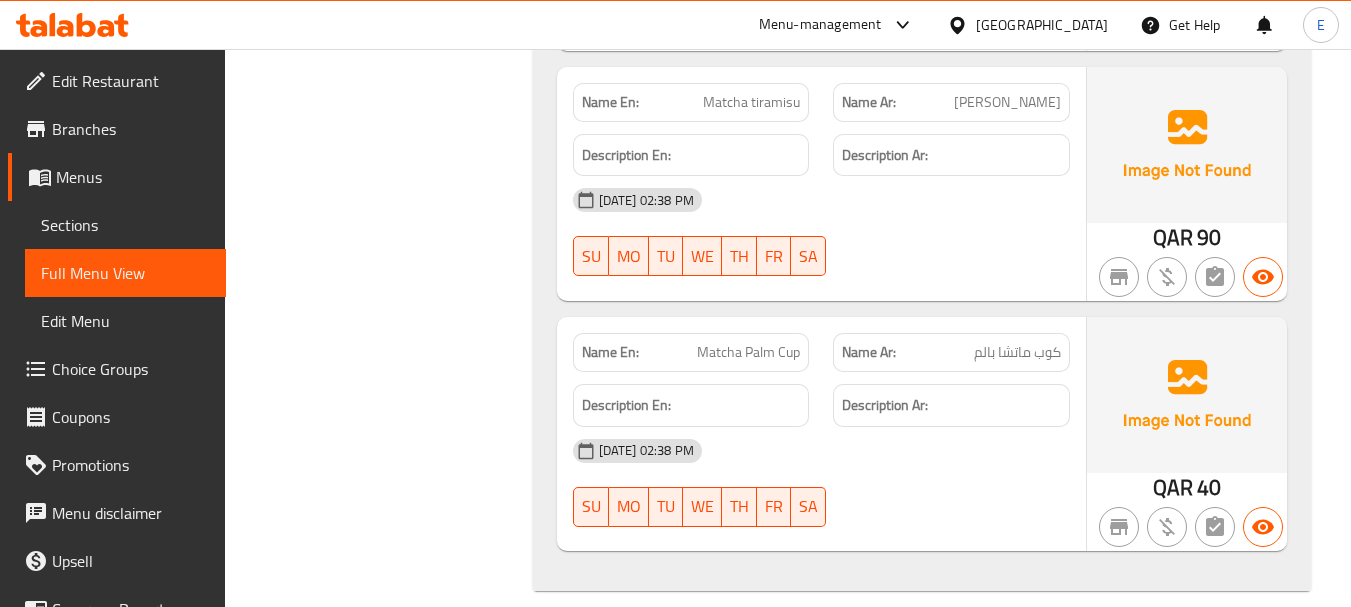 click on "كوب ماتشا بالم" at bounding box center (1017, 352) 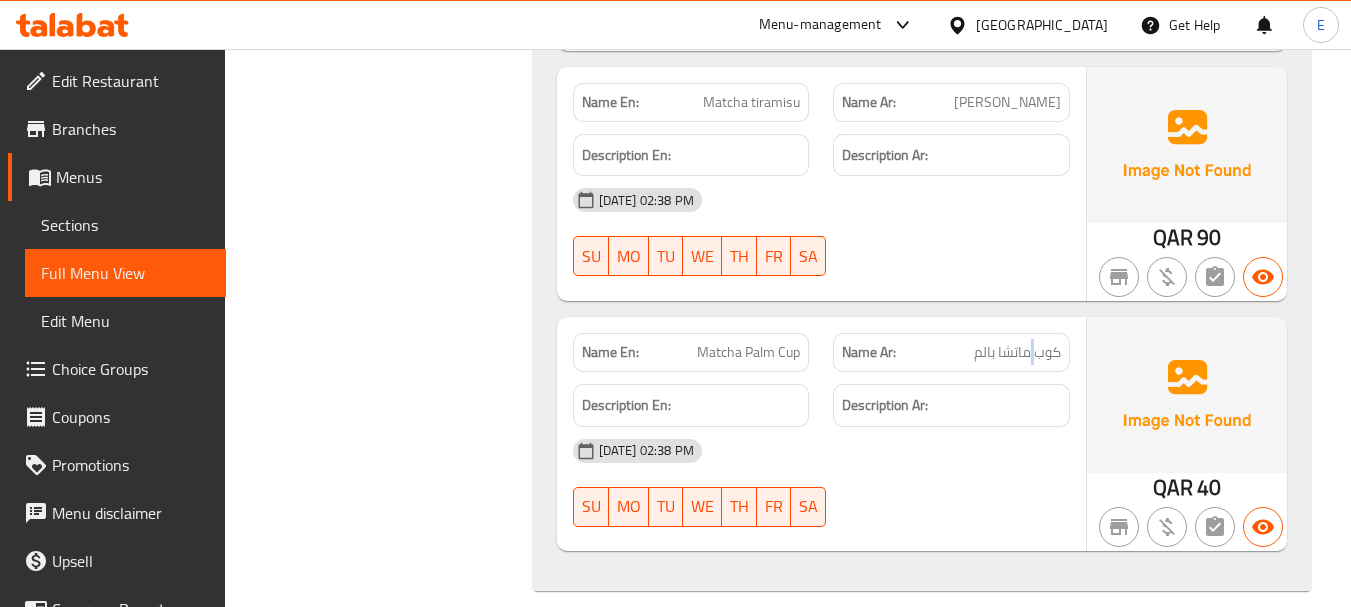 click on "كوب ماتشا بالم" at bounding box center (1017, 352) 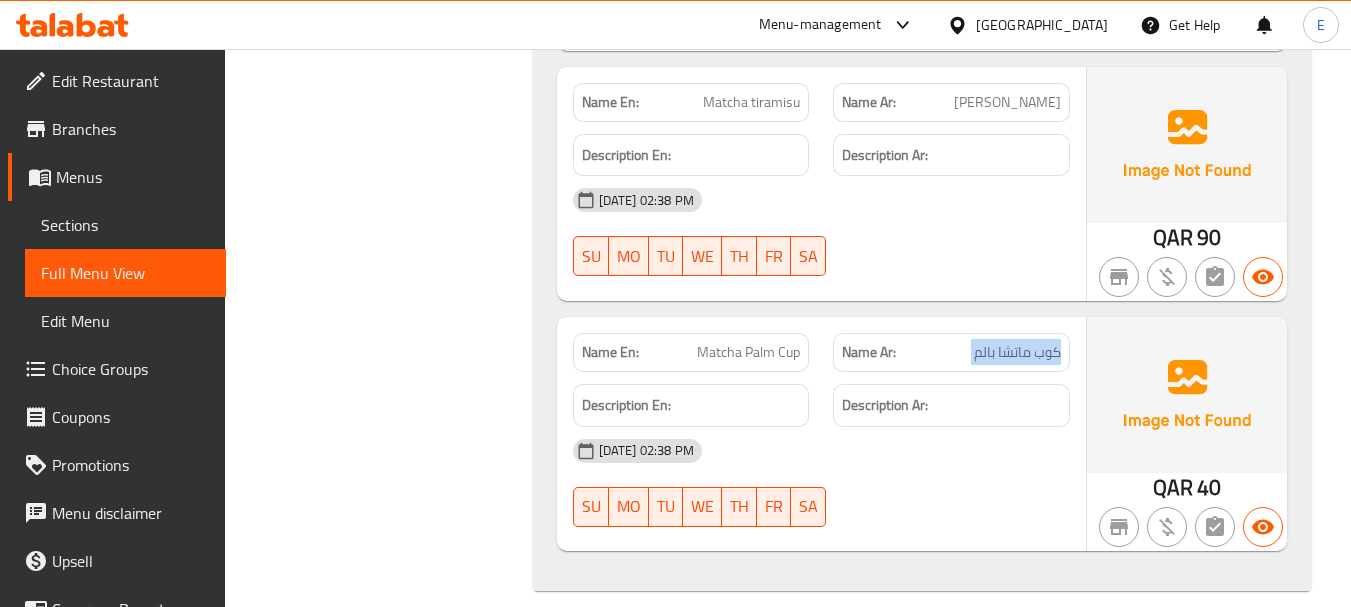 click on "كوب ماتشا بالم" at bounding box center (1017, 352) 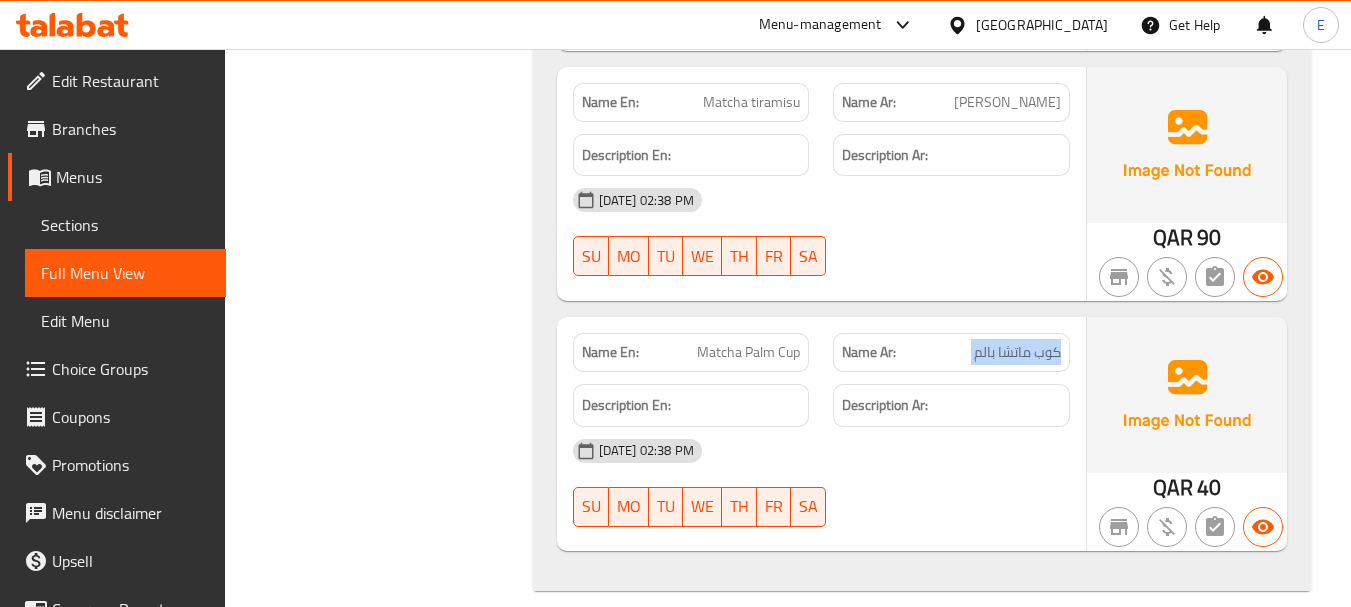 click on "كوب ماتشا بالم" at bounding box center (1017, 352) 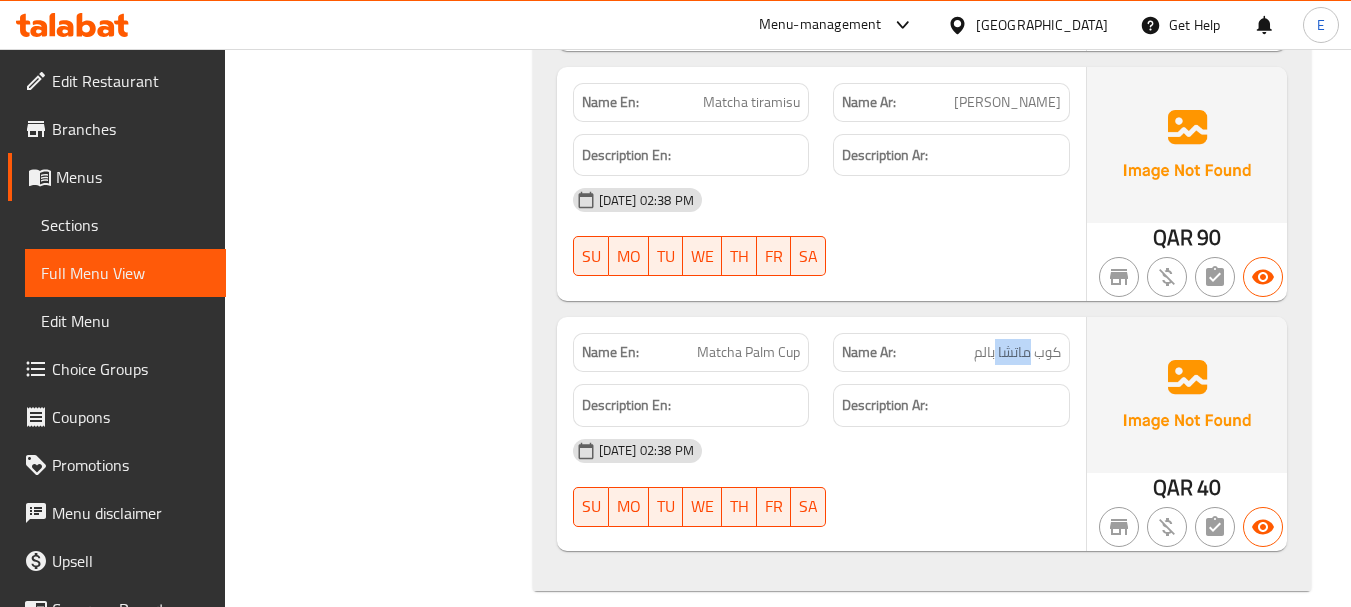 click on "كوب ماتشا بالم" at bounding box center (1017, 352) 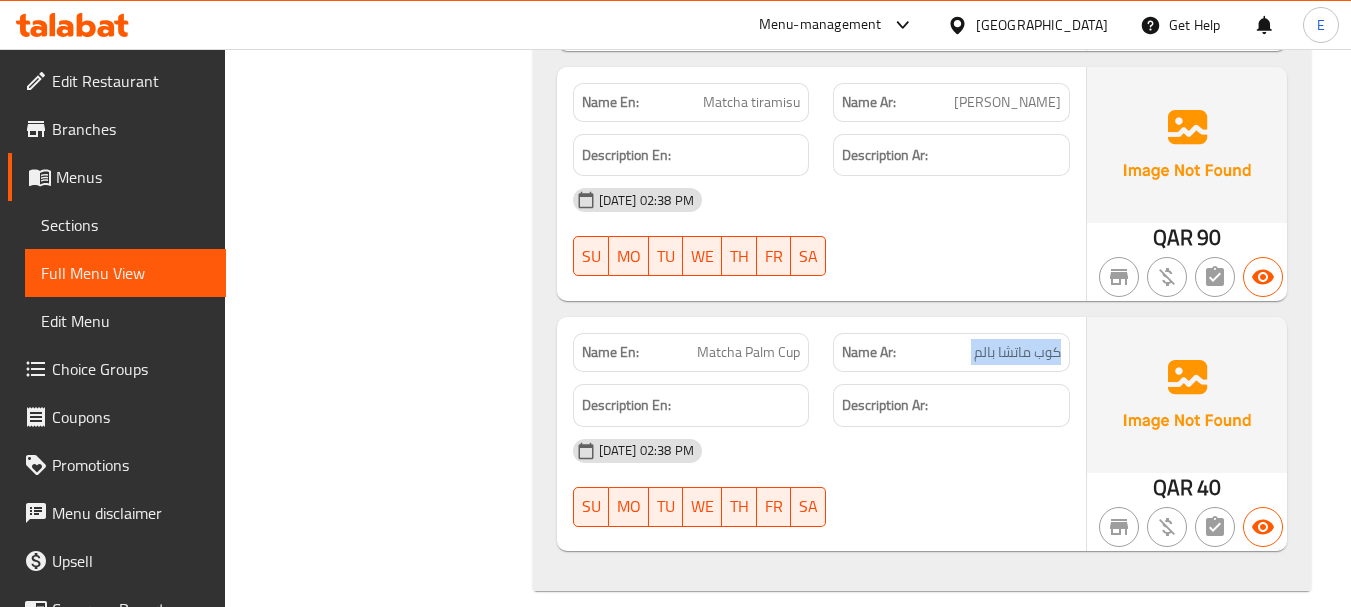 click on "كوب ماتشا بالم" at bounding box center [1017, 352] 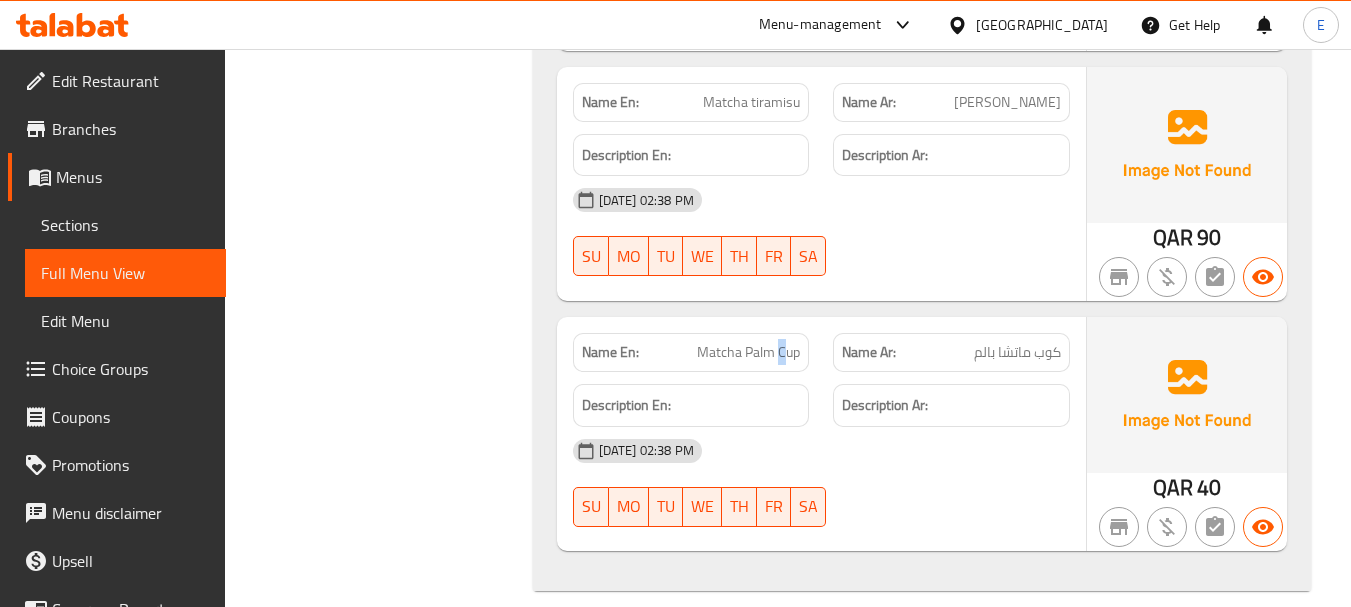 click on "Matcha Palm Cup" at bounding box center [748, 352] 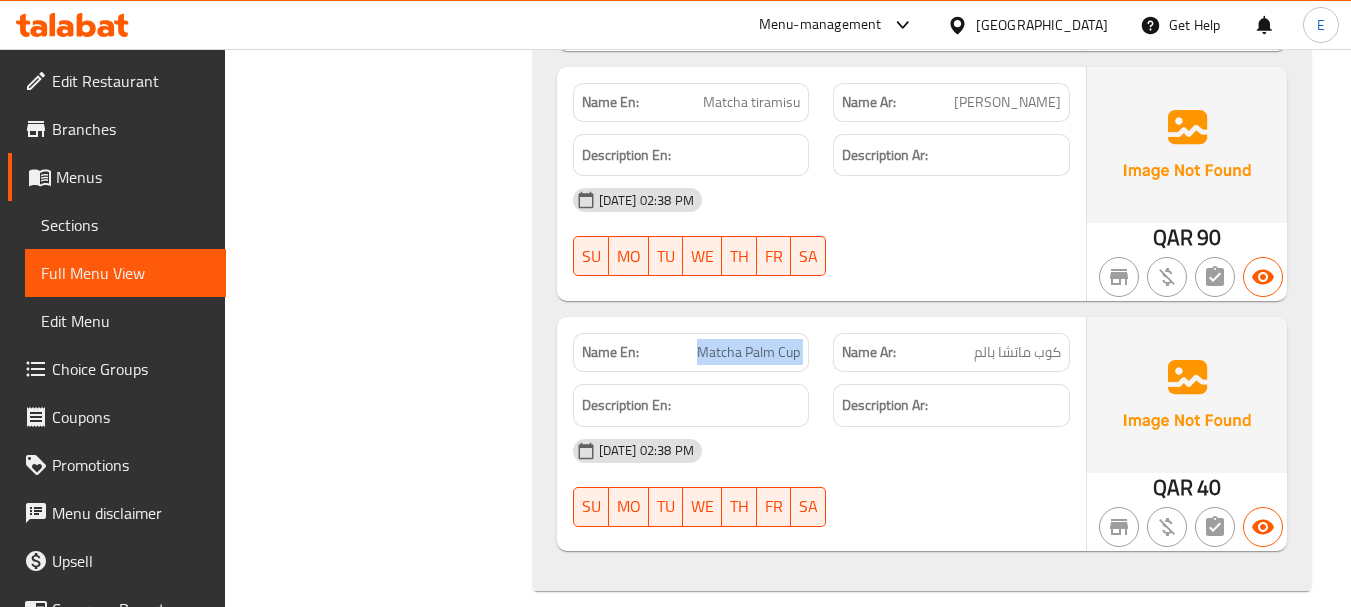 click on "Matcha Palm Cup" at bounding box center [748, 352] 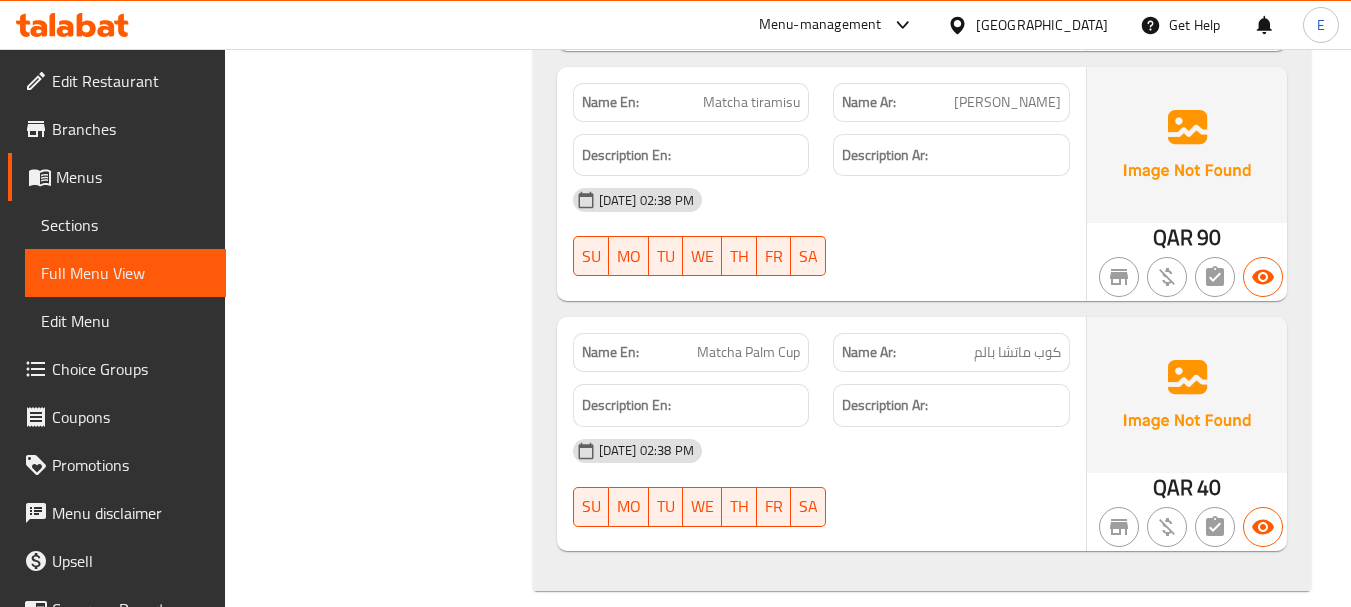 click at bounding box center [951, 527] 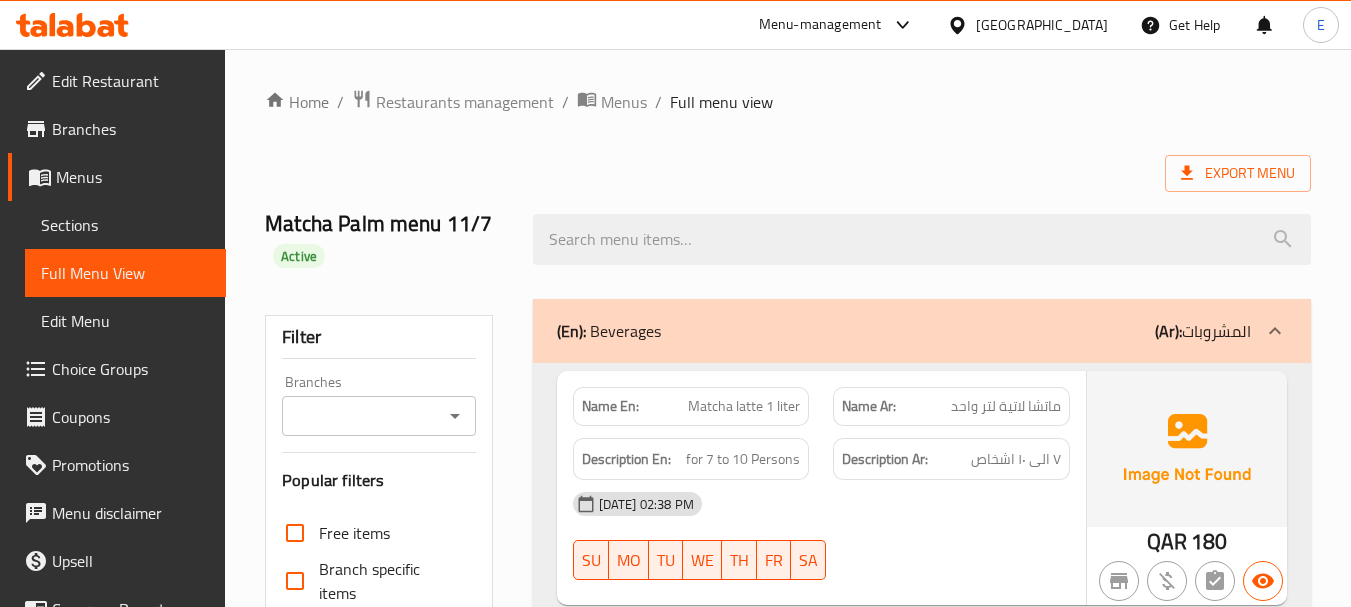 click on "Filter Branches Branches Popular filters Free items Branch specific items Has choices Upsell items Availability filters Available Not available View filters Collapse sections Collapse categories Collapse Choices" at bounding box center [386, 1623] 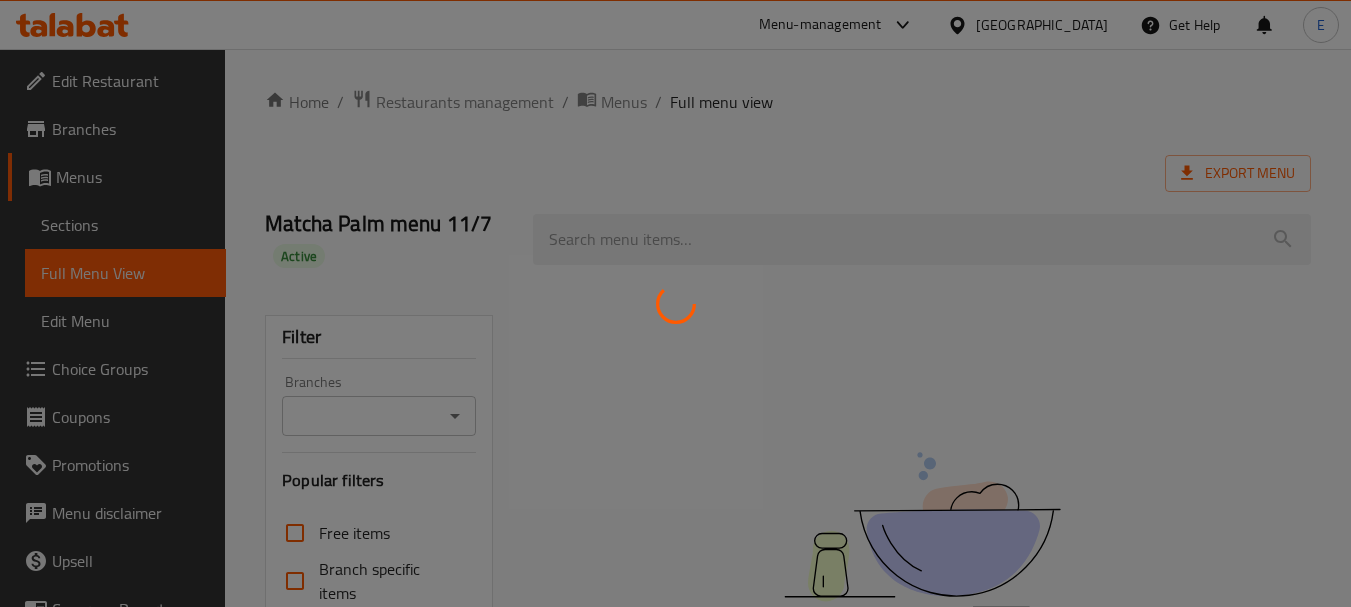 scroll, scrollTop: 0, scrollLeft: 0, axis: both 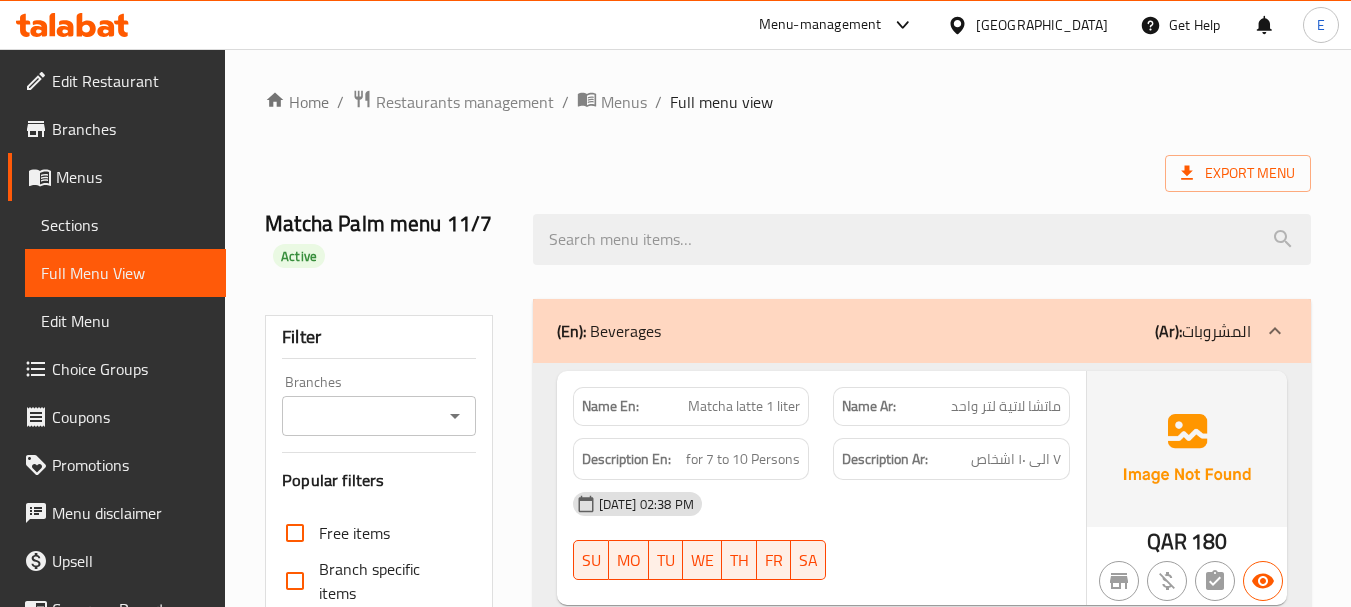 click on "Sections" at bounding box center [125, 225] 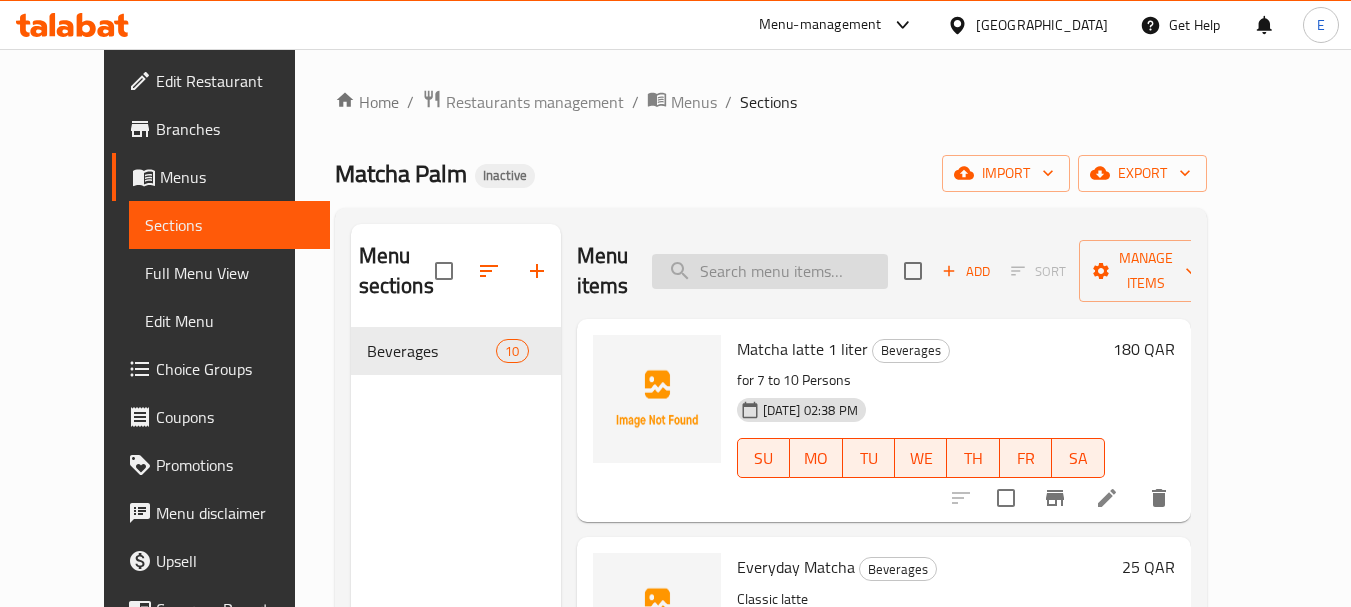 click at bounding box center [770, 271] 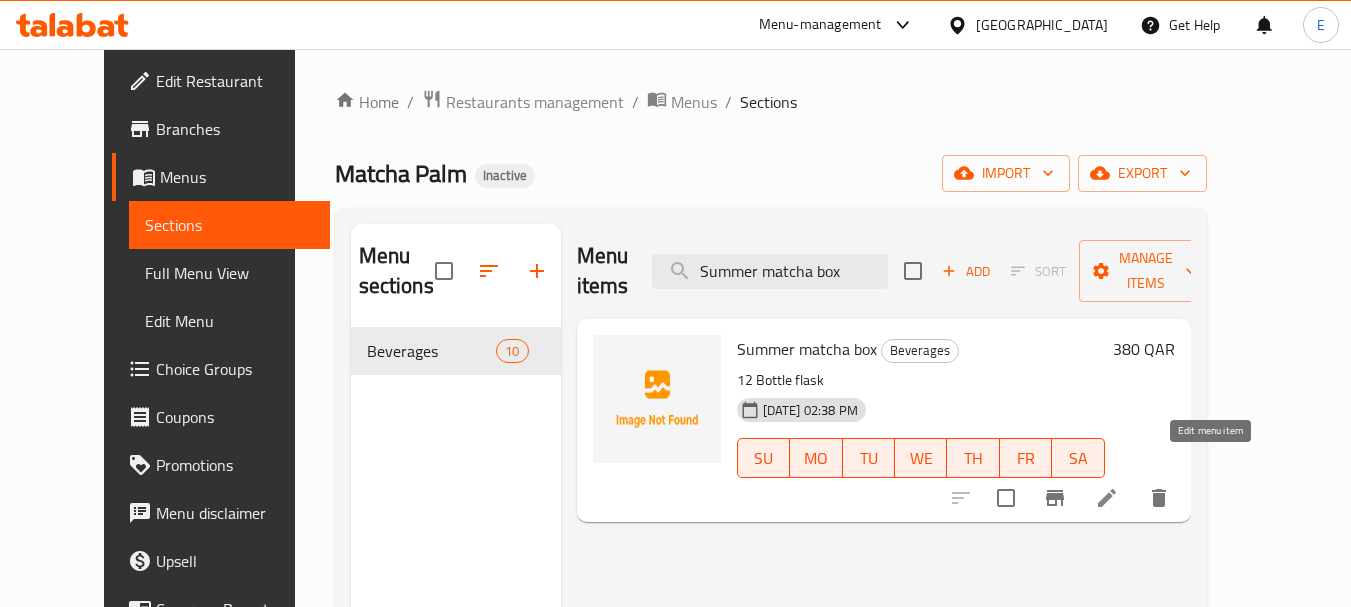 type on "Summer matcha box" 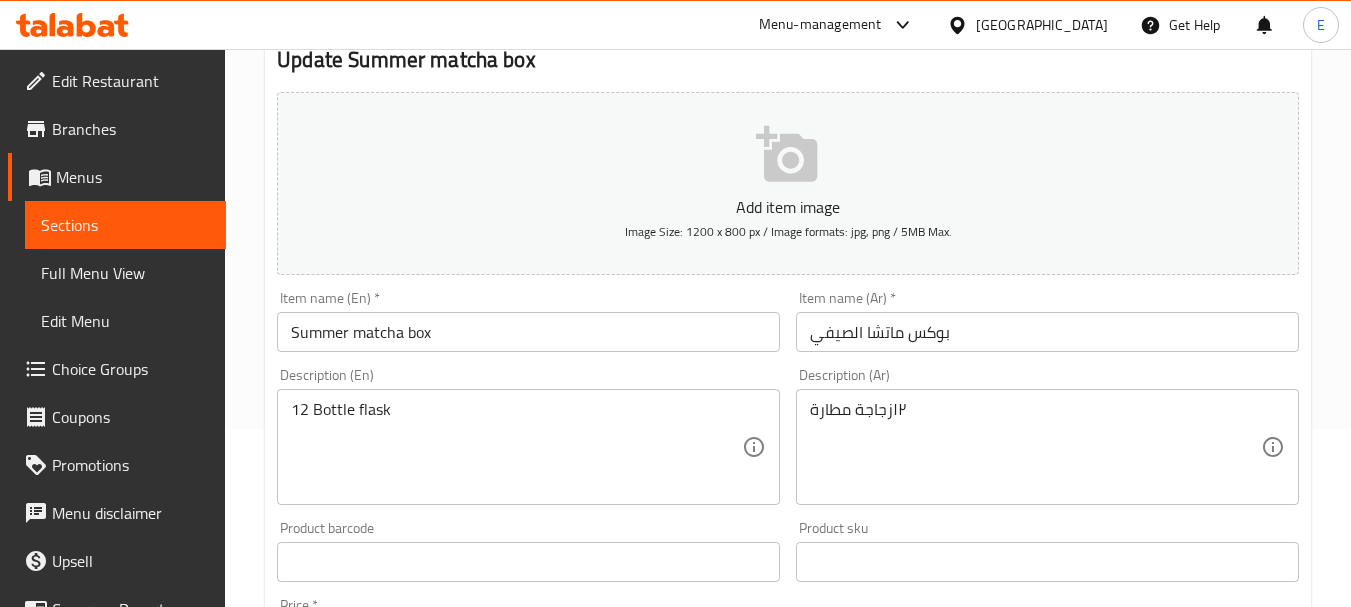 scroll, scrollTop: 218, scrollLeft: 0, axis: vertical 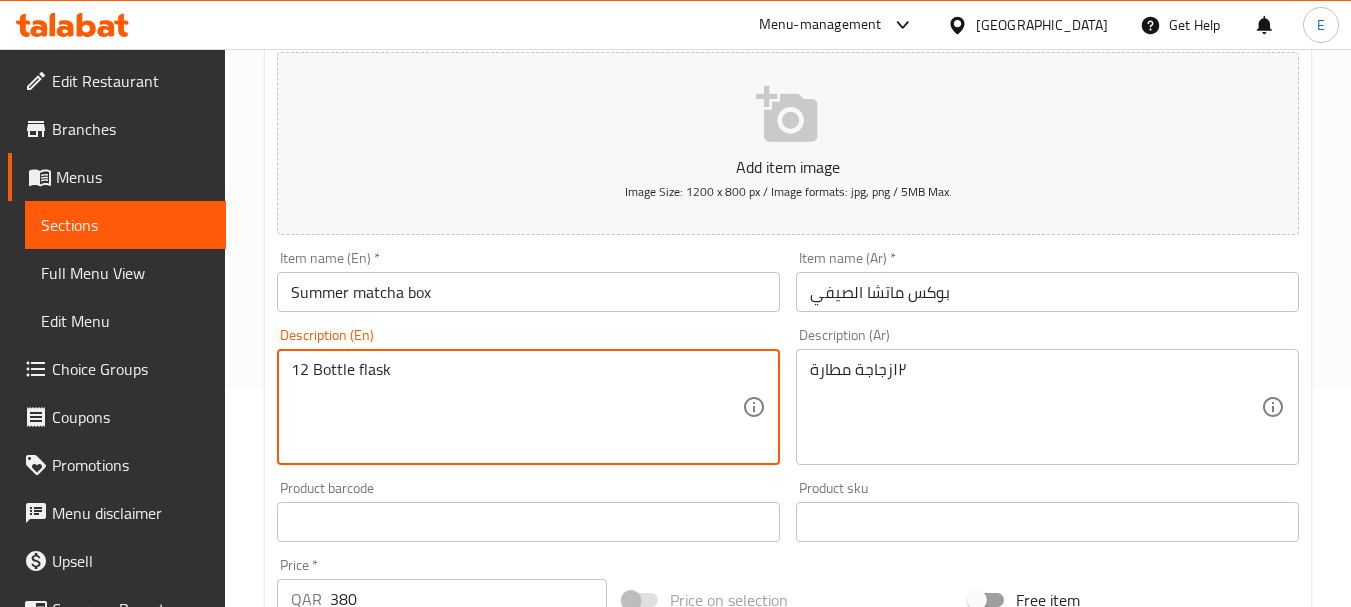 click on "12 Bottle flask" at bounding box center (516, 407) 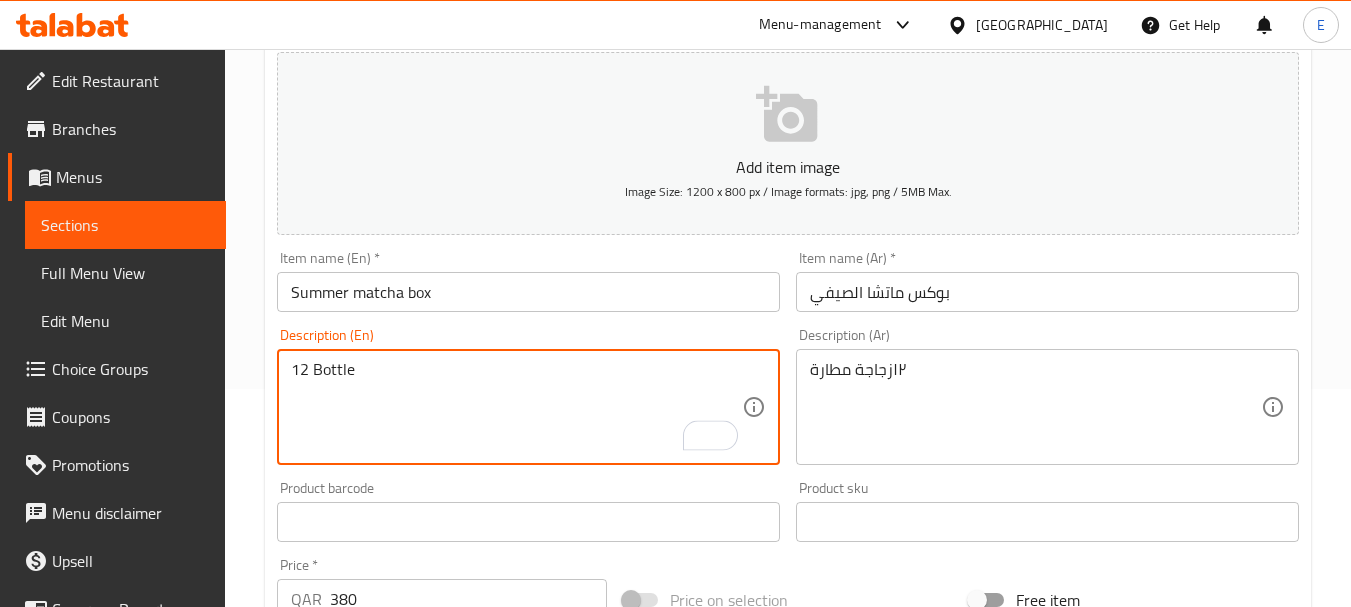 type on "12 Bottle" 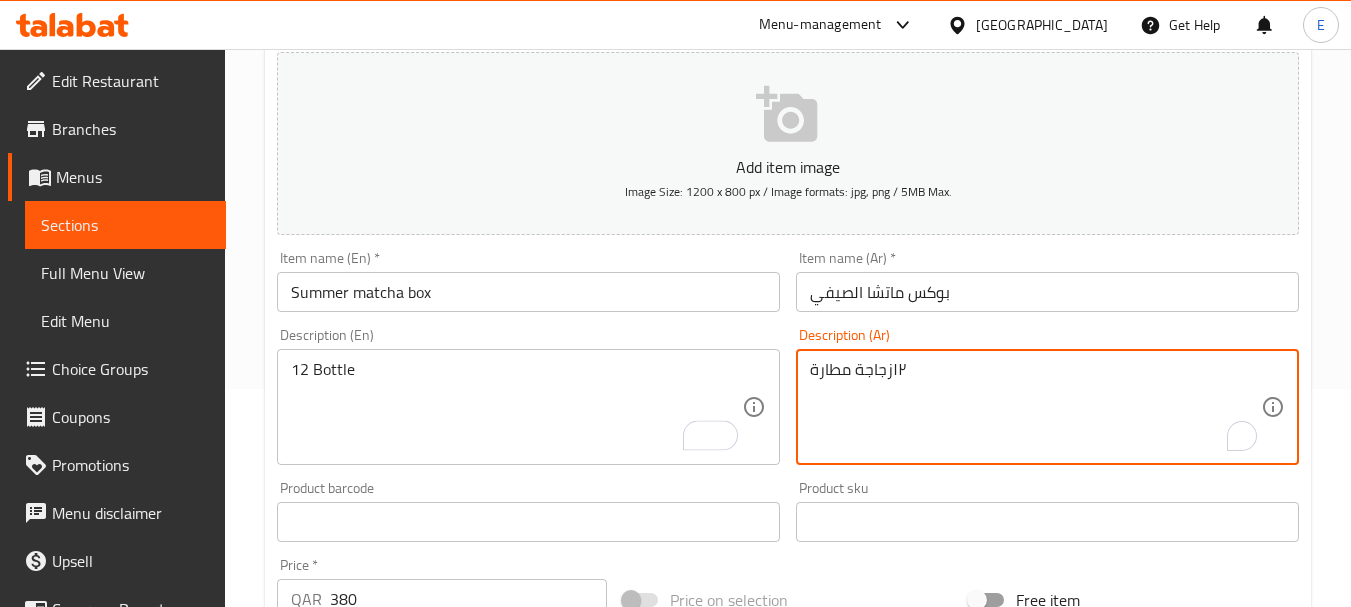 drag, startPoint x: 835, startPoint y: 375, endPoint x: 799, endPoint y: 376, distance: 36.013885 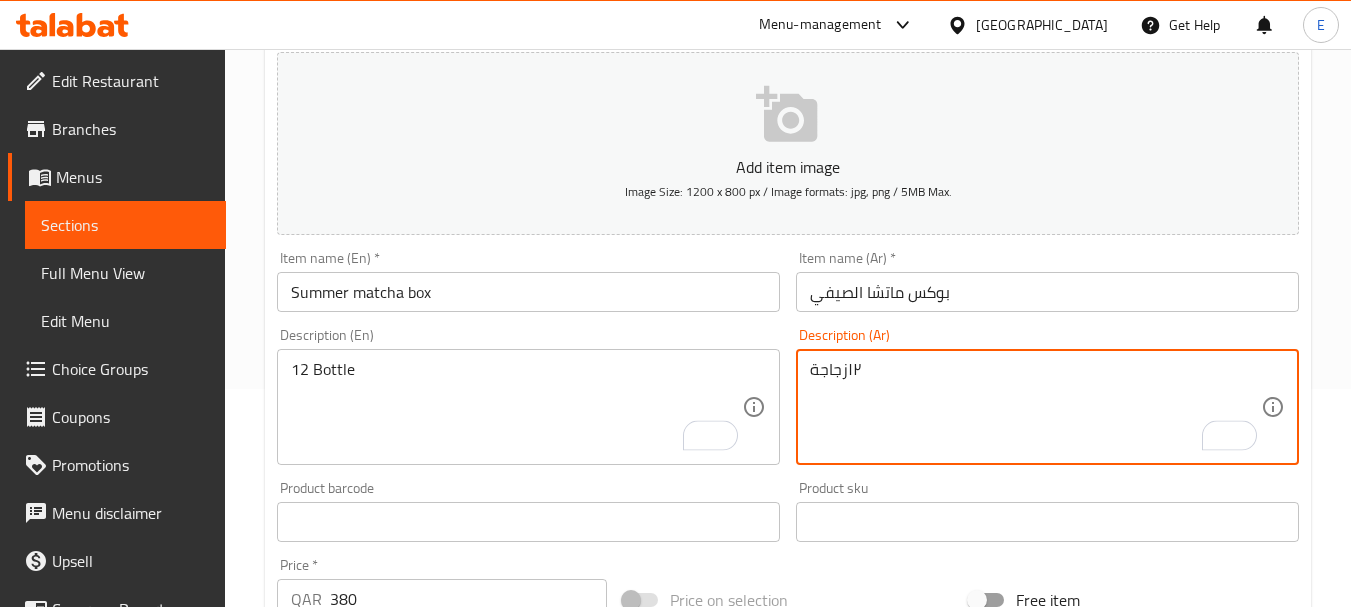 scroll, scrollTop: 806, scrollLeft: 0, axis: vertical 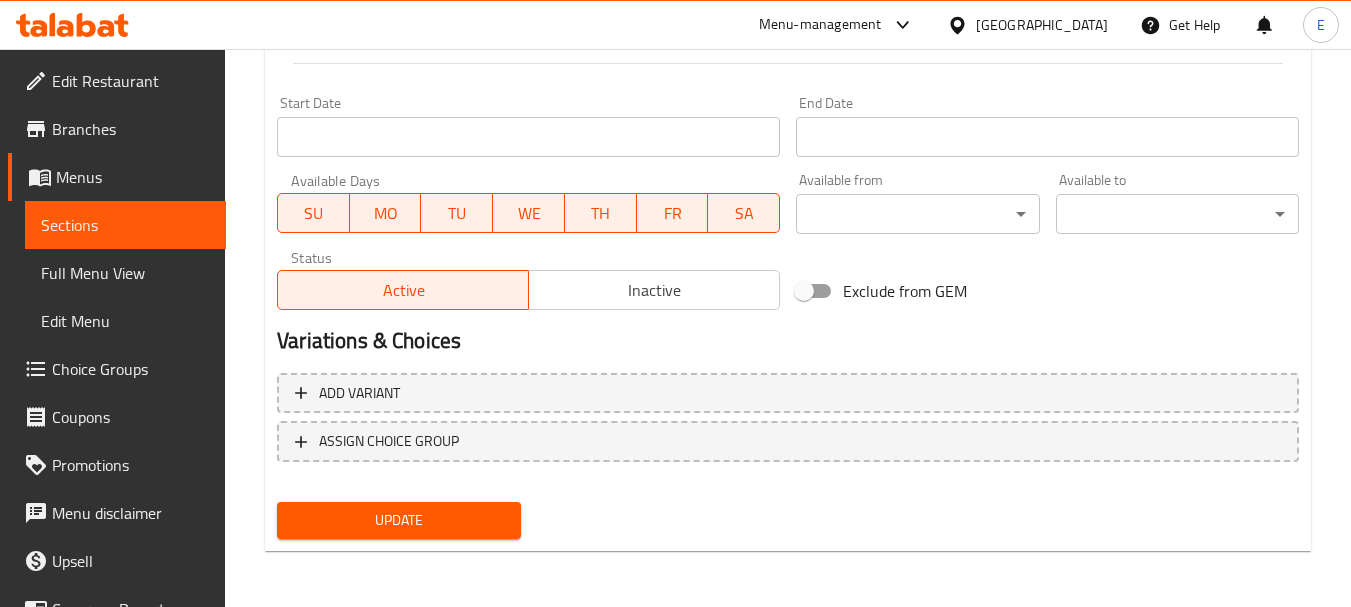 type on "١٢زجاجة" 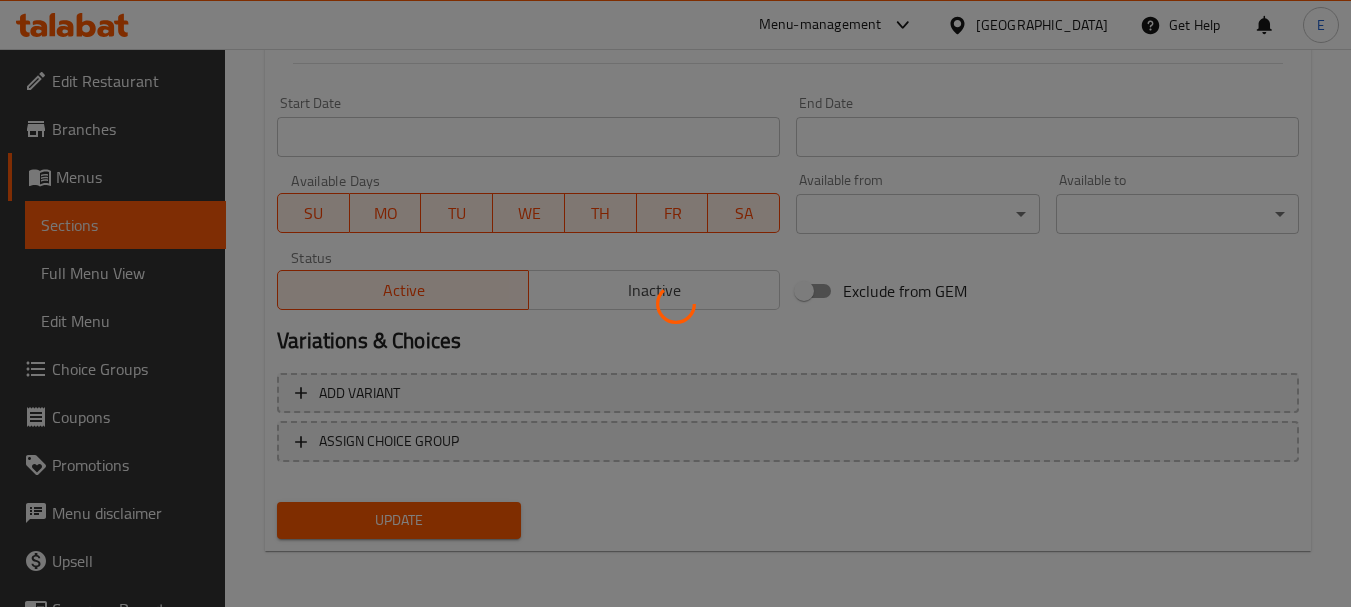 click at bounding box center [675, 303] 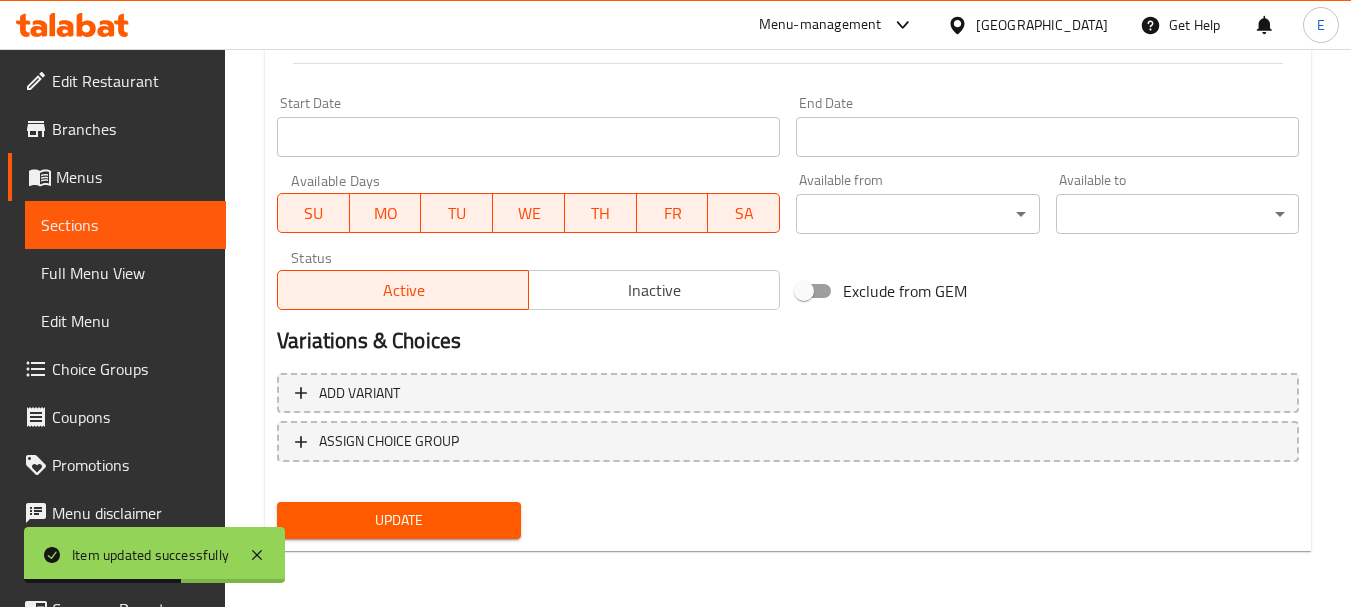 scroll, scrollTop: 0, scrollLeft: 0, axis: both 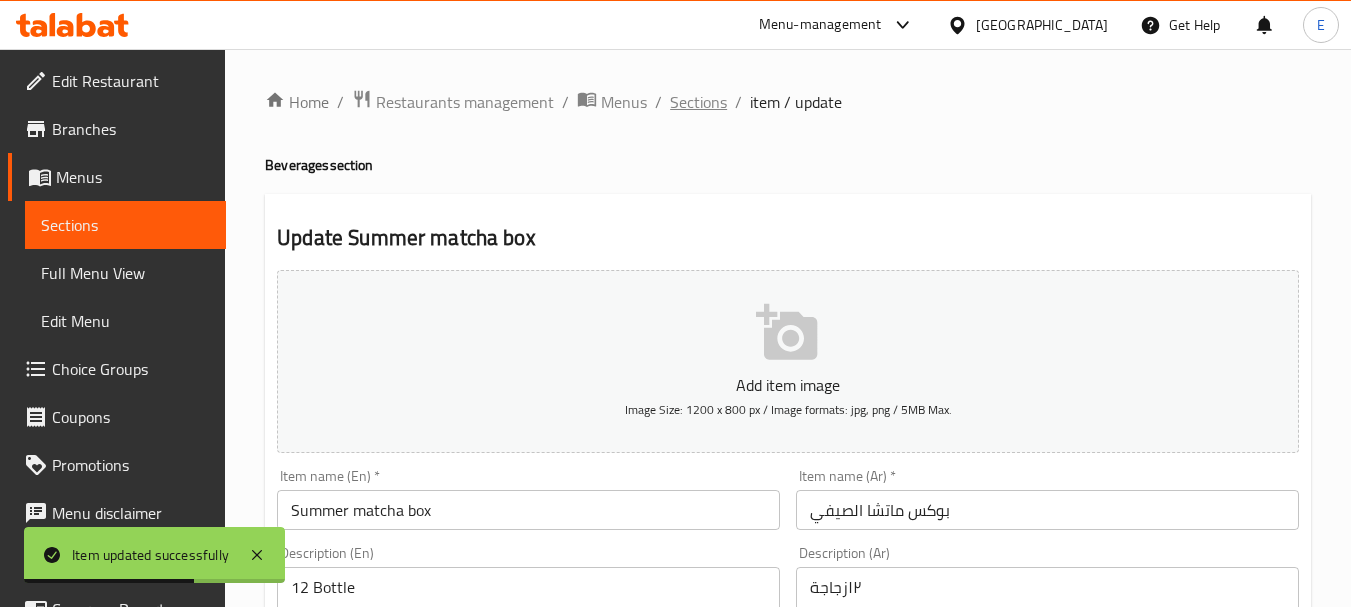 click on "Sections" at bounding box center (698, 102) 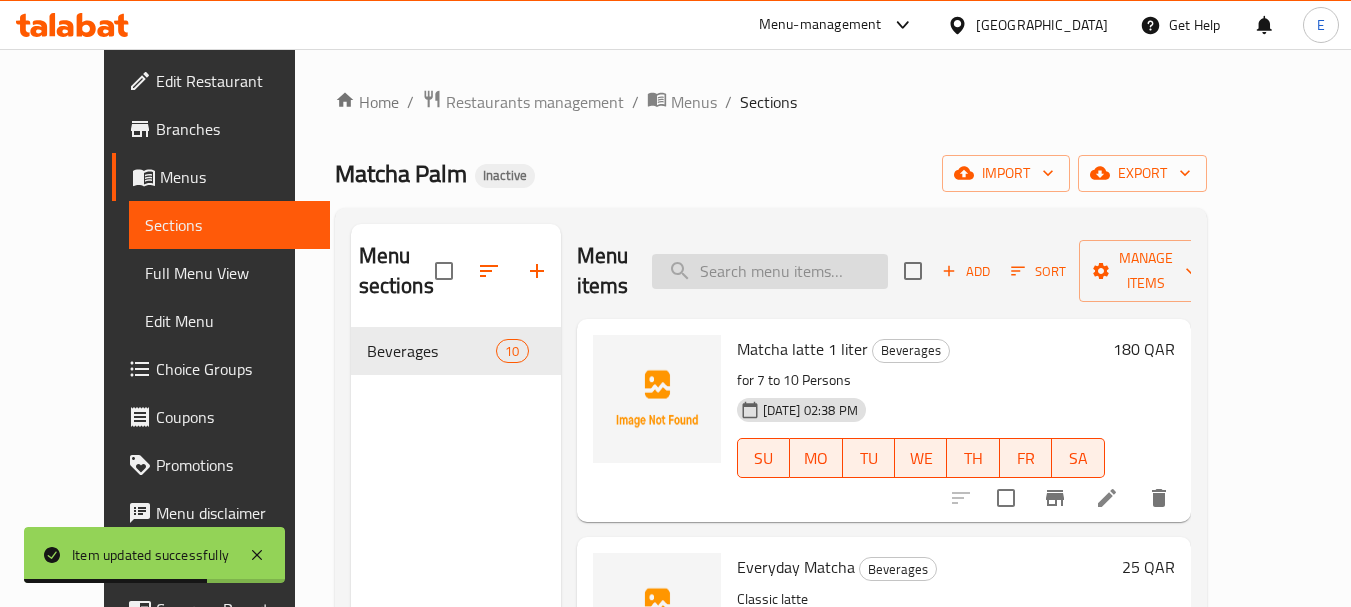 click at bounding box center [770, 271] 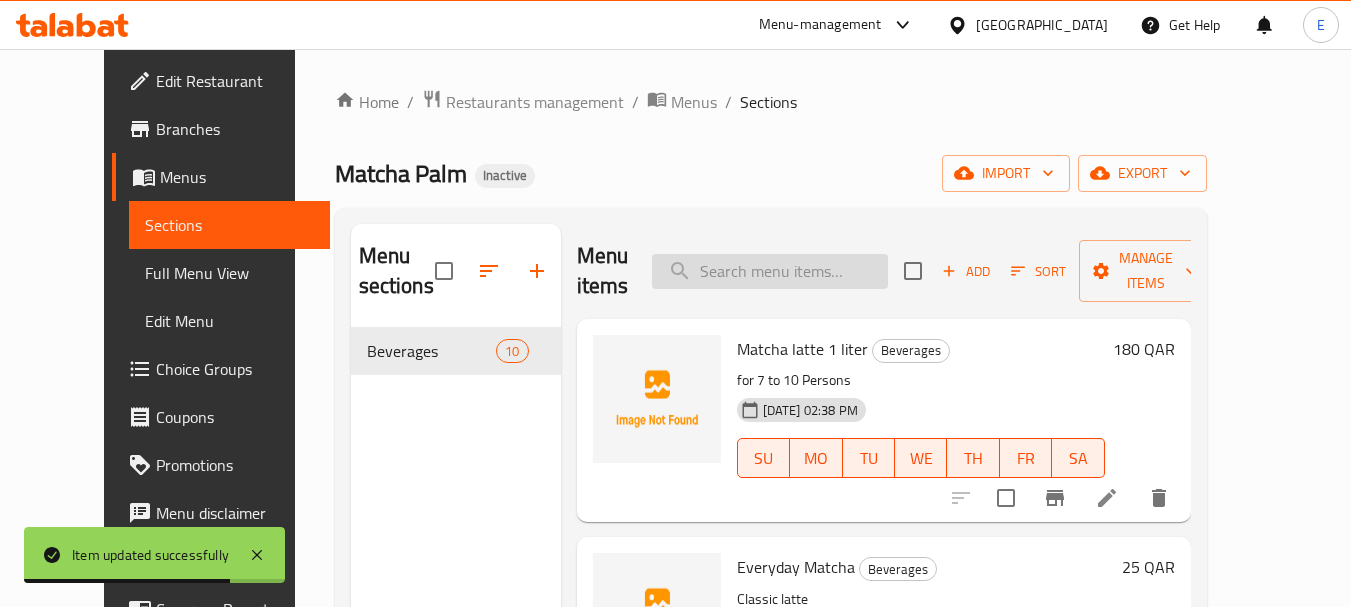 paste on "Matcha Set" 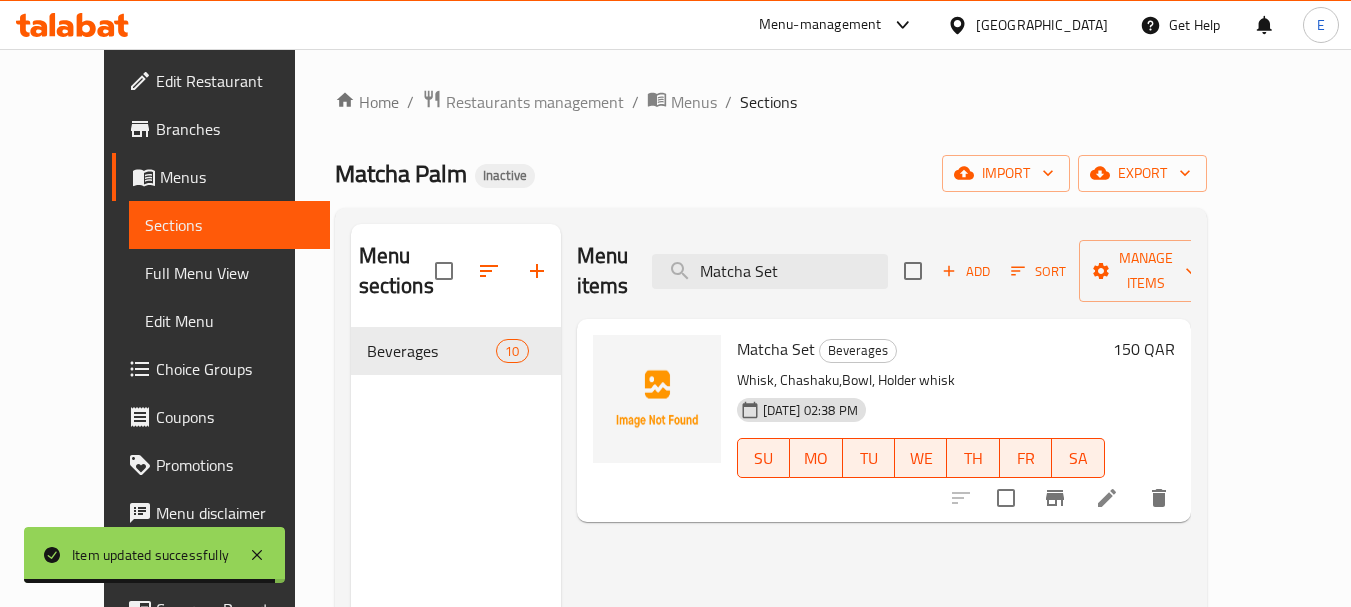 type on "Matcha Set" 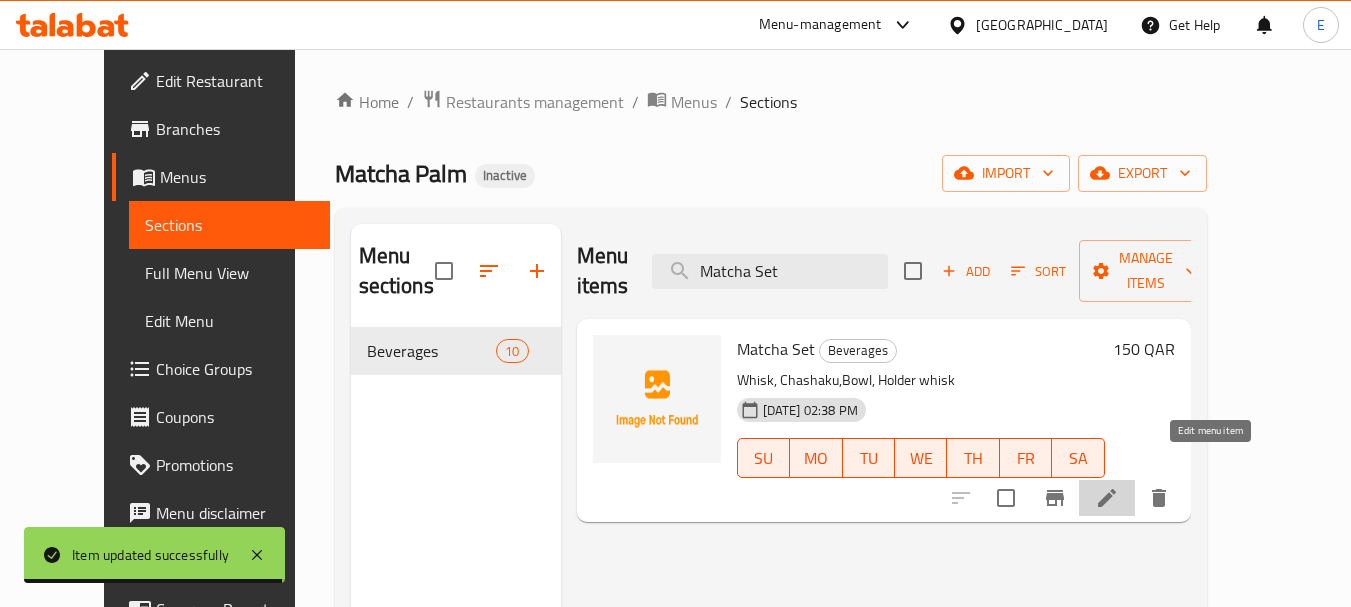 click 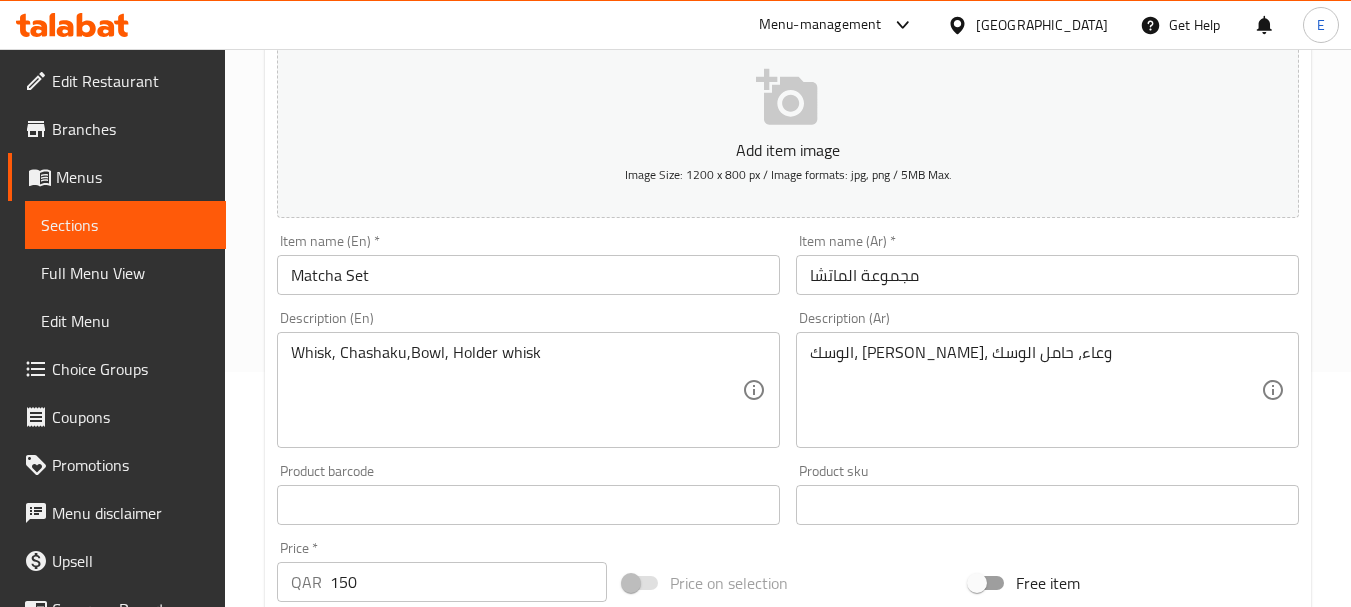 scroll, scrollTop: 237, scrollLeft: 0, axis: vertical 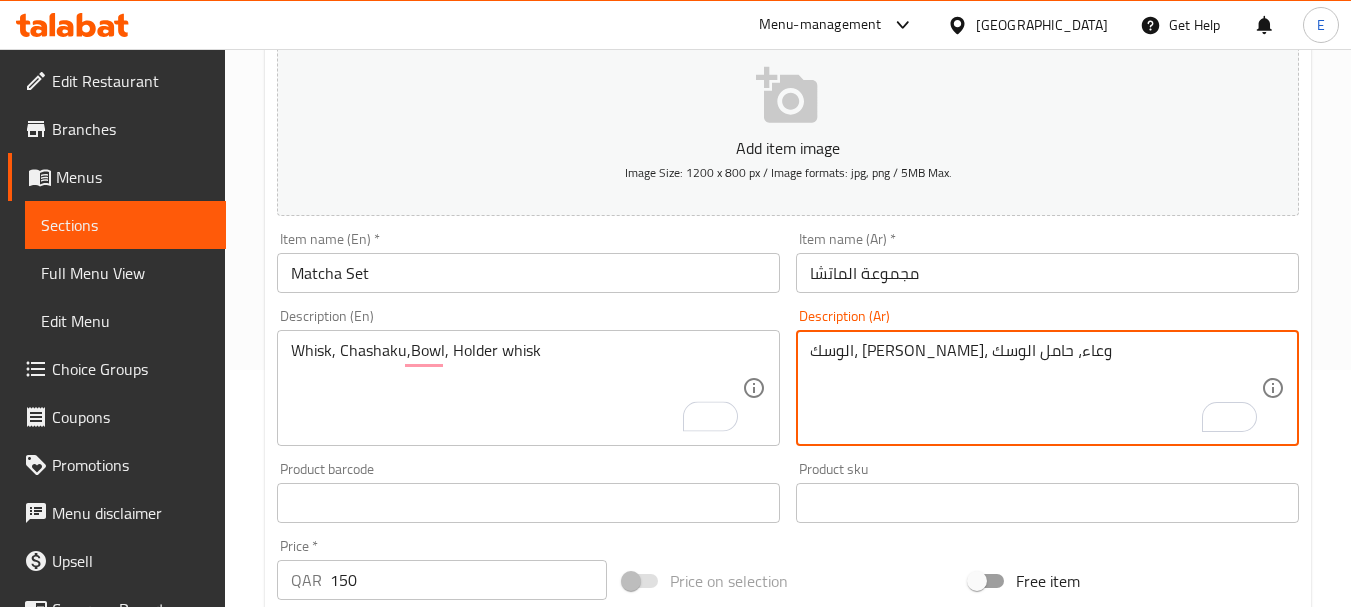 drag, startPoint x: 900, startPoint y: 352, endPoint x: 926, endPoint y: 355, distance: 26.172504 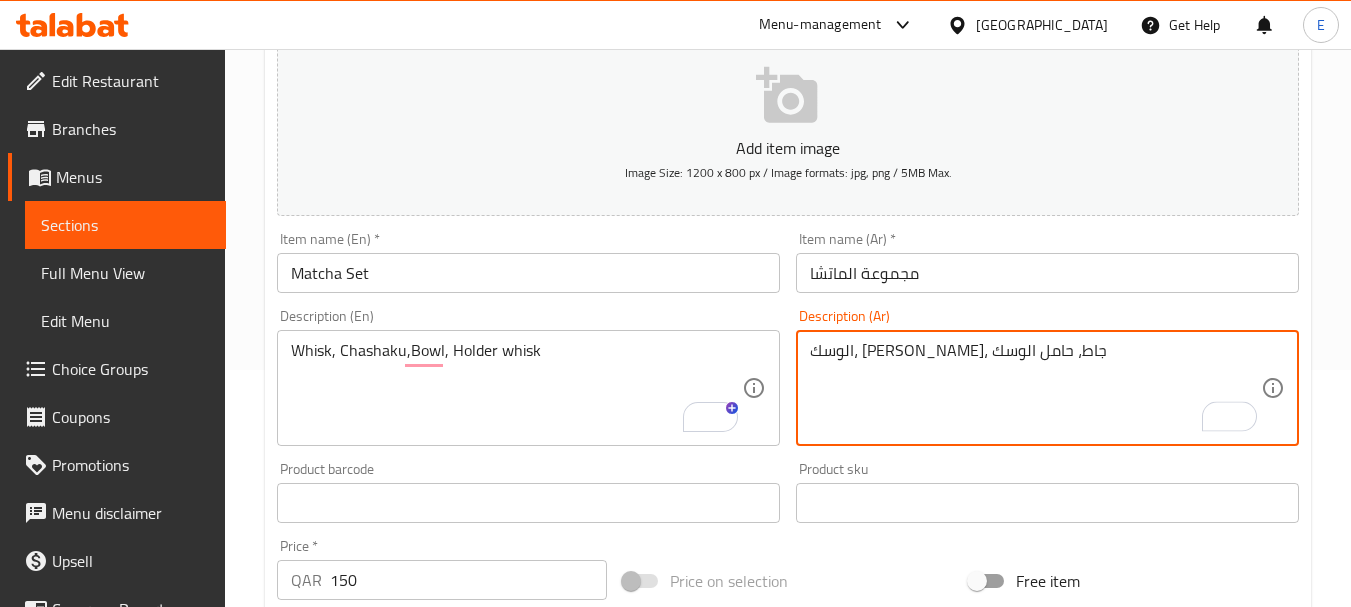 scroll, scrollTop: 806, scrollLeft: 0, axis: vertical 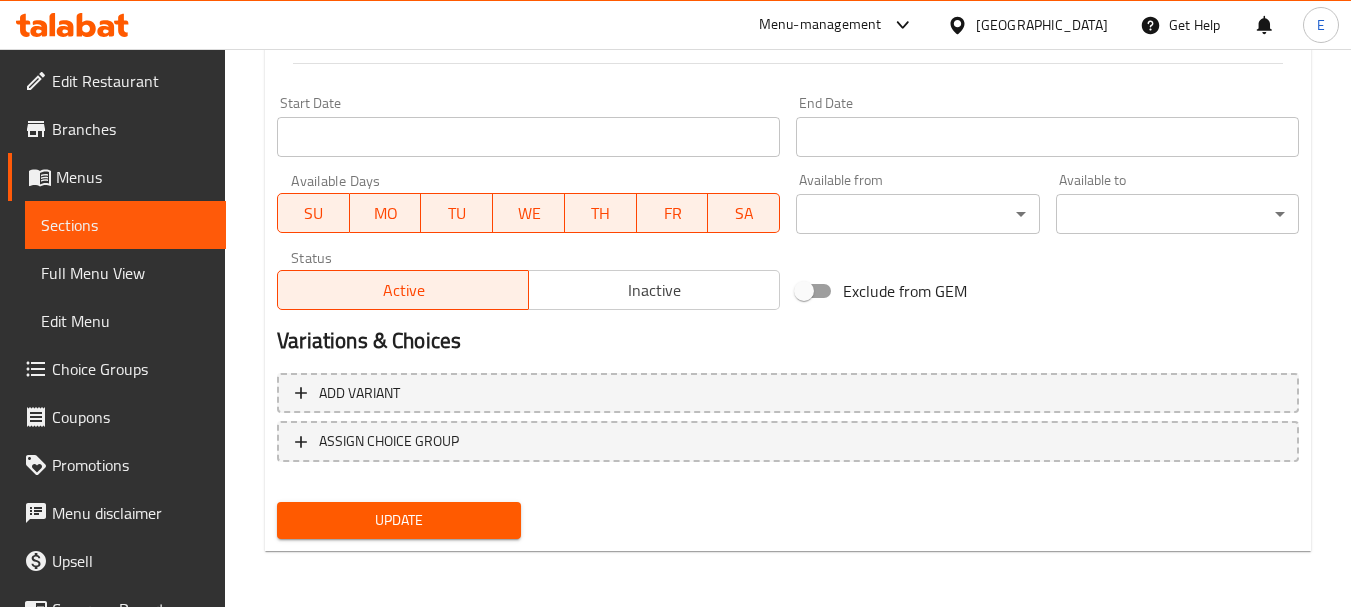 type on "الوسك، [PERSON_NAME]، جاط، حامل الوسك" 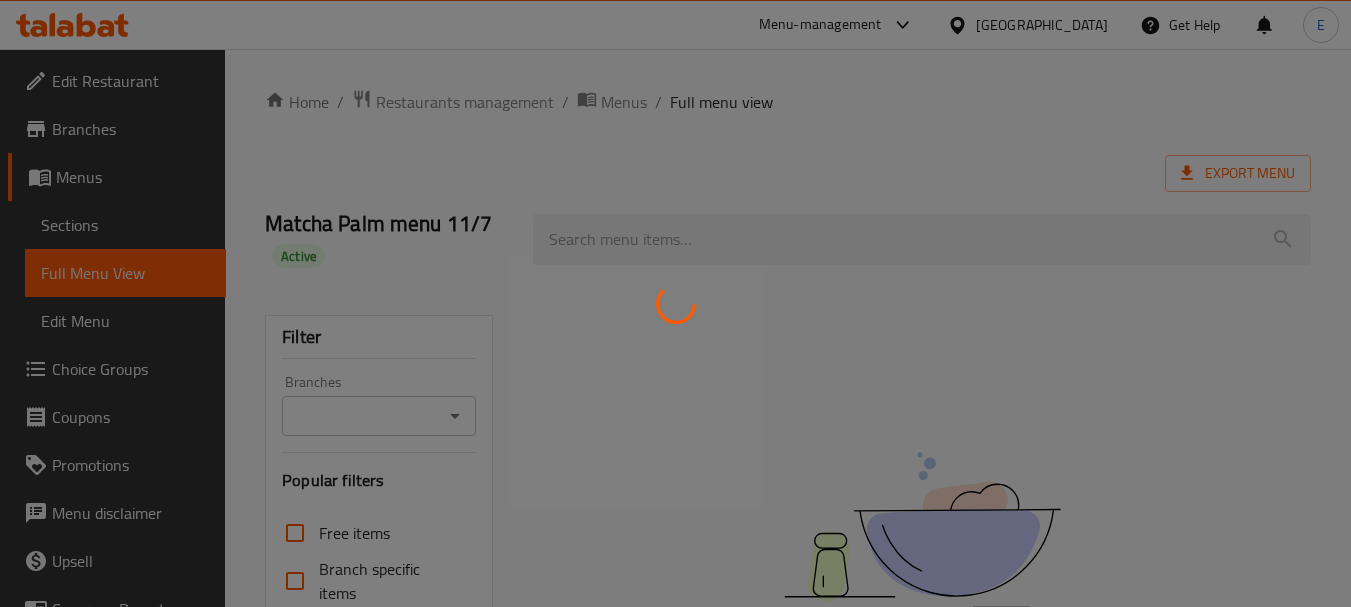 scroll, scrollTop: 0, scrollLeft: 0, axis: both 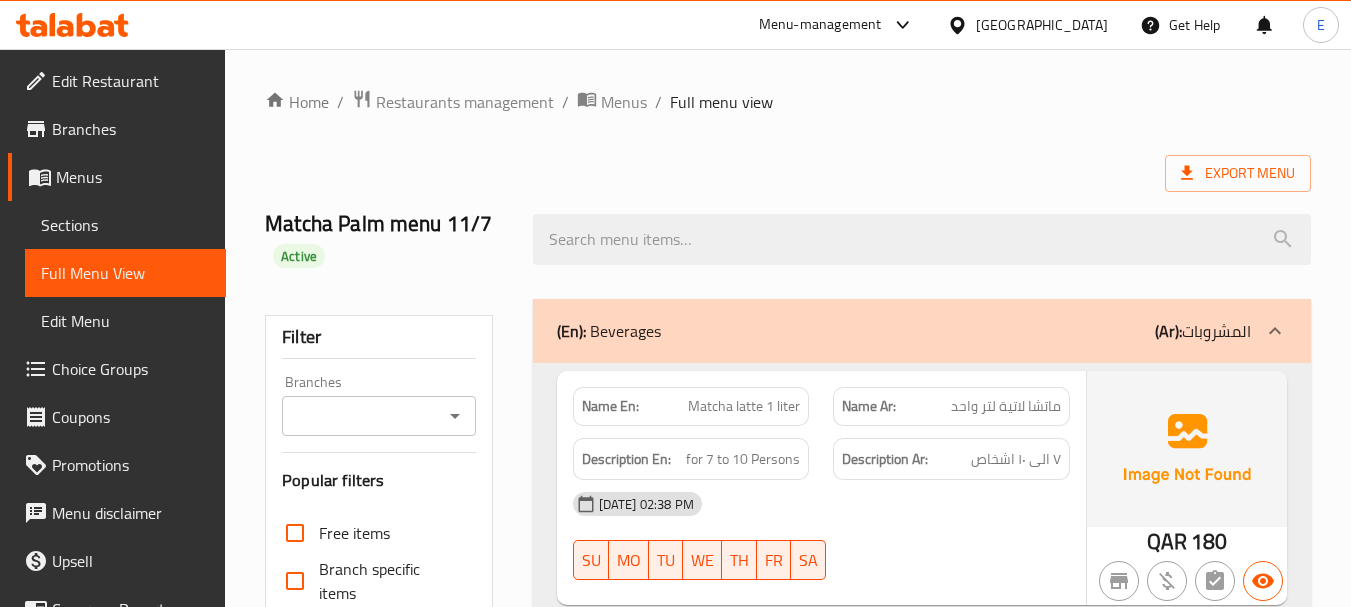 click on "Home / Restaurants management / Menus / Full menu view Export Menu Matcha Palm menu 11/7   Active Filter Branches Branches Popular filters Free items Branch specific items Has choices Upsell items Availability filters Available Not available View filters Collapse sections Collapse categories Collapse Choices (En):   Beverages  (Ar): المشروبات  Name En: Matcha latte 1 liter Name Ar: ماتشا لاتية لتر واحد Description En: for 7 to 10 Persons  Description Ar: ٧ الى ١٠ اشخاص  [DATE] 02:38 PM SU MO TU WE TH FR SA QAR 180 Name En: Everyday Matcha Name Ar: [PERSON_NAME] Description En: Classic latte  Description Ar: ماتشا كلاسيكية  [DATE] 02:38 PM SU MO TU WE TH FR SA QAR 25 Name En: Cloudy Matcha Name Ar: [PERSON_NAME] Description En: Vanilla Cream Description Ar: [PERSON_NAME]  [DATE] 02:38 PM SU MO TU WE TH FR SA QAR 27 Name En: Plush Matcha Name Ar: ماتشا بلش Description En: Strawberry Cream Description Ar: SU" at bounding box center [788, 1515] 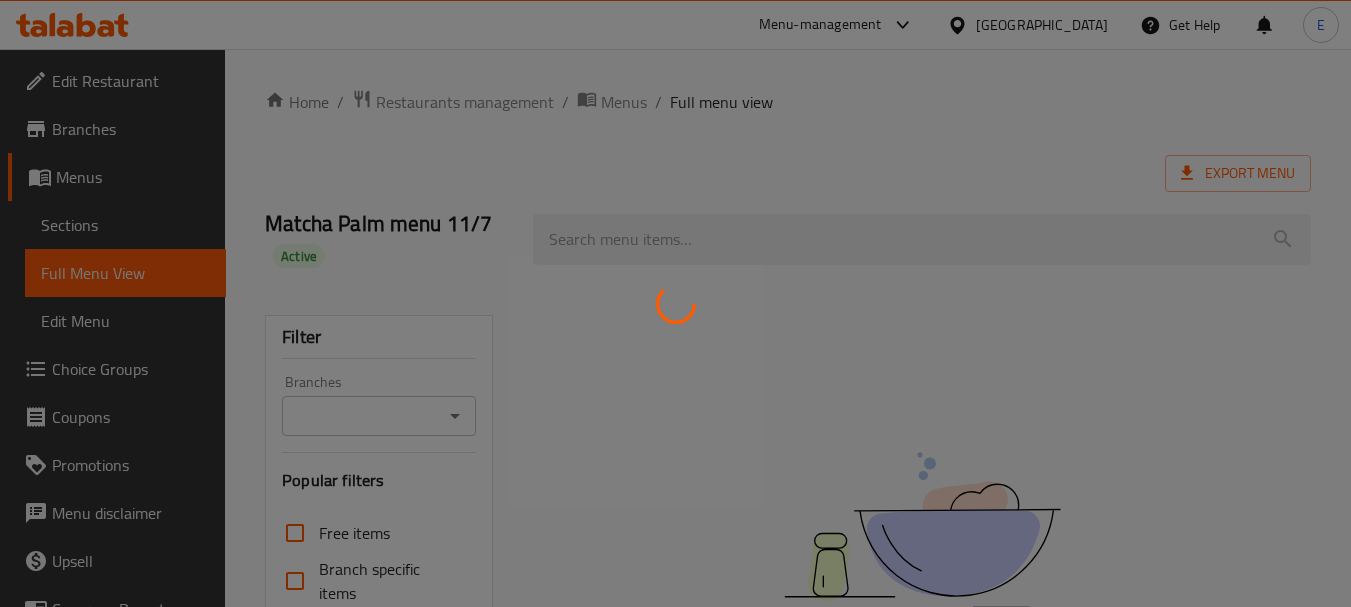 scroll, scrollTop: 0, scrollLeft: 0, axis: both 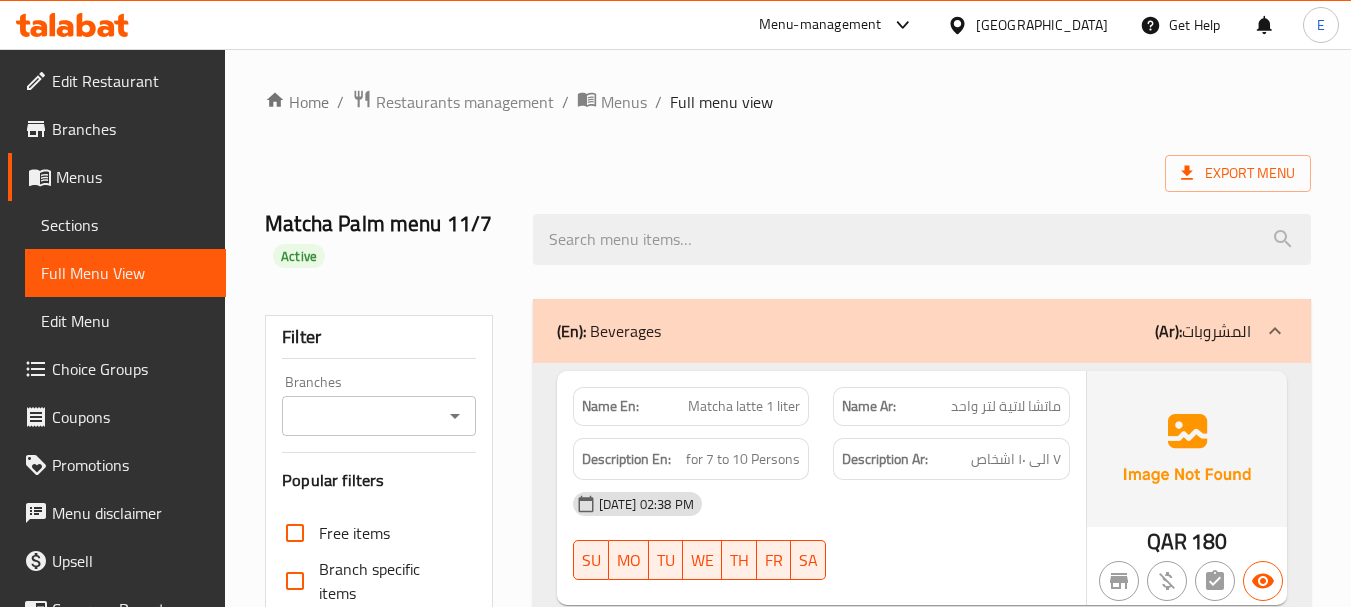 click on "Home / Restaurants management / Menus / Full menu view Export Menu Matcha Palm menu 11/7   Active Filter Branches Branches Popular filters Free items Branch specific items Has choices Upsell items Availability filters Available Not available View filters Collapse sections Collapse categories Collapse Choices (En):   Beverages  (Ar): المشروبات  Name En: Matcha latte 1 liter Name Ar: ماتشا لاتية لتر واحد Description En: for 7 to 10 Persons  Description Ar: ٧ الى ١٠ اشخاص  [DATE] 02:38 PM SU MO TU WE TH FR SA QAR 180 Name En: Everyday Matcha Name Ar: [PERSON_NAME] Description En: Classic latte  Description Ar: ماتشا كلاسيكية  [DATE] 02:38 PM SU MO TU WE TH FR SA QAR 25 Name En: Cloudy Matcha Name Ar: [PERSON_NAME] Description En: Vanilla Cream Description Ar: [PERSON_NAME]  [DATE] 02:38 PM SU MO TU WE TH FR SA QAR 27 Name En: Plush Matcha Name Ar: ماتشا بلش Description En: Strawberry Cream Description Ar: SU" at bounding box center [788, 1515] 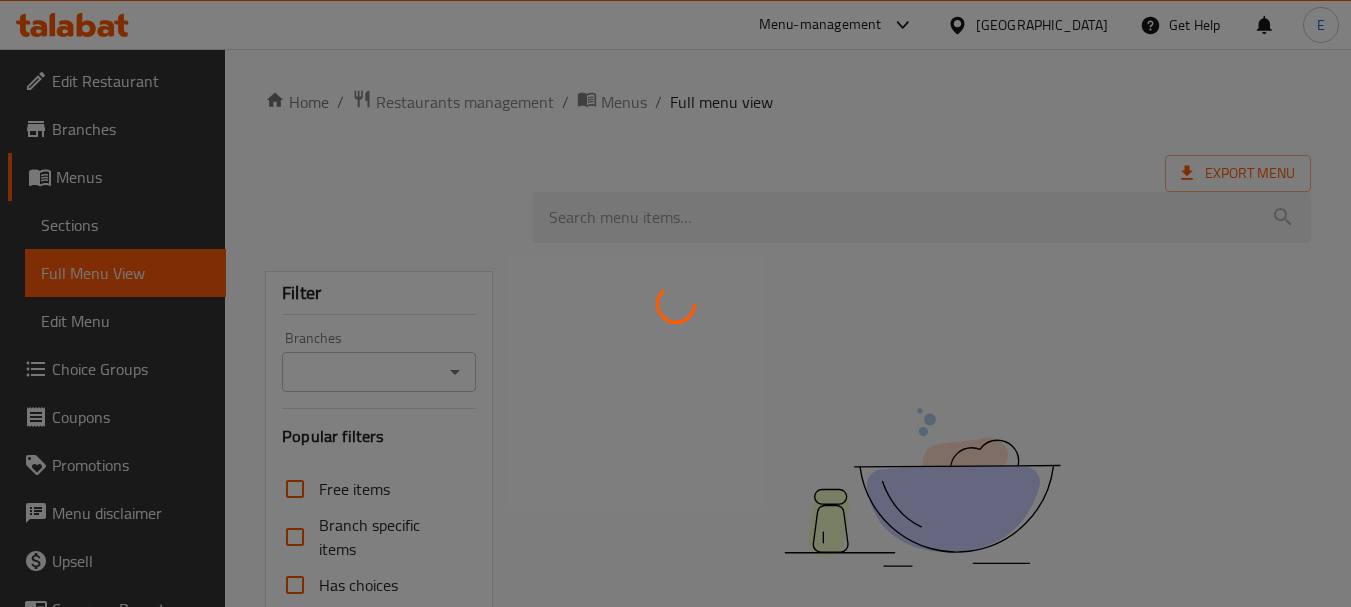 scroll, scrollTop: 0, scrollLeft: 0, axis: both 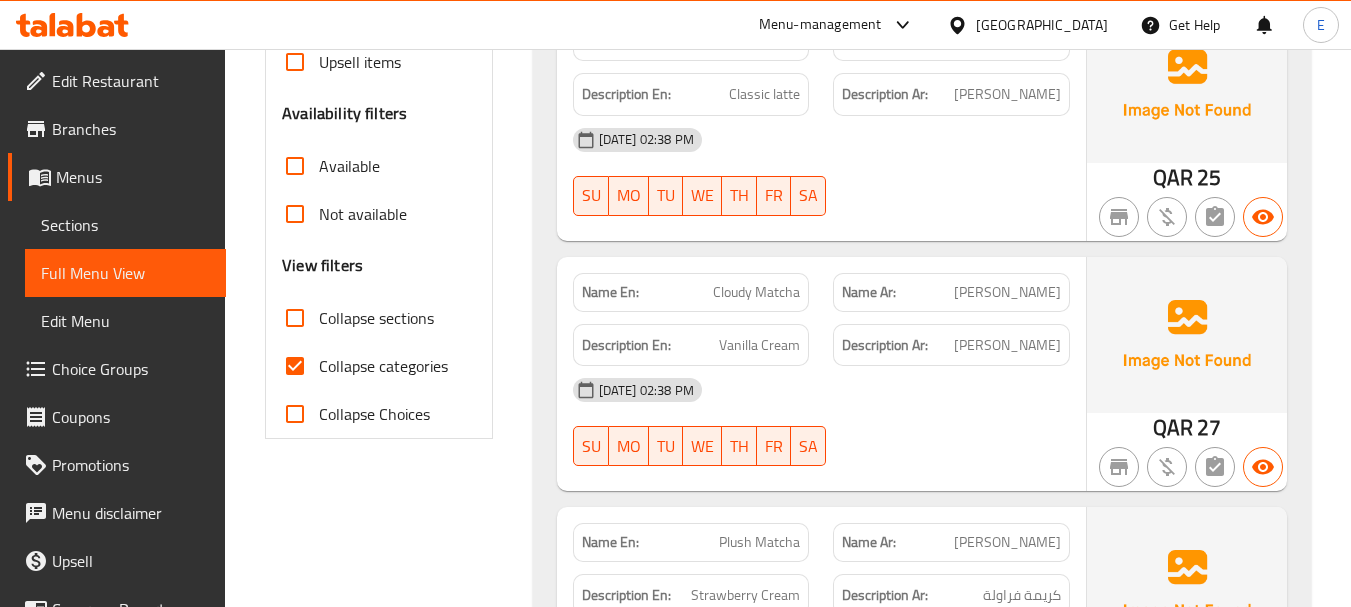 click on "Collapse categories" at bounding box center [295, 366] 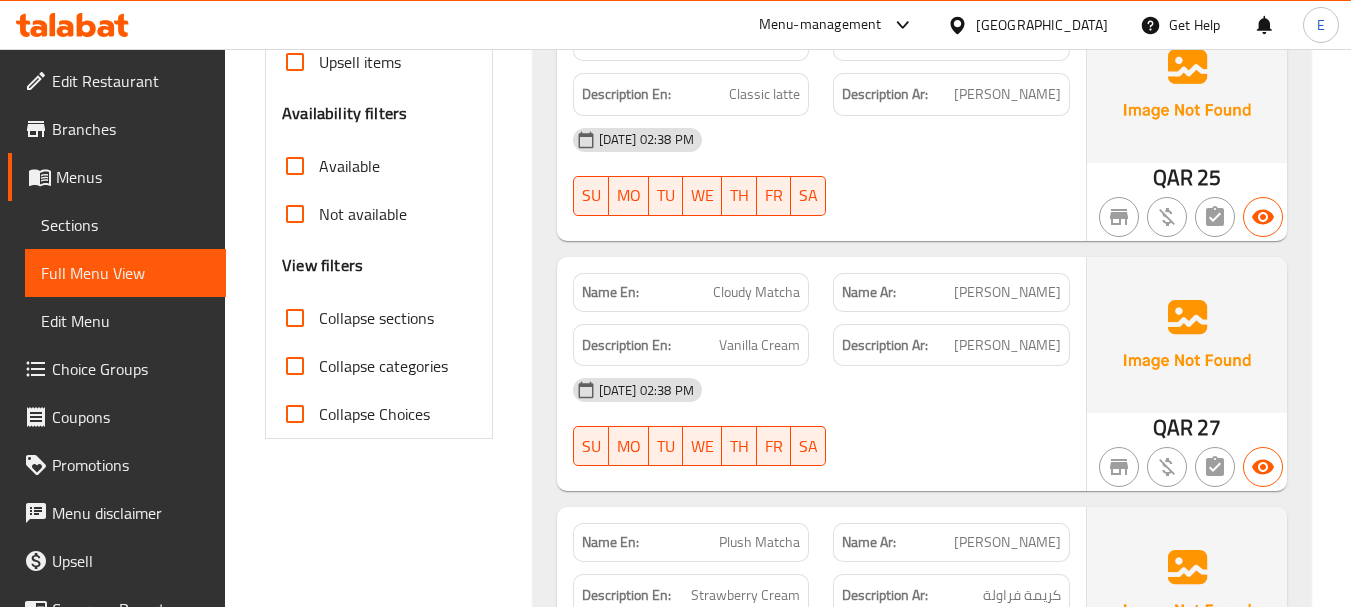 scroll, scrollTop: 0, scrollLeft: 0, axis: both 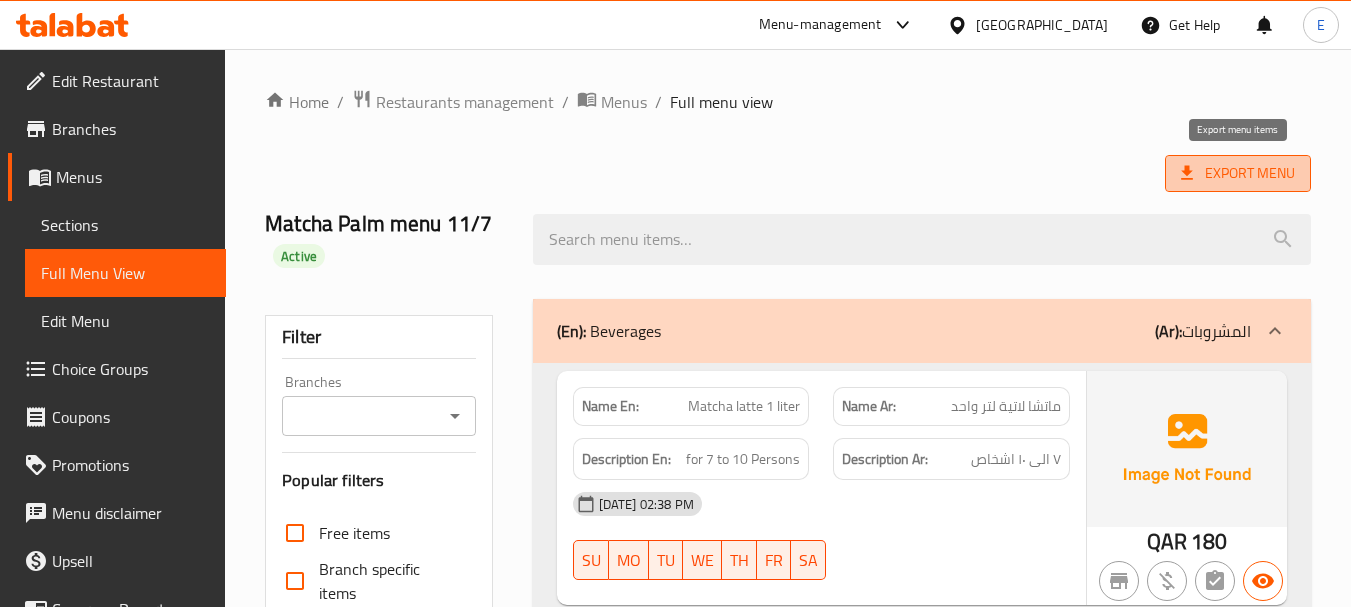 click on "Export Menu" at bounding box center [1238, 173] 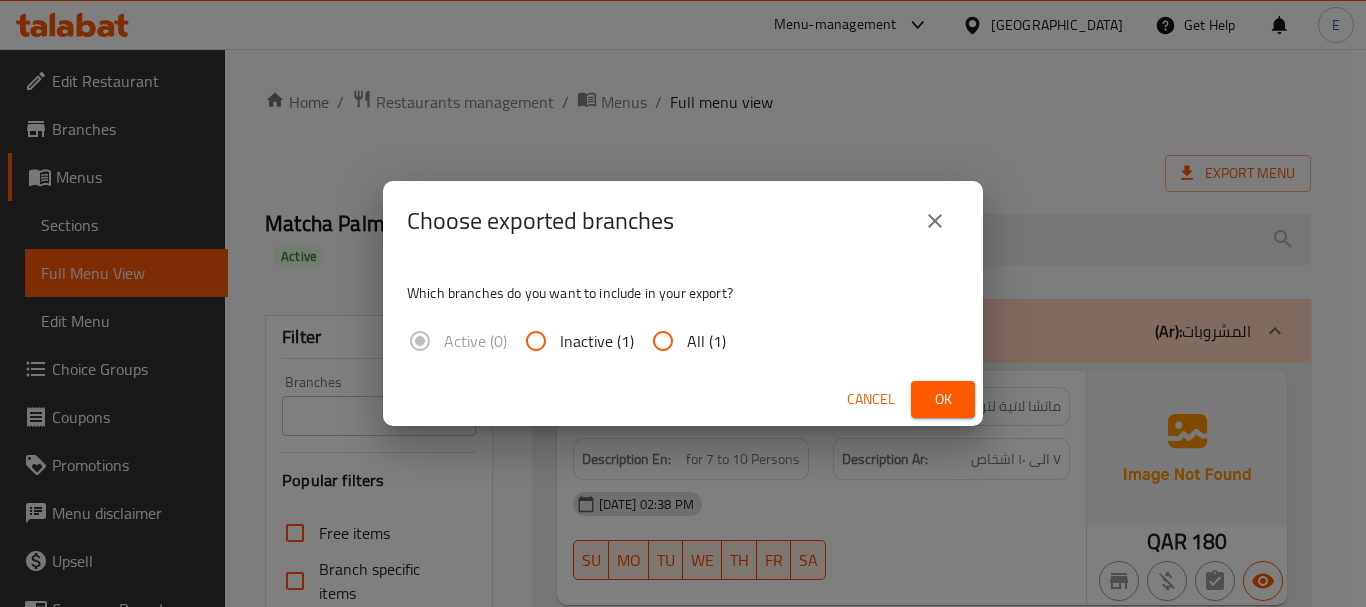 click on "All (1)" at bounding box center [706, 341] 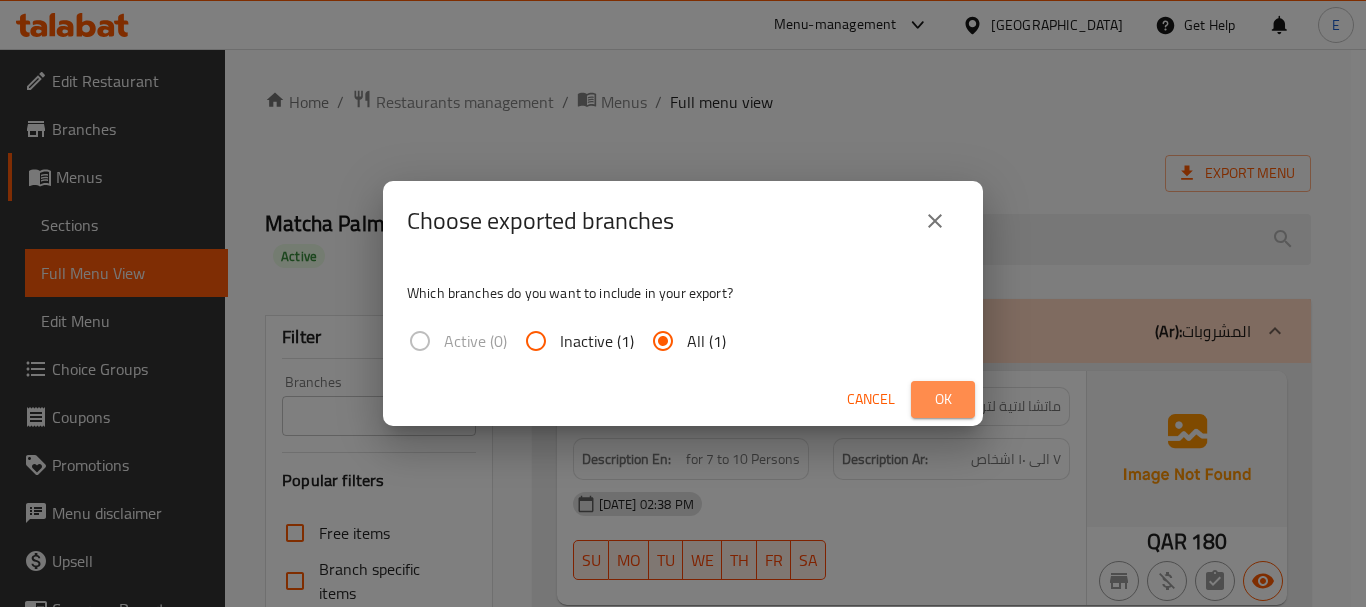 click on "Ok" at bounding box center (943, 399) 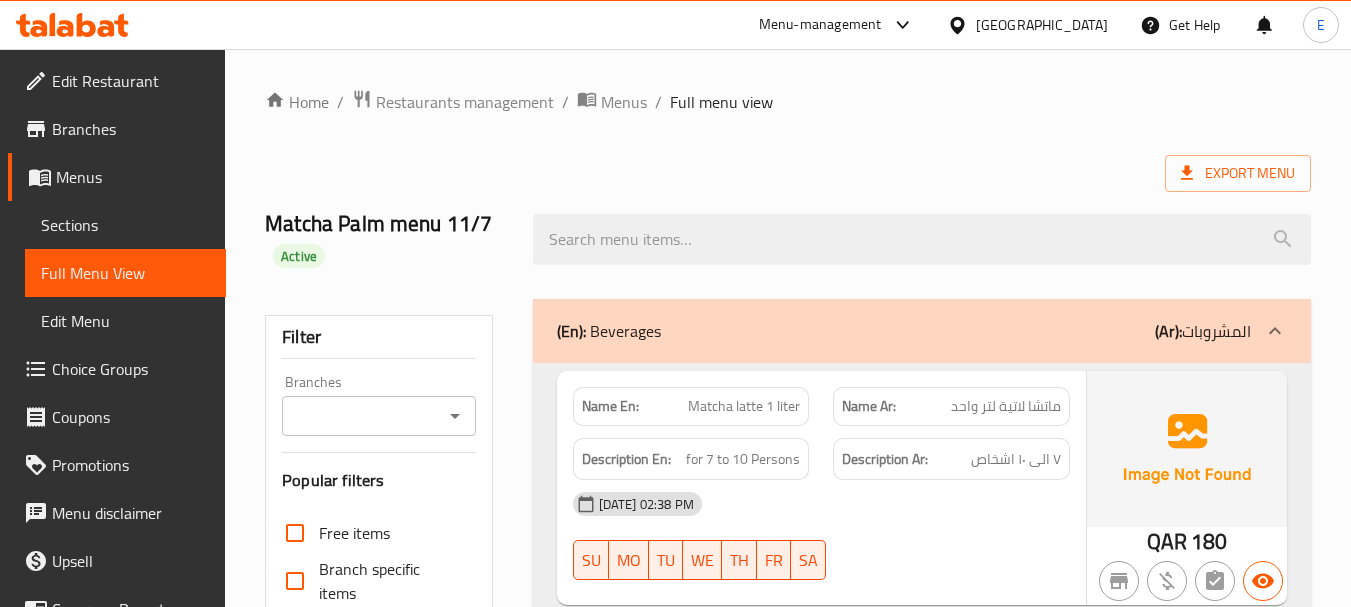 click on "Export Menu" at bounding box center [788, 173] 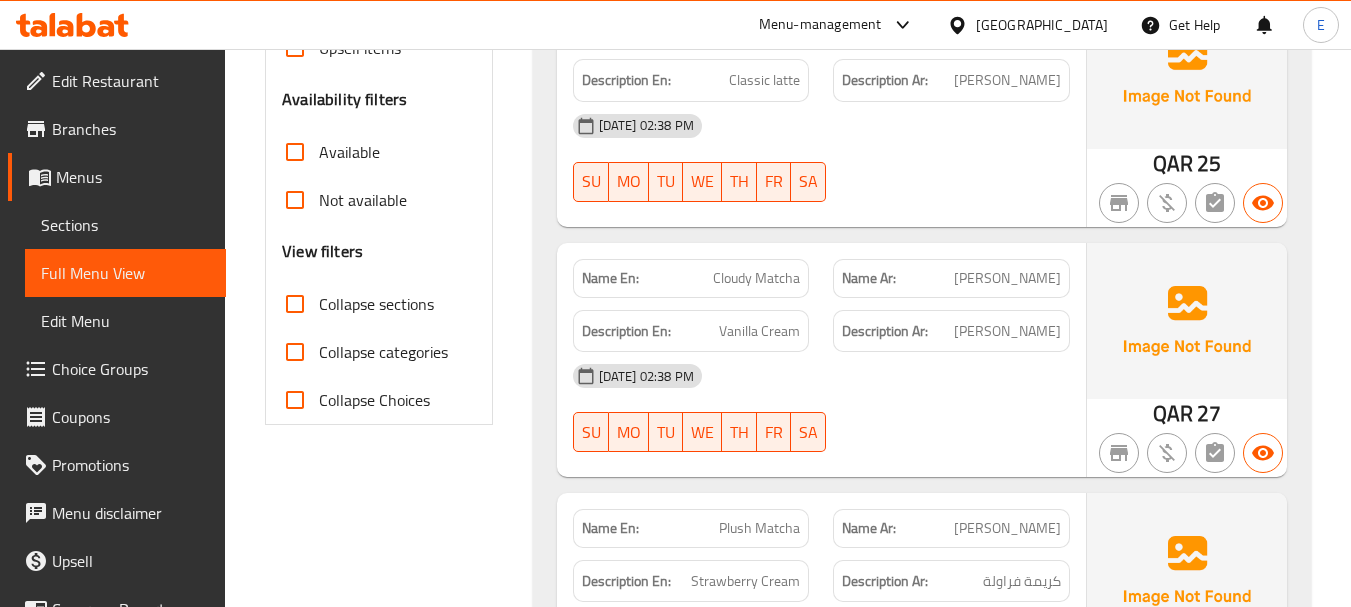 scroll, scrollTop: 0, scrollLeft: 0, axis: both 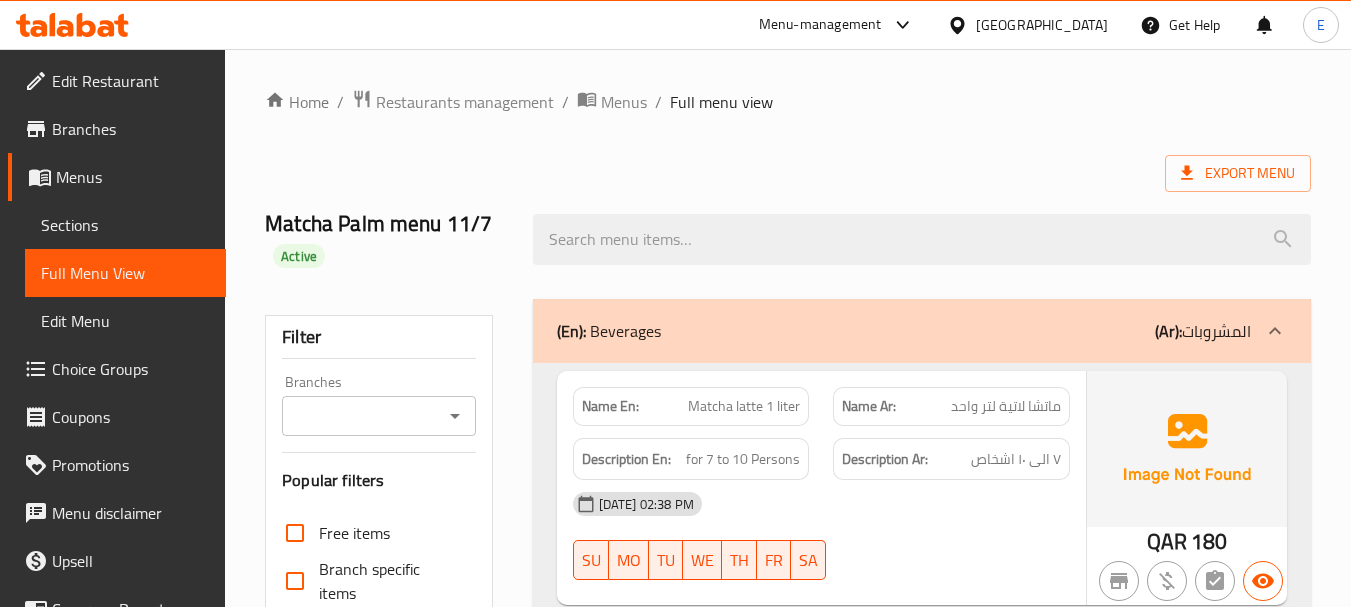 click on "Export Menu" at bounding box center [788, 173] 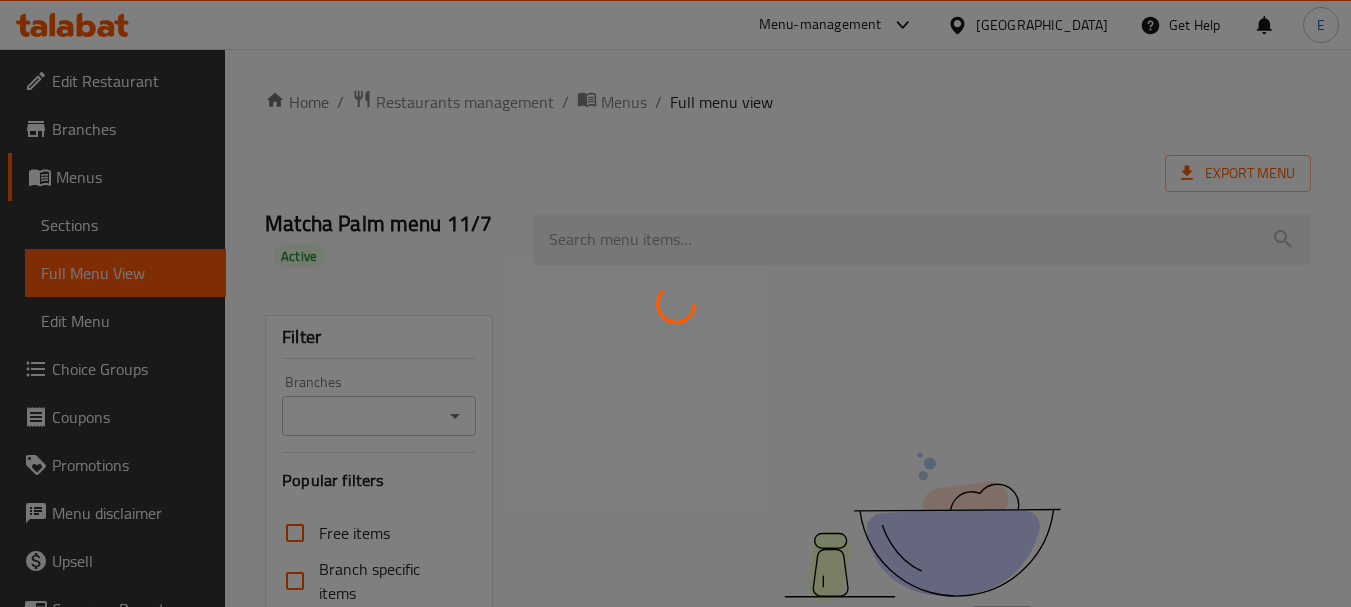 scroll, scrollTop: 0, scrollLeft: 0, axis: both 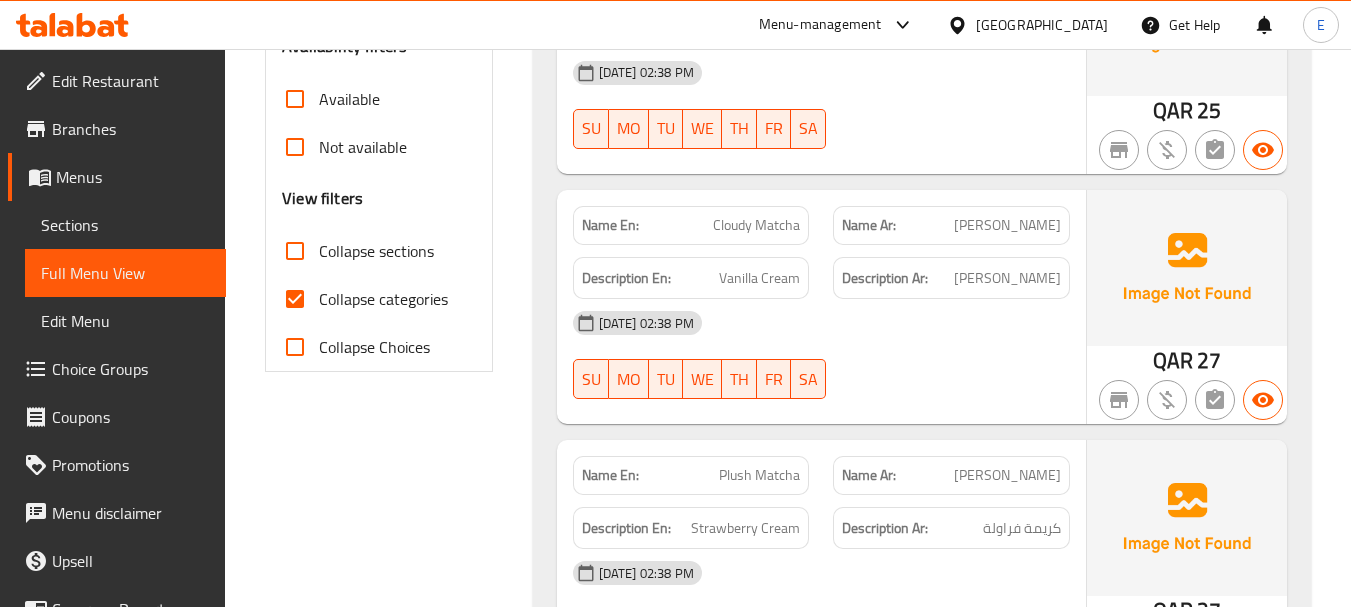 click on "Collapse categories" at bounding box center [295, 299] 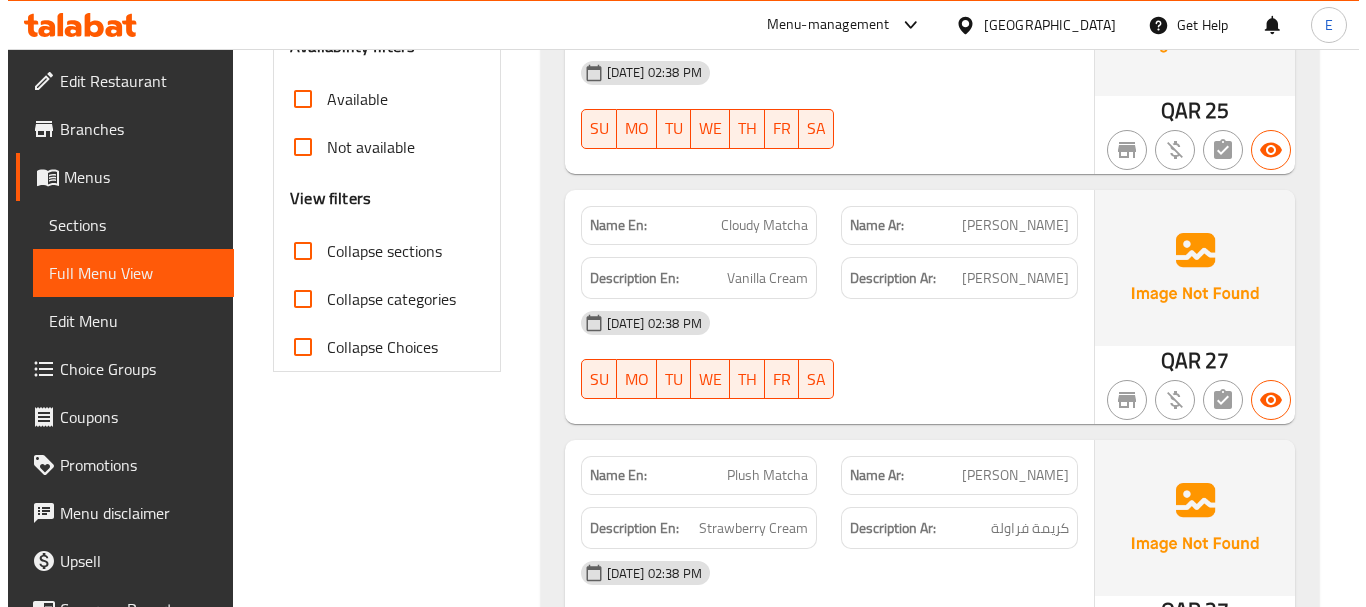 scroll, scrollTop: 0, scrollLeft: 0, axis: both 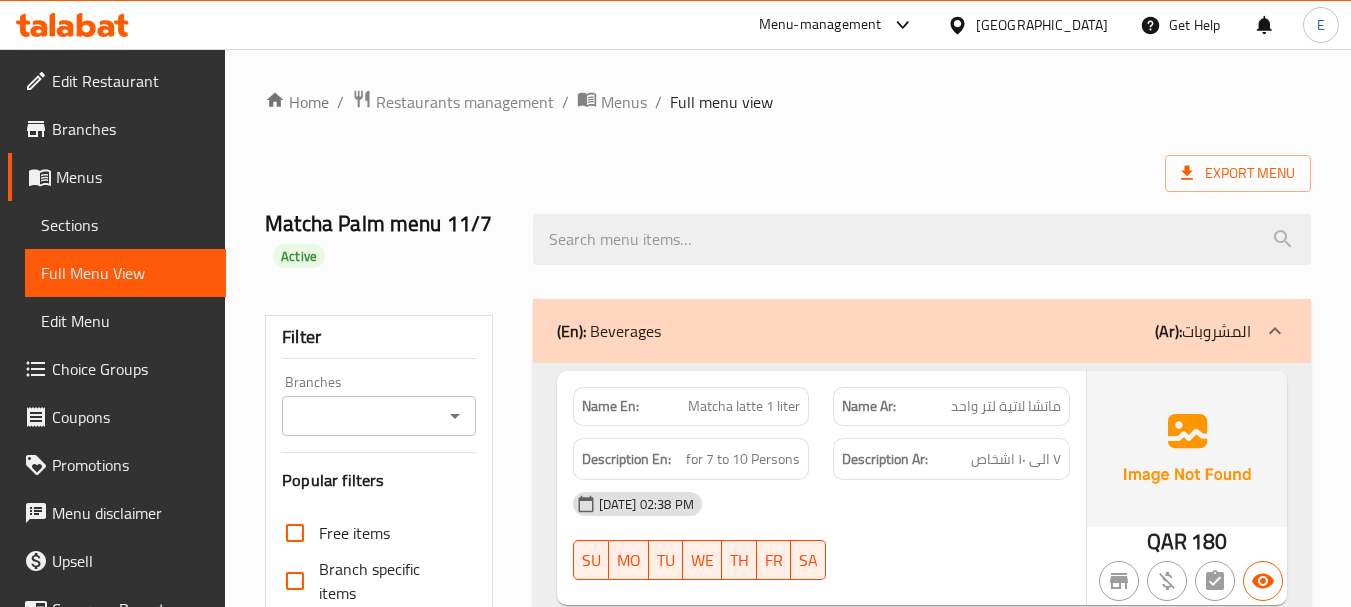 click on "Home / Restaurants management / Menus / Full menu view Export Menu Matcha Palm menu 11/7   Active Filter Branches Branches Popular filters Free items Branch specific items Has choices Upsell items Availability filters Available Not available View filters Collapse sections Collapse categories Collapse Choices (En):   Beverages  (Ar): المشروبات  Name En: Matcha latte 1 liter Name Ar: ماتشا لاتية لتر واحد Description En: for 7 to 10 Persons  Description Ar: ٧ الى ١٠ اشخاص  [DATE] 02:38 PM SU MO TU WE TH FR SA QAR 180 Name En: Everyday Matcha Name Ar: [PERSON_NAME] Description En: Classic latte  Description Ar: ماتشا كلاسيكية  [DATE] 02:38 PM SU MO TU WE TH FR SA QAR 25 Name En: Cloudy Matcha Name Ar: [PERSON_NAME] Description En: Vanilla Cream Description Ar: [PERSON_NAME]  [DATE] 02:38 PM SU MO TU WE TH FR SA QAR 27 Name En: Plush Matcha Name Ar: ماتشا بلش Description En: Strawberry Cream Description Ar: SU" at bounding box center (788, 1516) 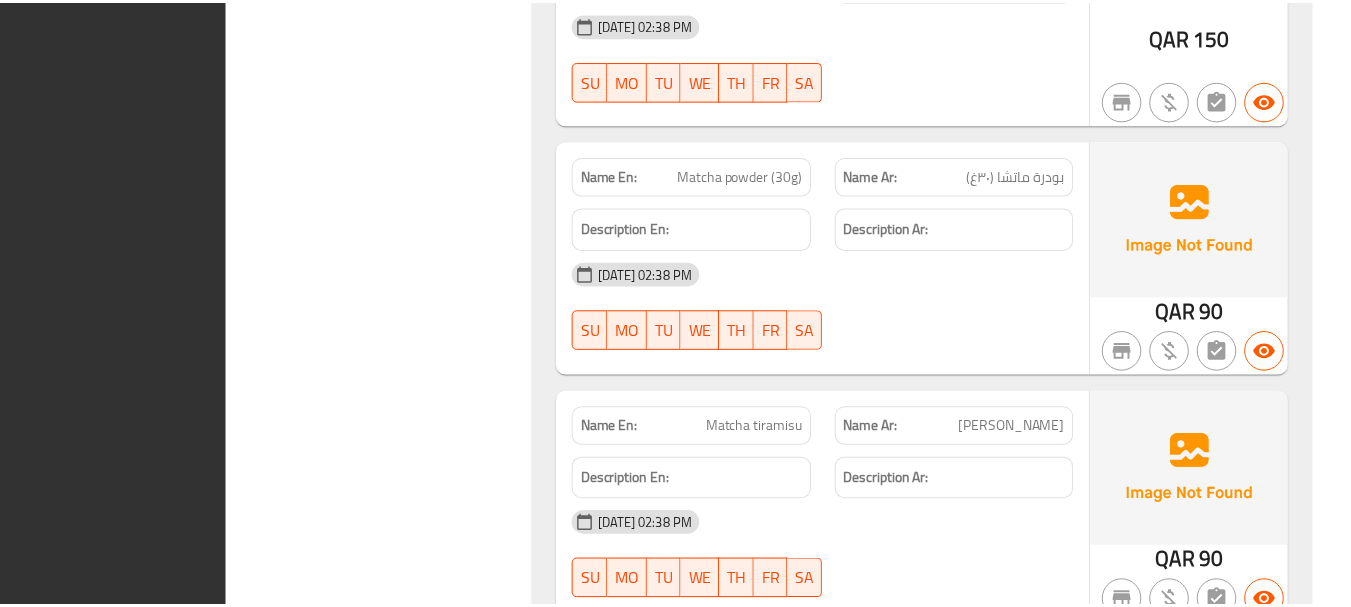 scroll, scrollTop: 2355, scrollLeft: 0, axis: vertical 